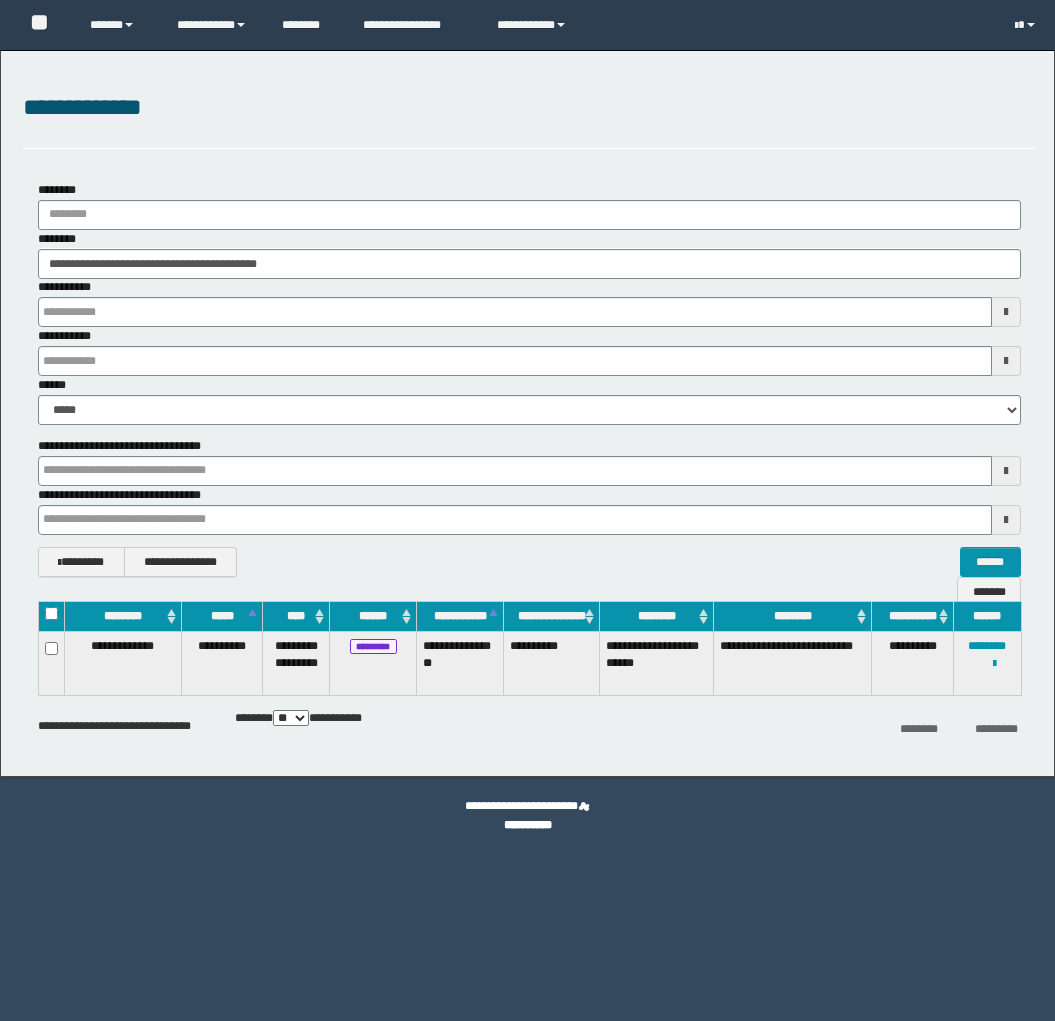 scroll, scrollTop: 0, scrollLeft: 0, axis: both 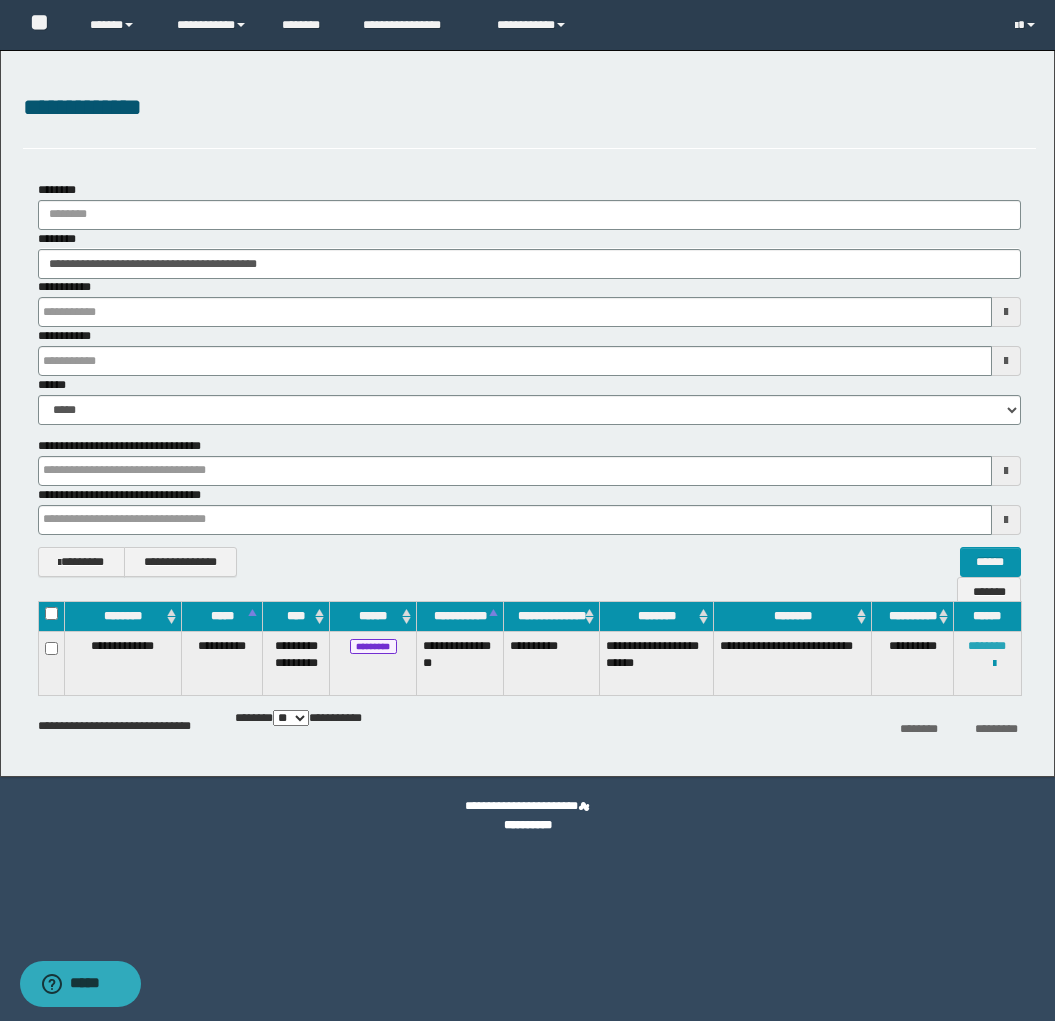 click on "********" at bounding box center [987, 646] 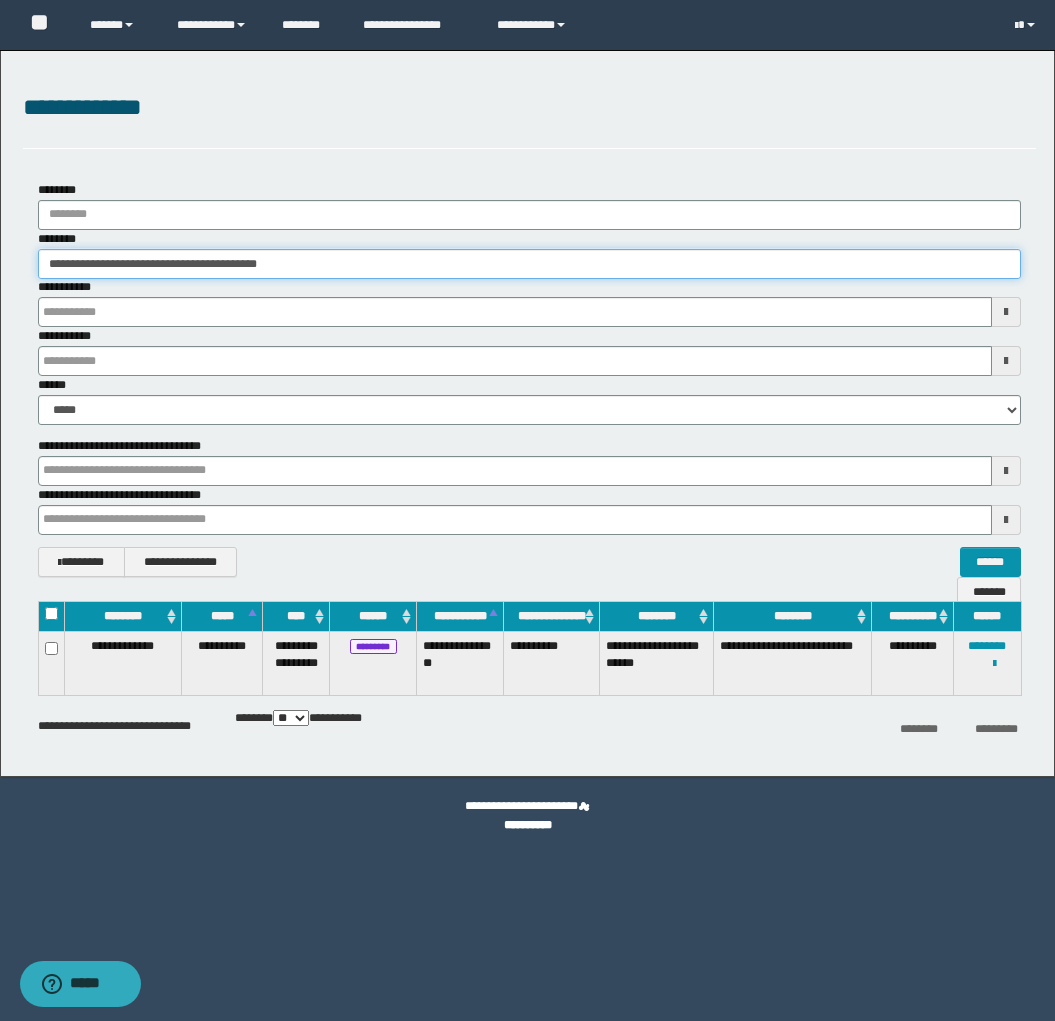 click on "**********" at bounding box center (529, 264) 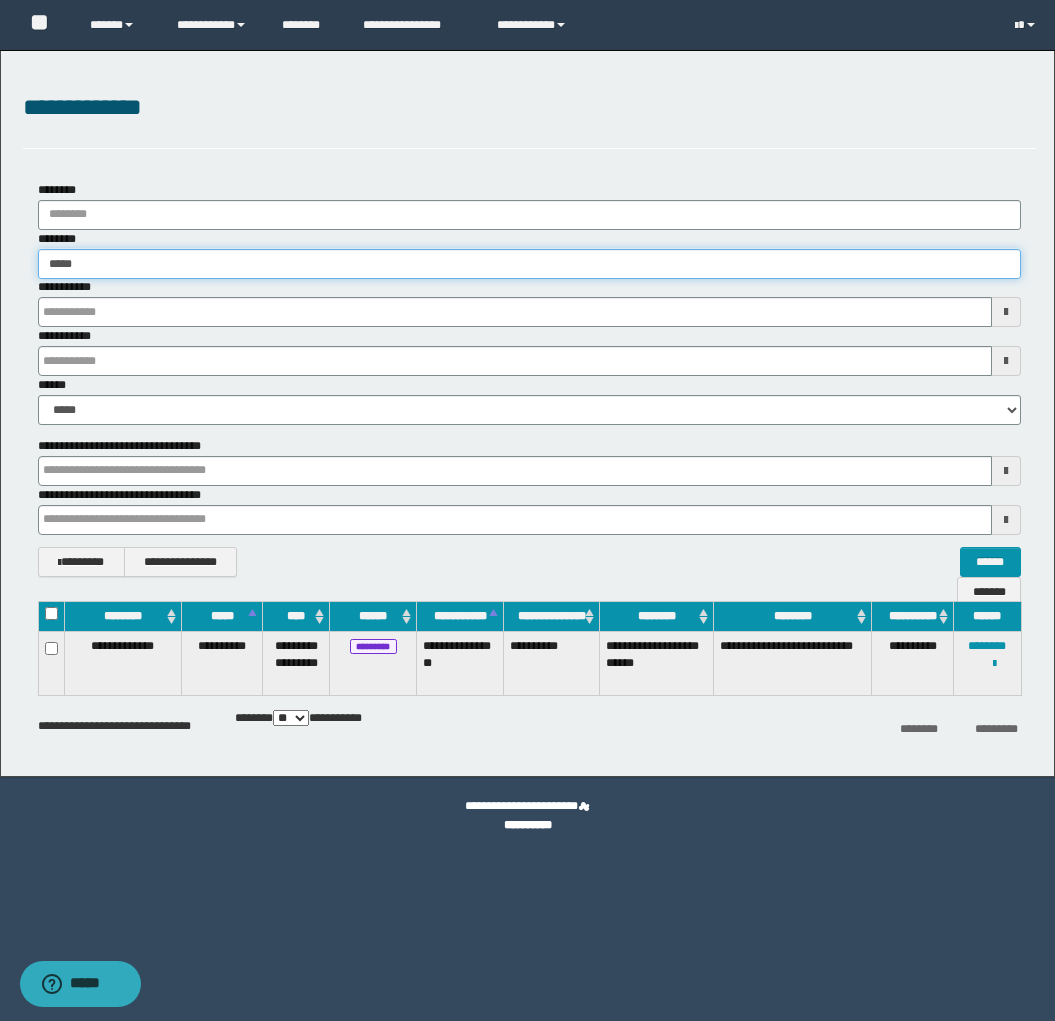 type on "******" 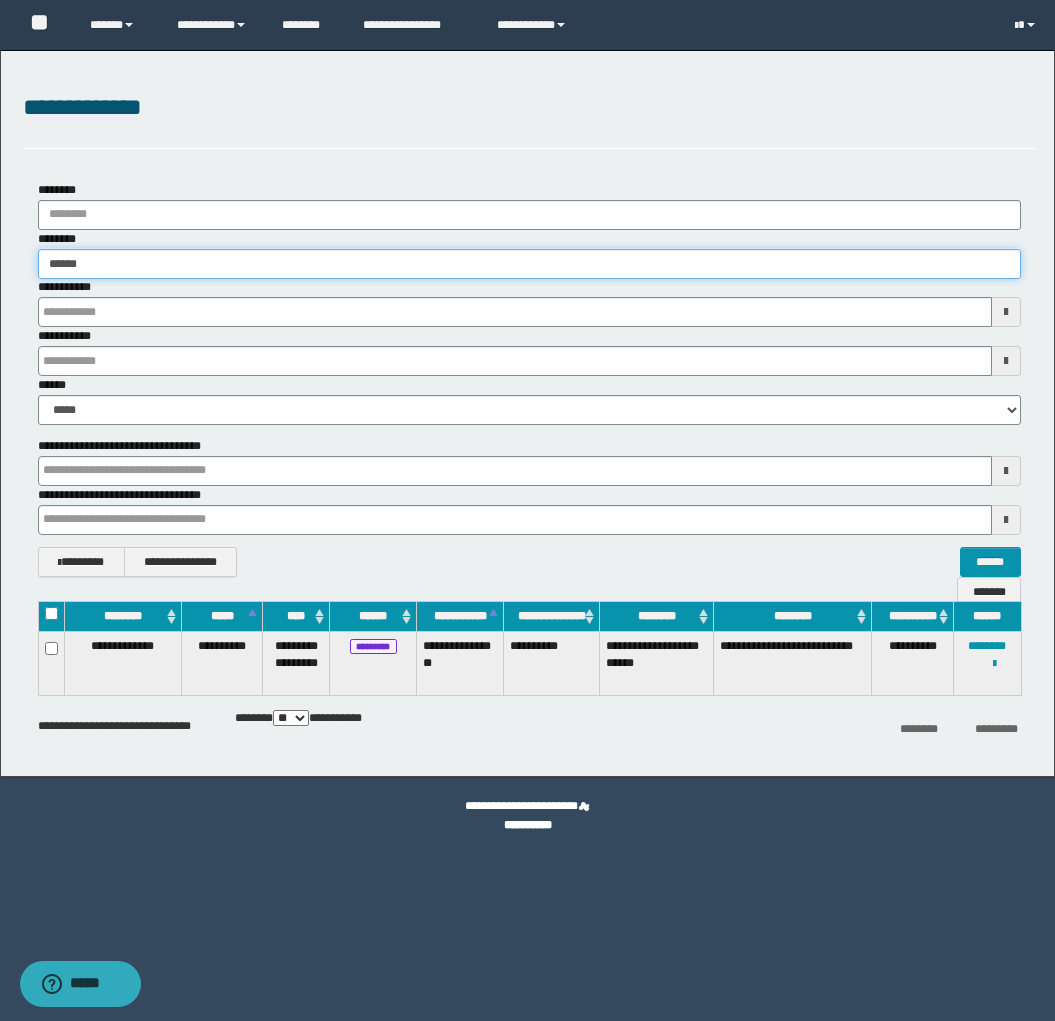 type on "******" 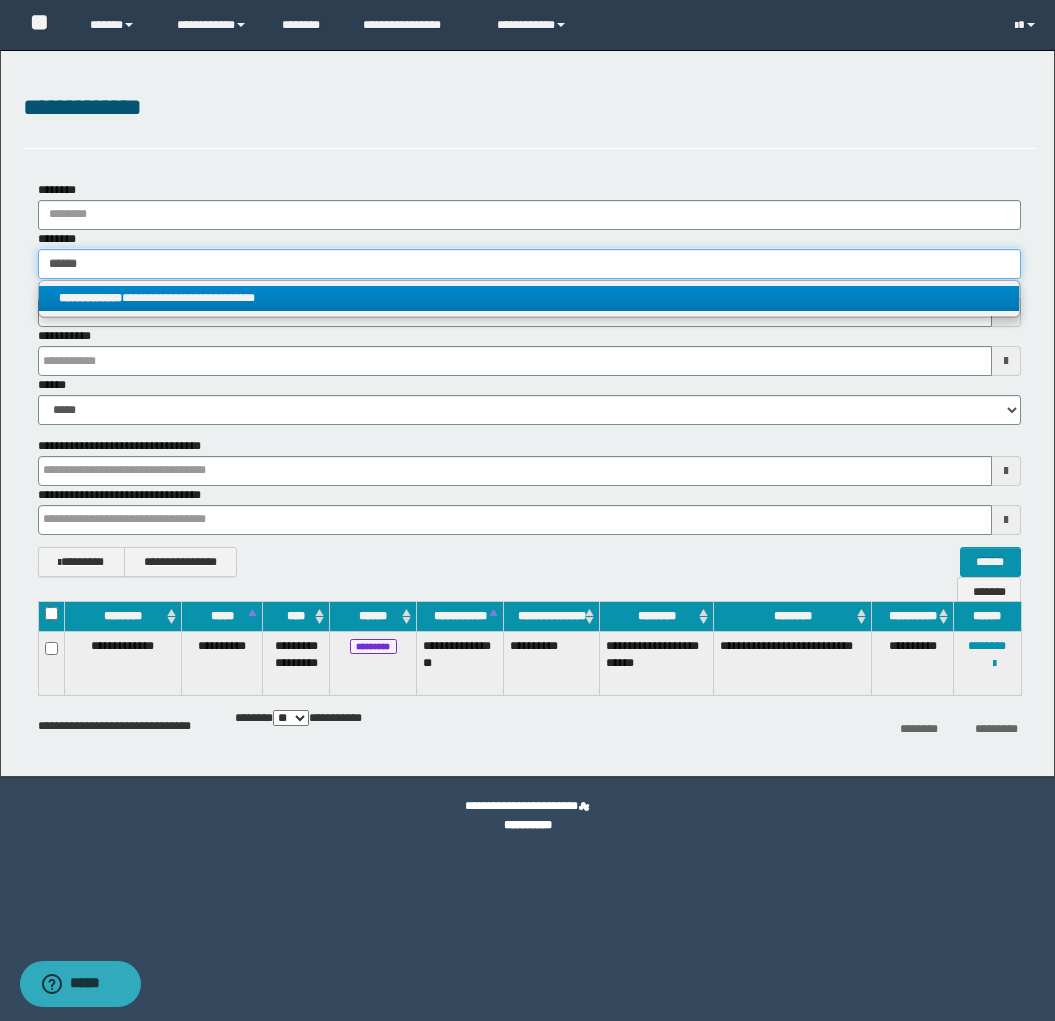 type on "******" 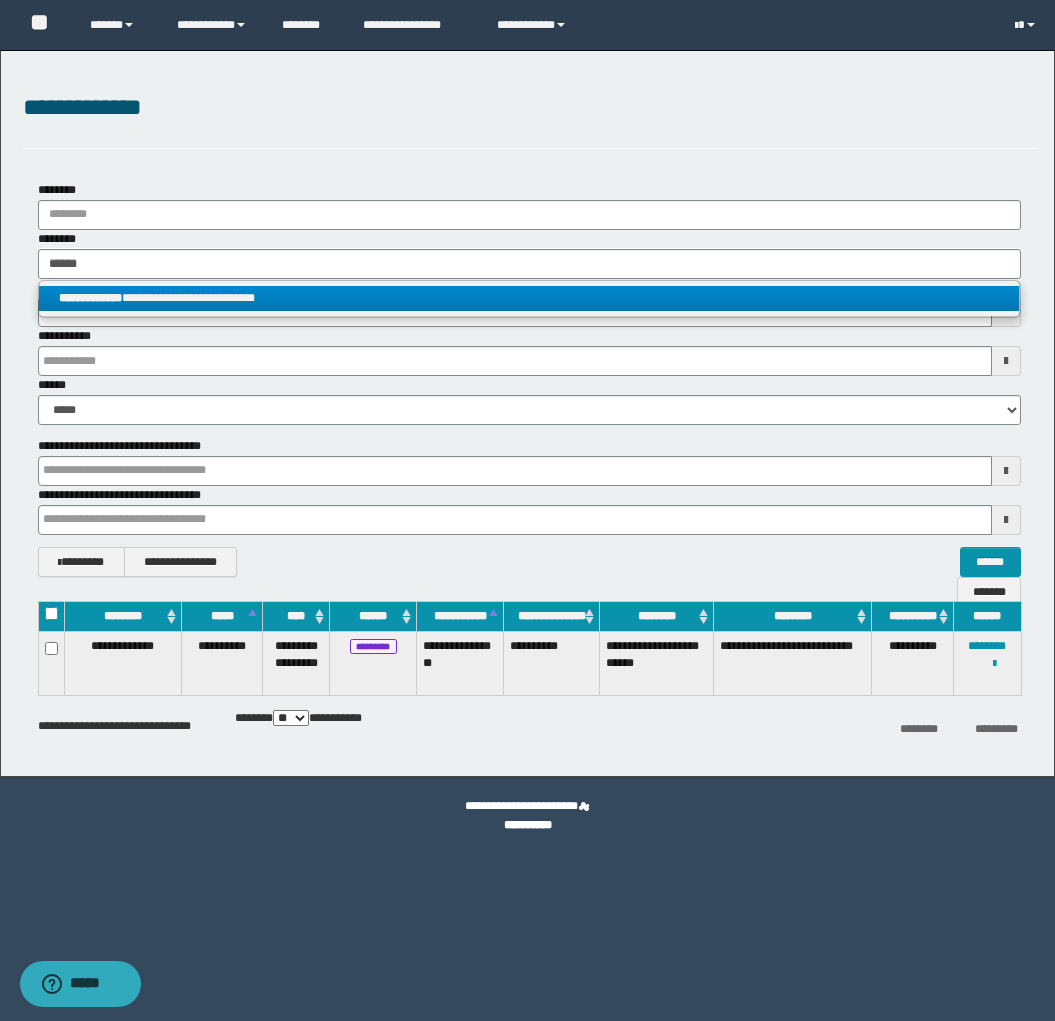 click on "**********" at bounding box center [529, 298] 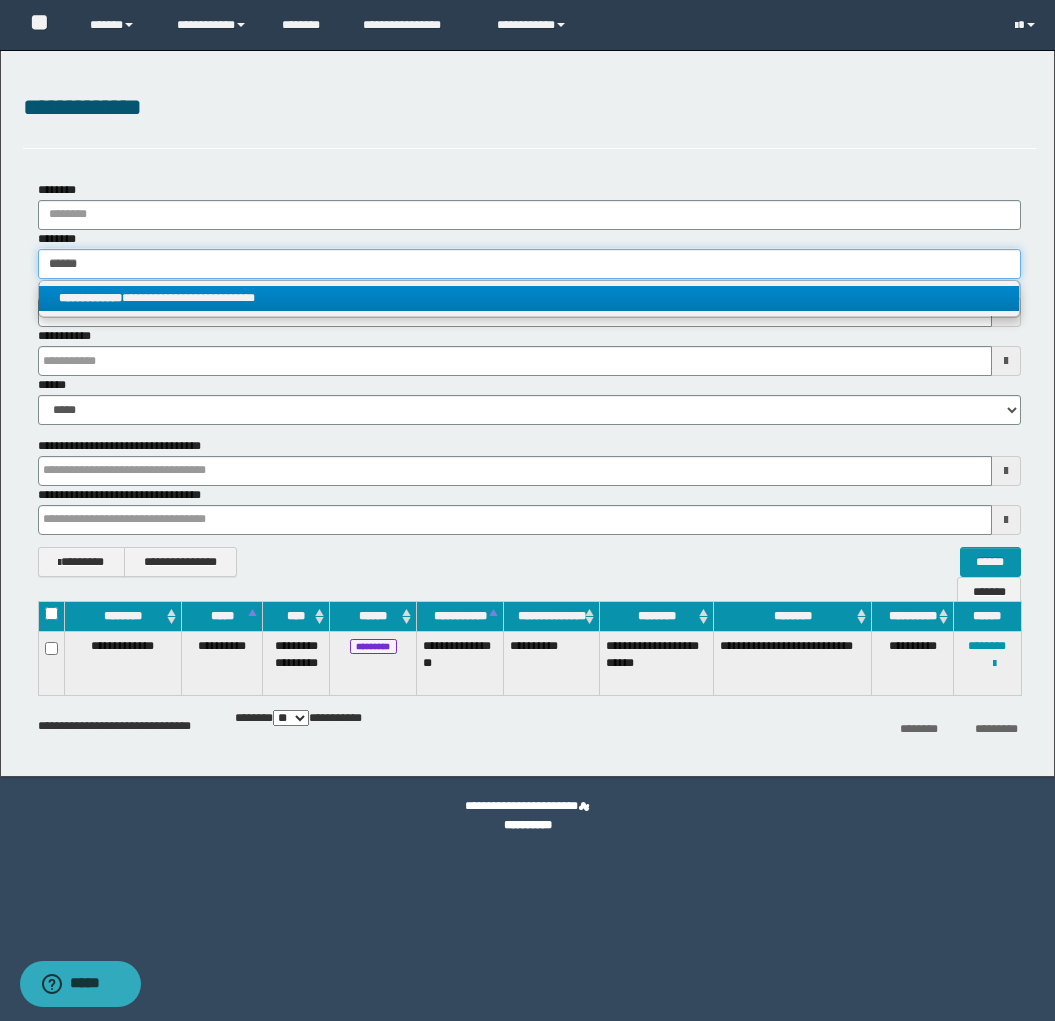 type 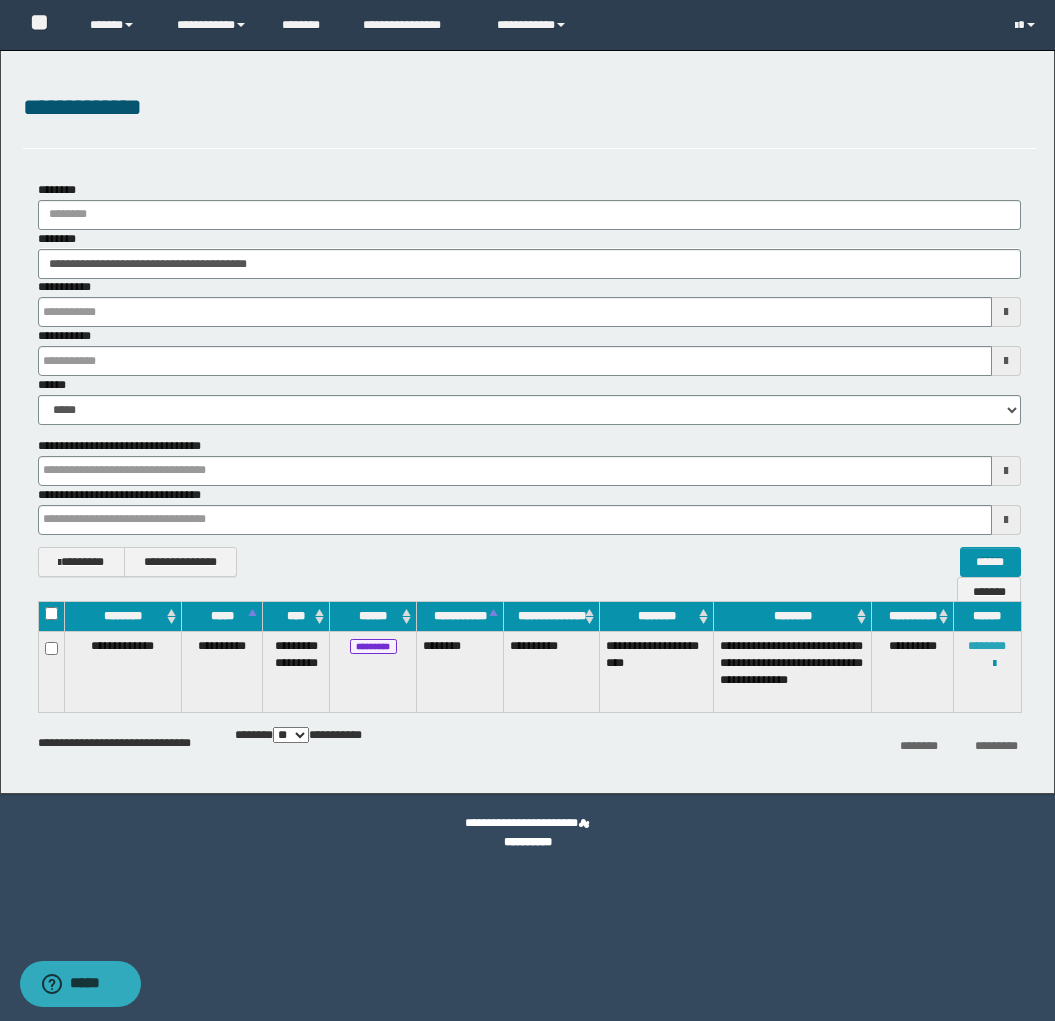 click on "********" at bounding box center [987, 646] 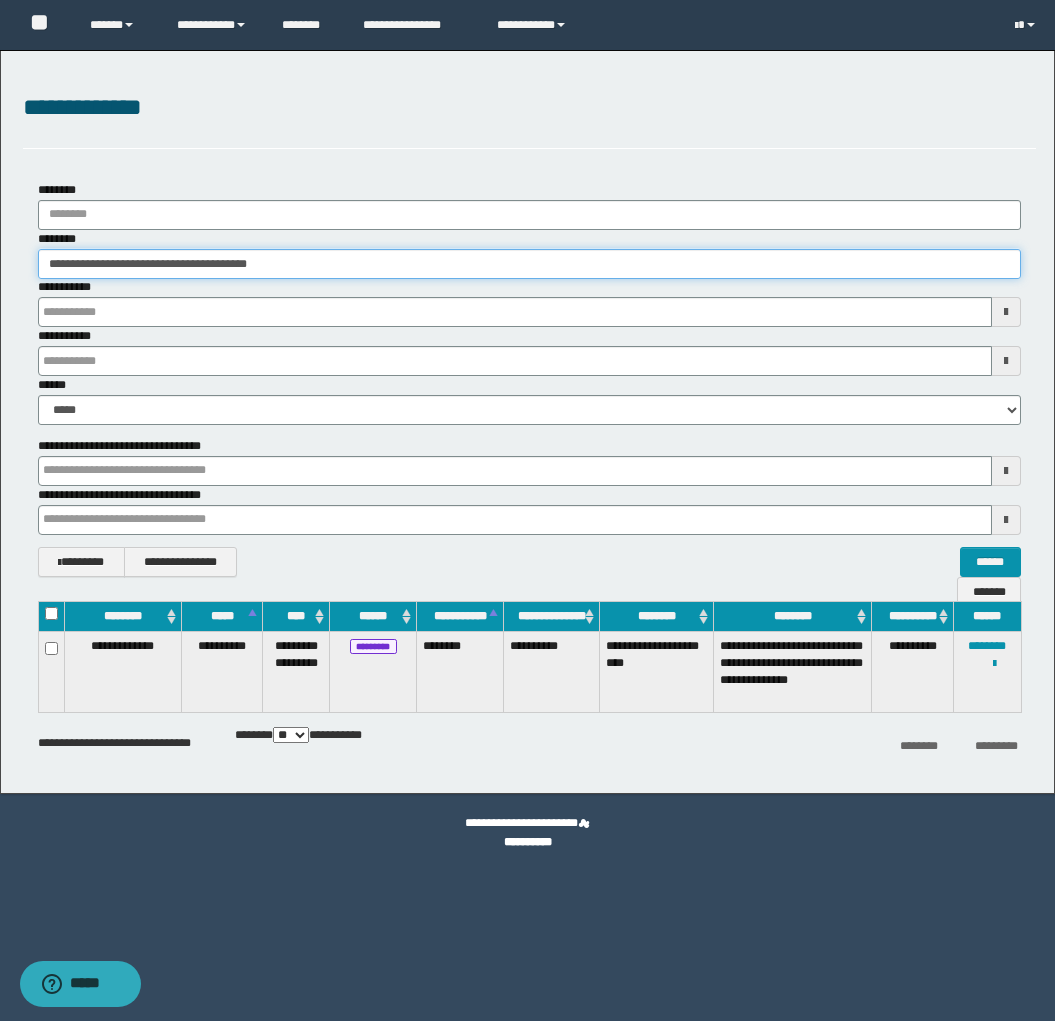 click on "**********" at bounding box center (529, 264) 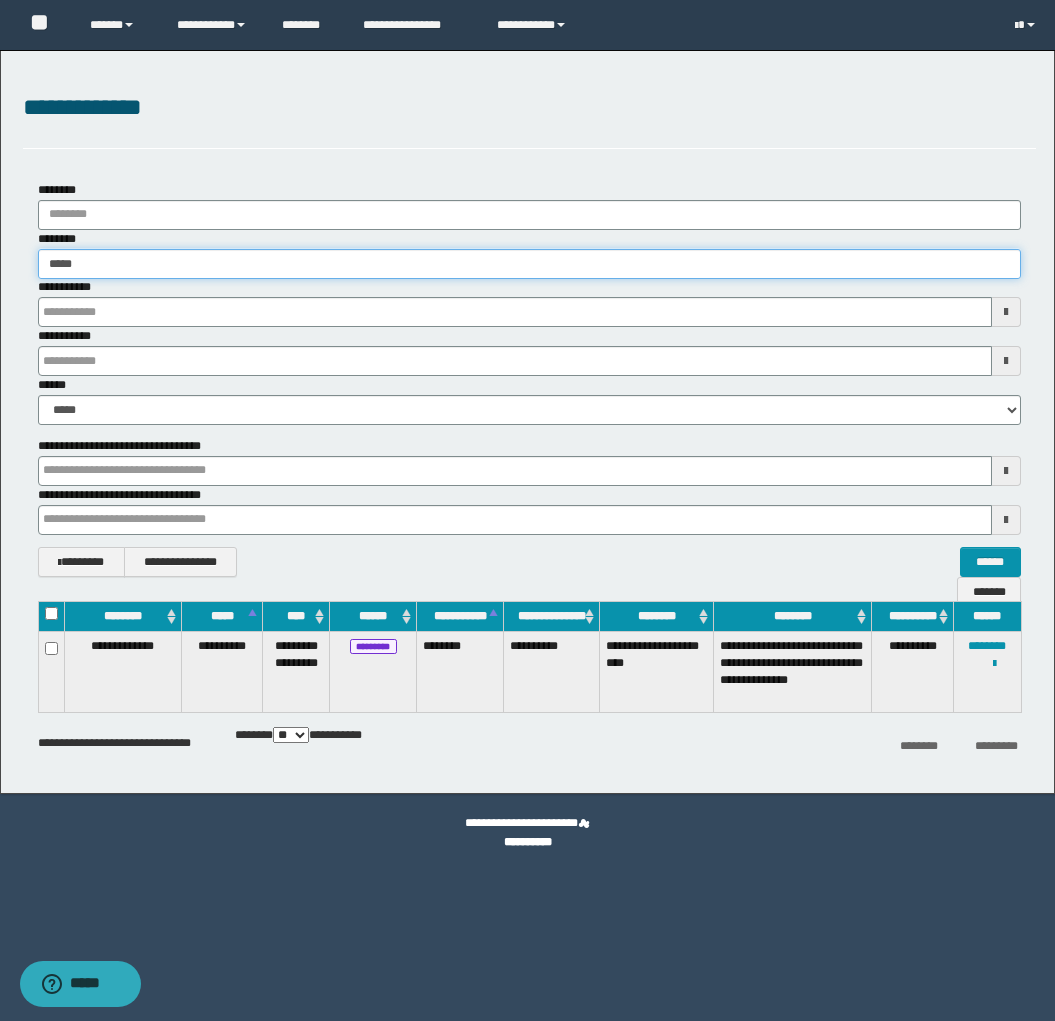 type on "******" 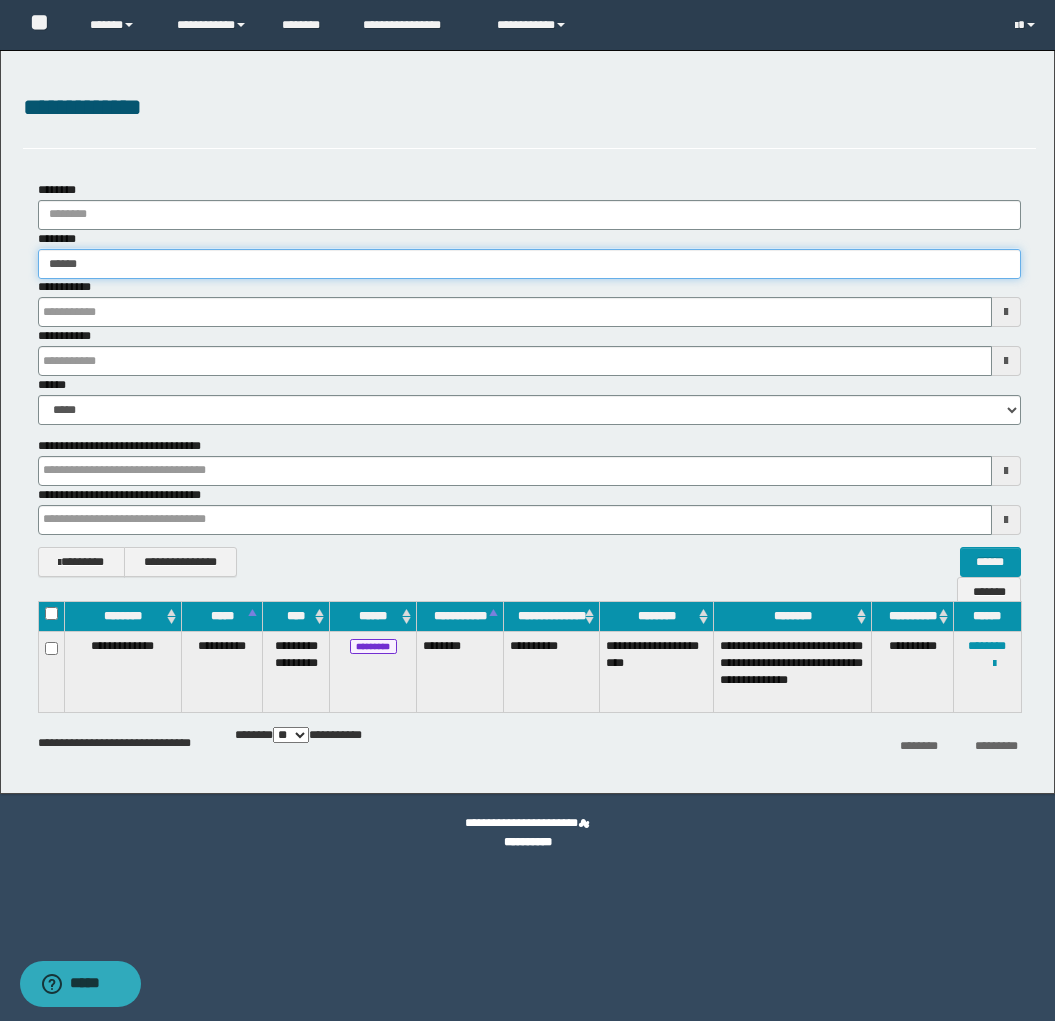 type on "******" 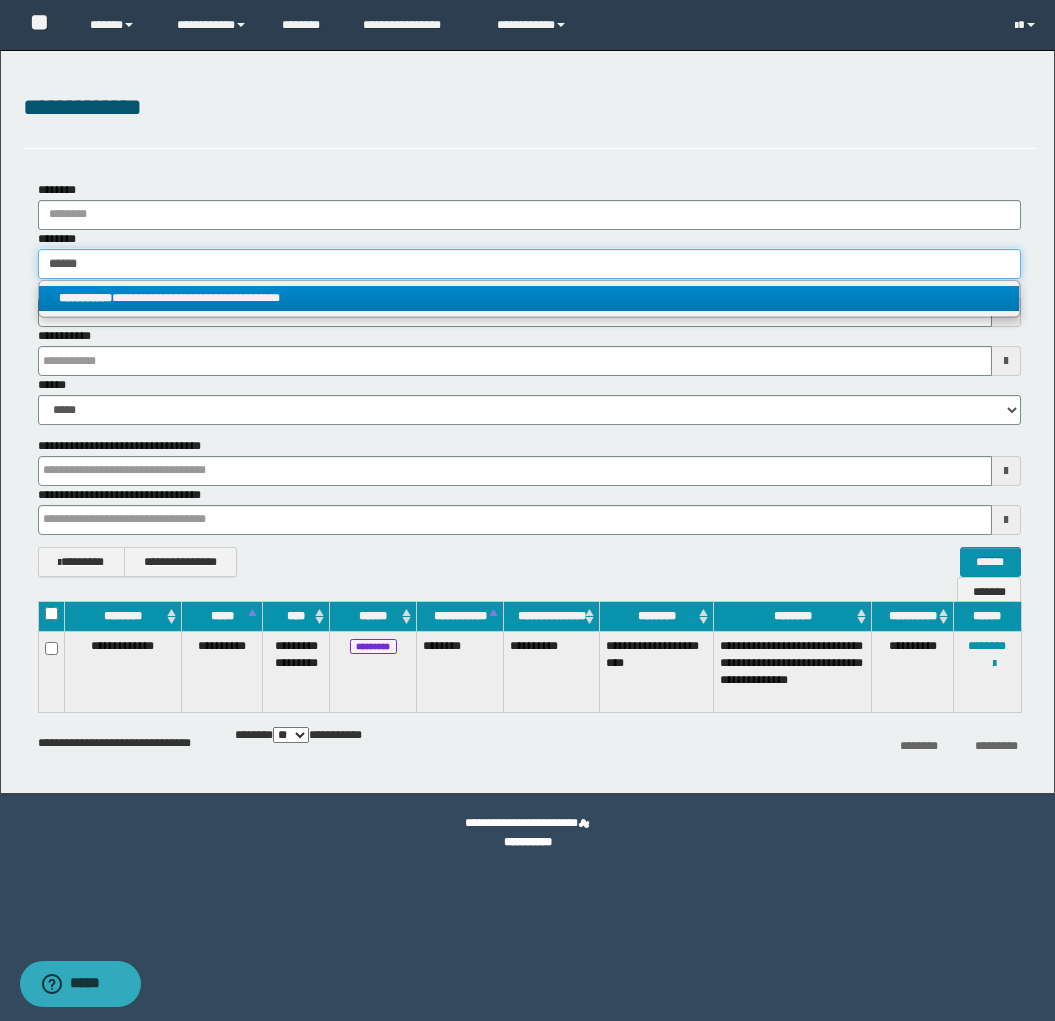 type on "******" 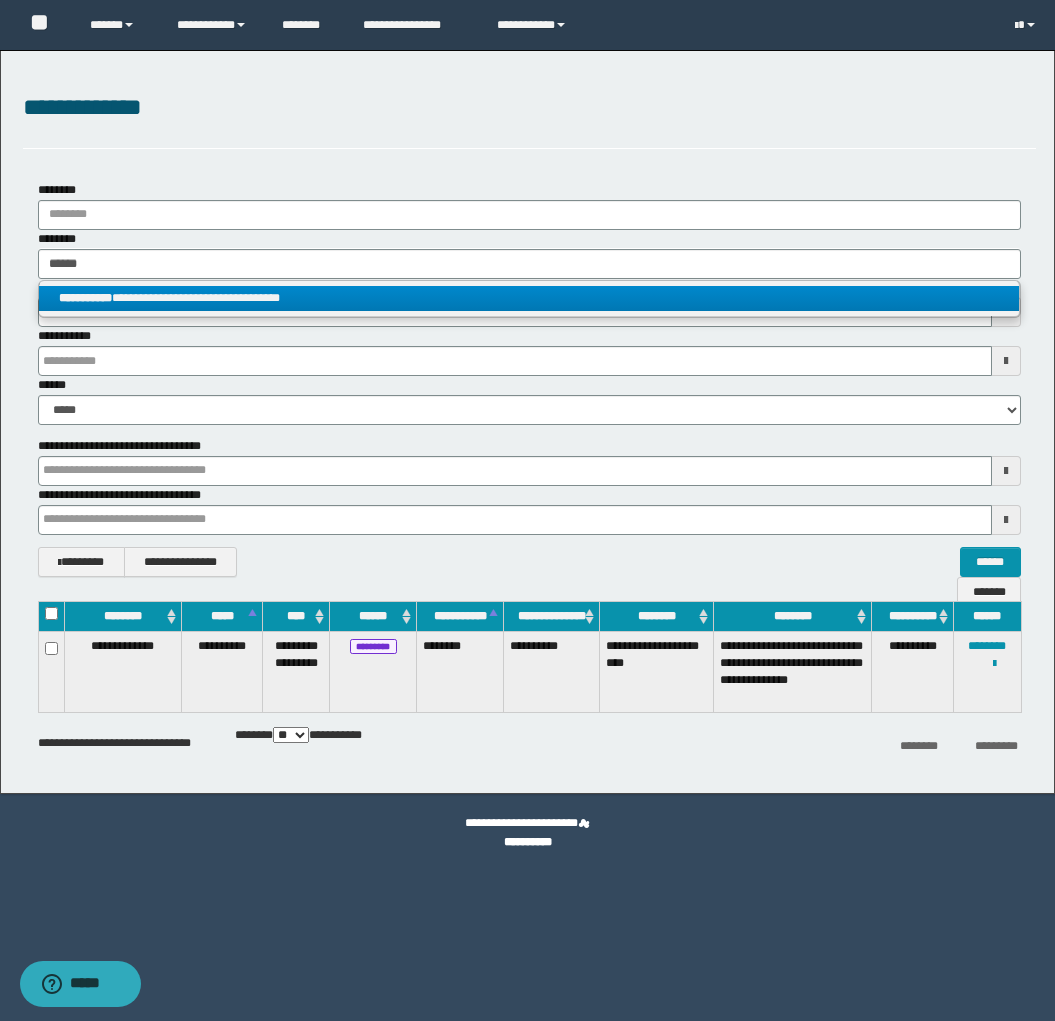 click on "**********" at bounding box center (529, 298) 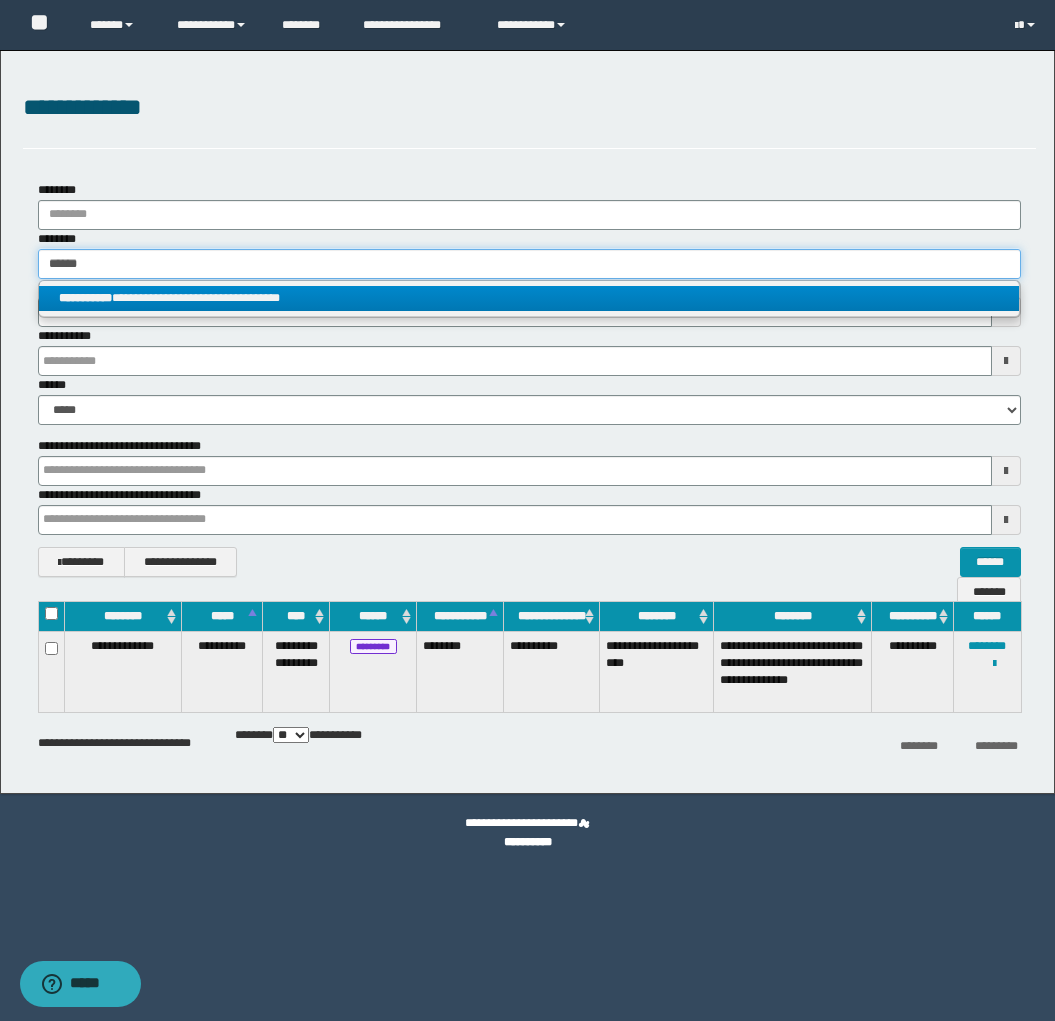 type 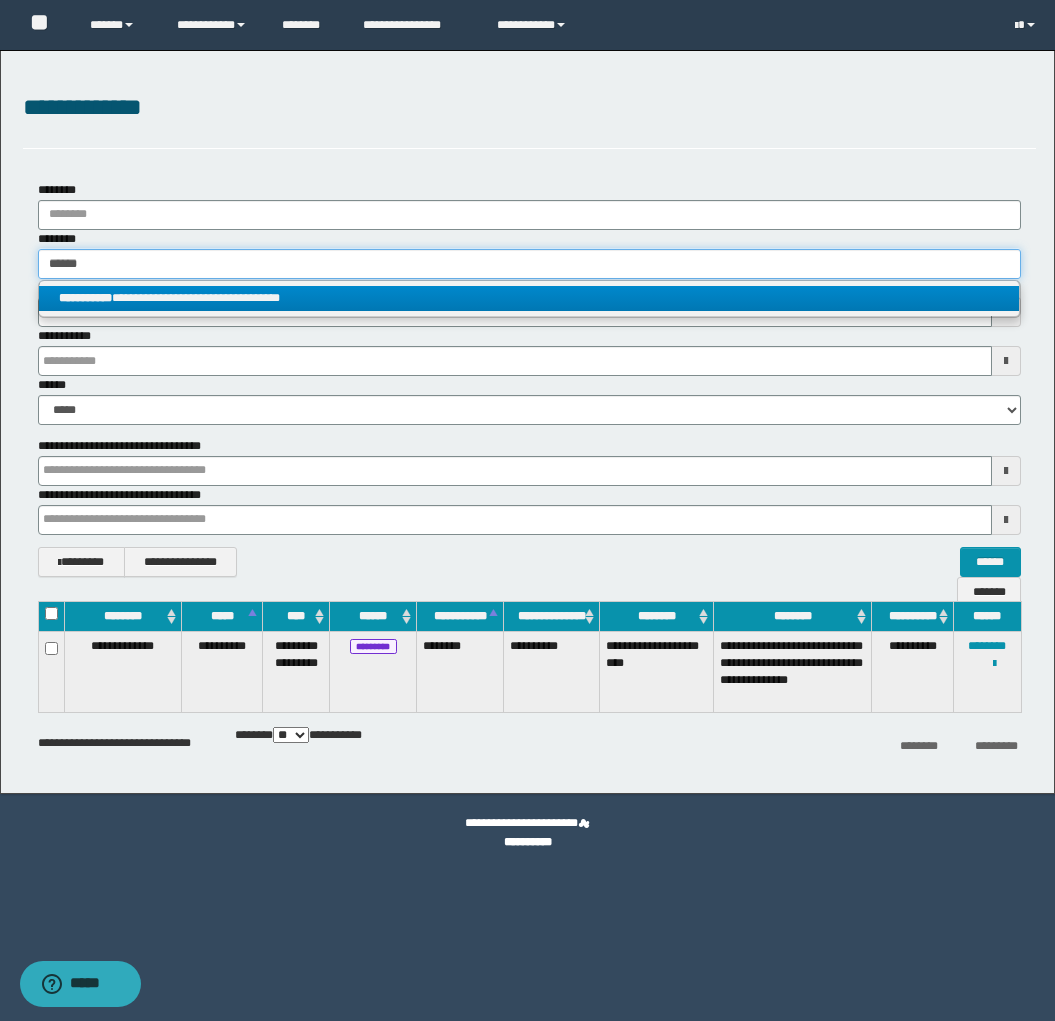 type on "**********" 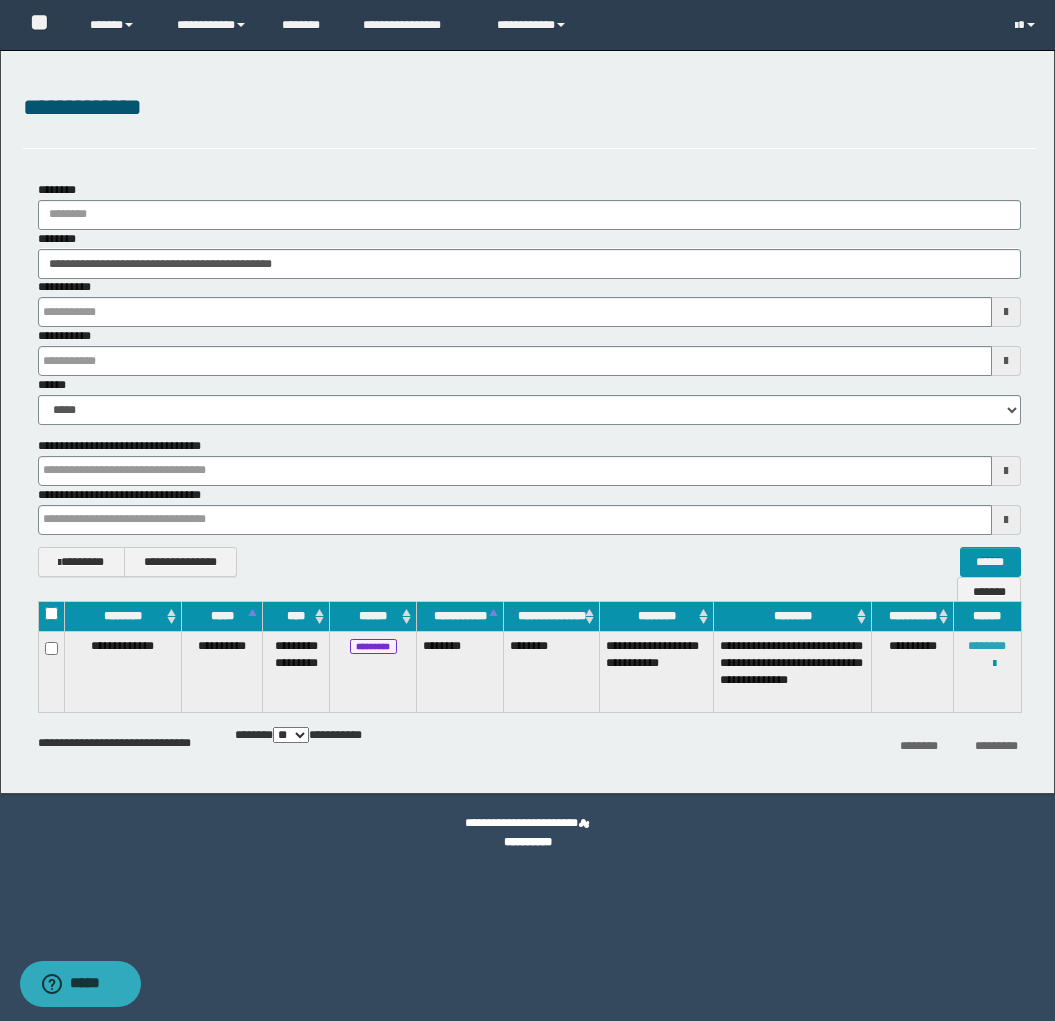 click on "********" at bounding box center (987, 646) 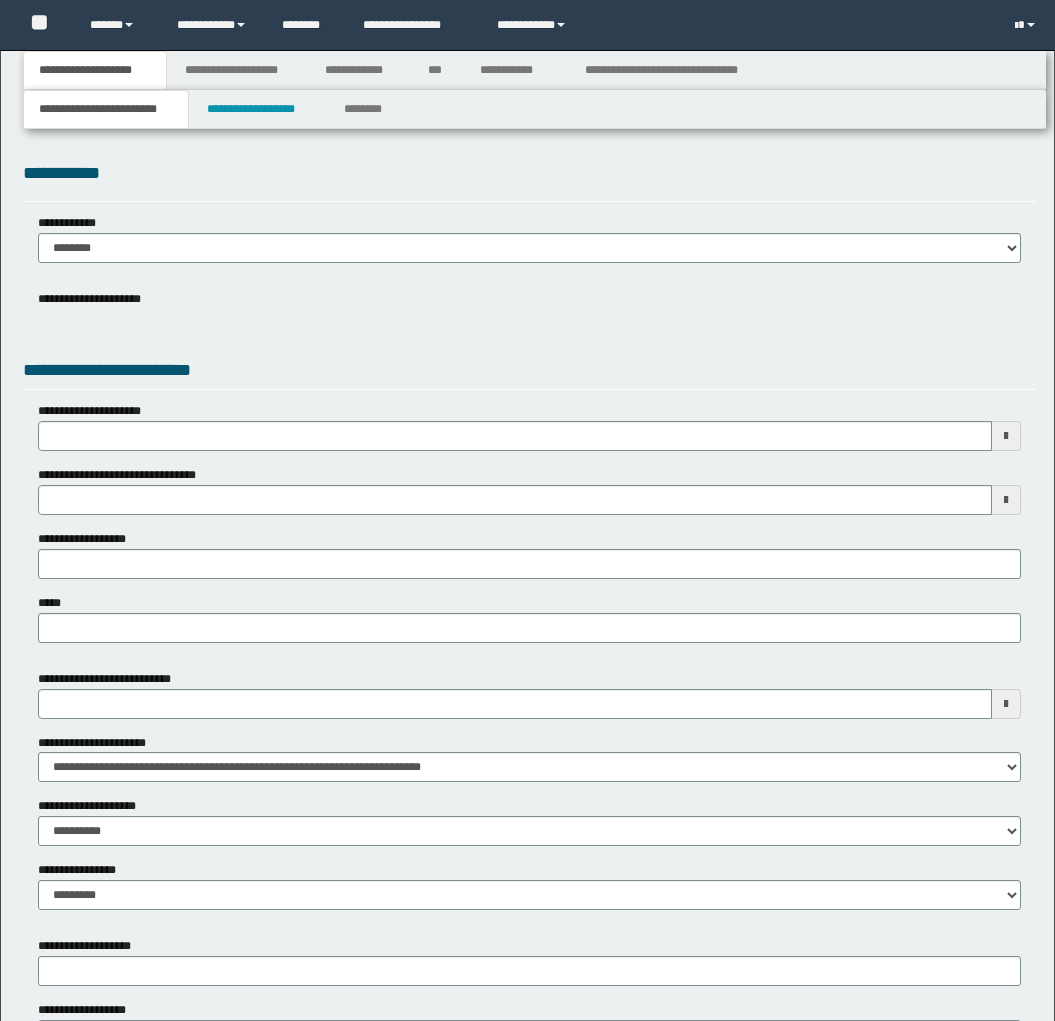 scroll, scrollTop: 0, scrollLeft: 0, axis: both 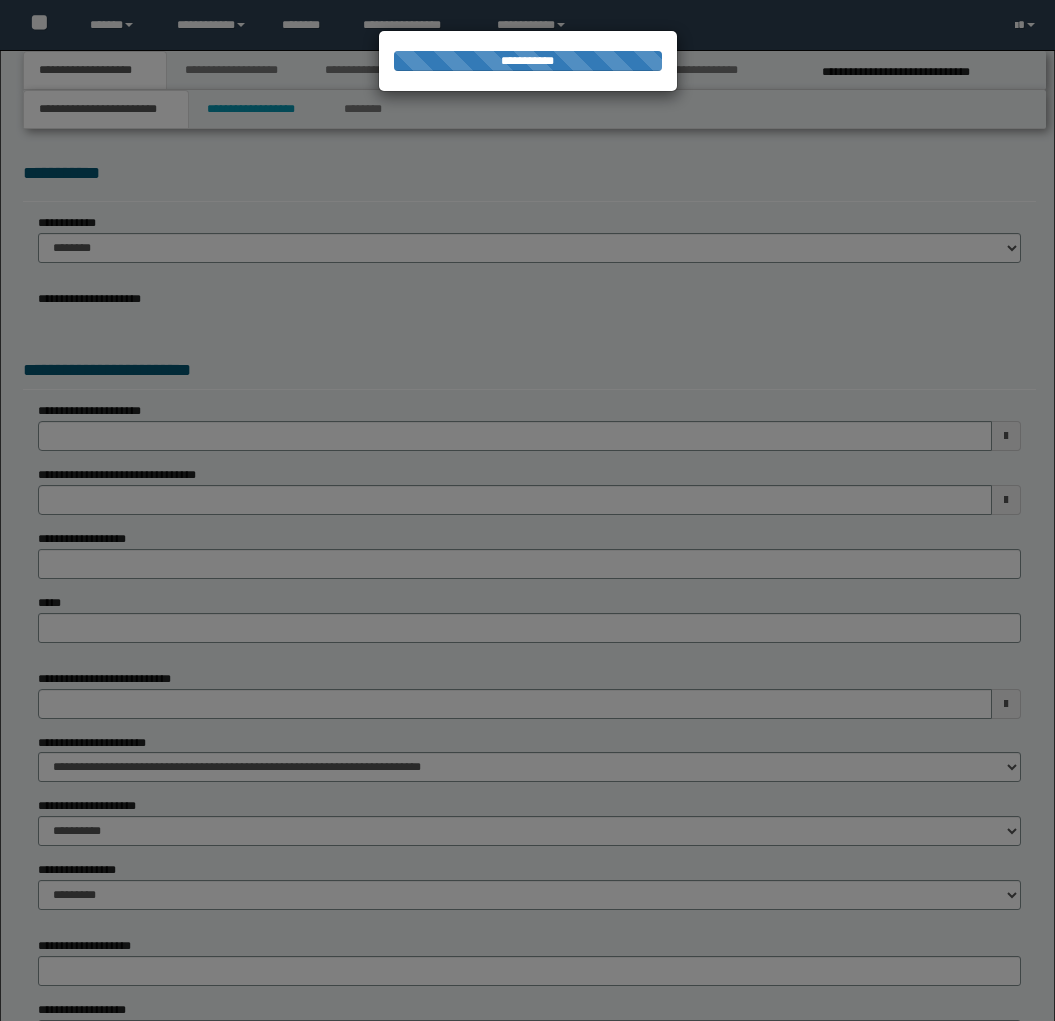 select on "*" 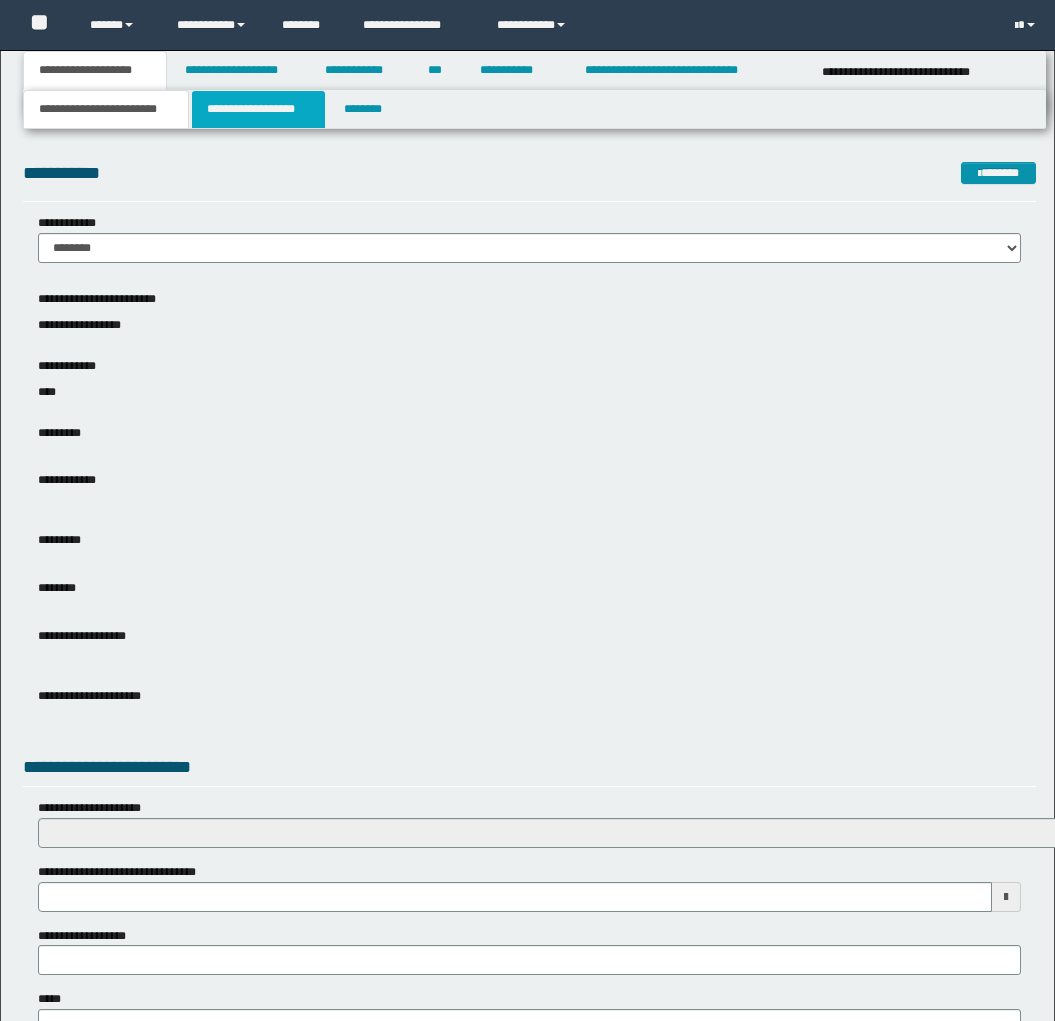 scroll, scrollTop: 0, scrollLeft: 0, axis: both 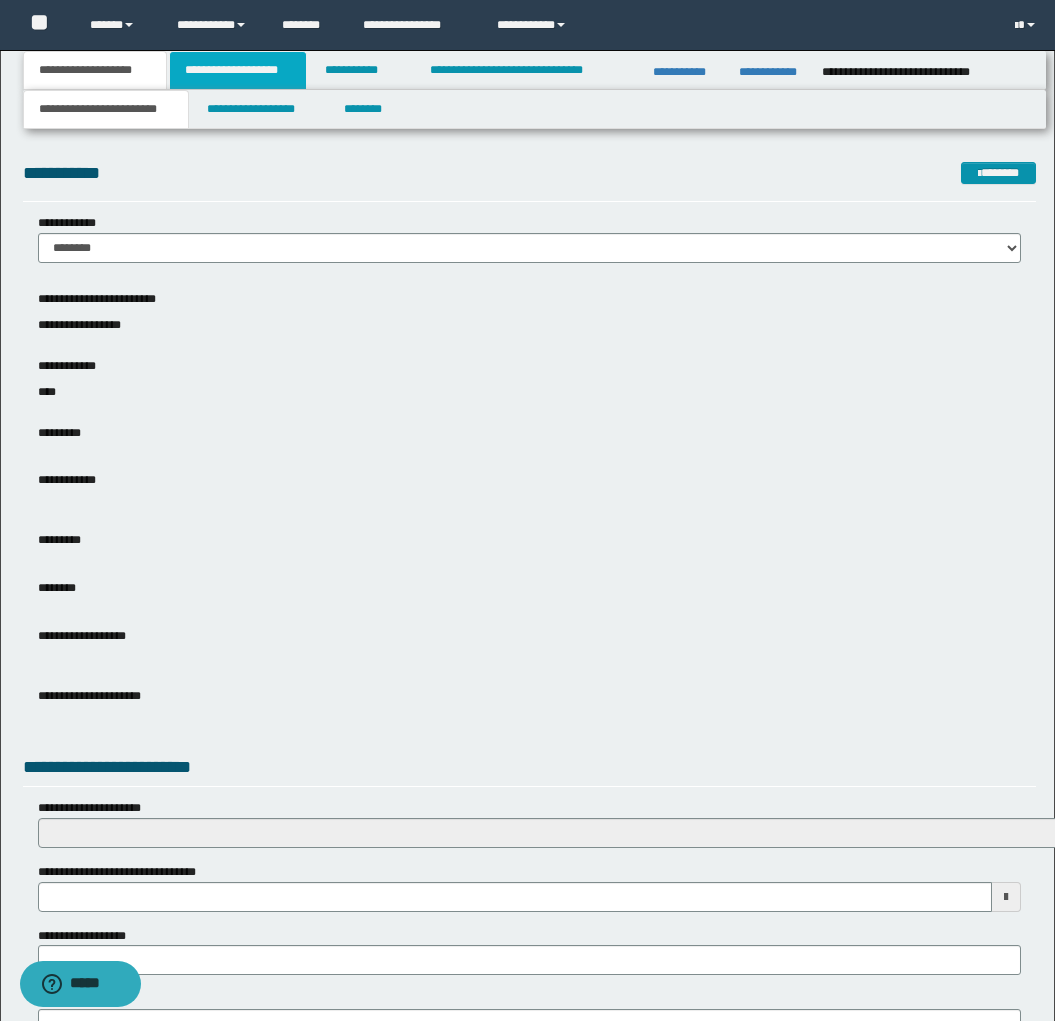 click on "**********" at bounding box center [238, 70] 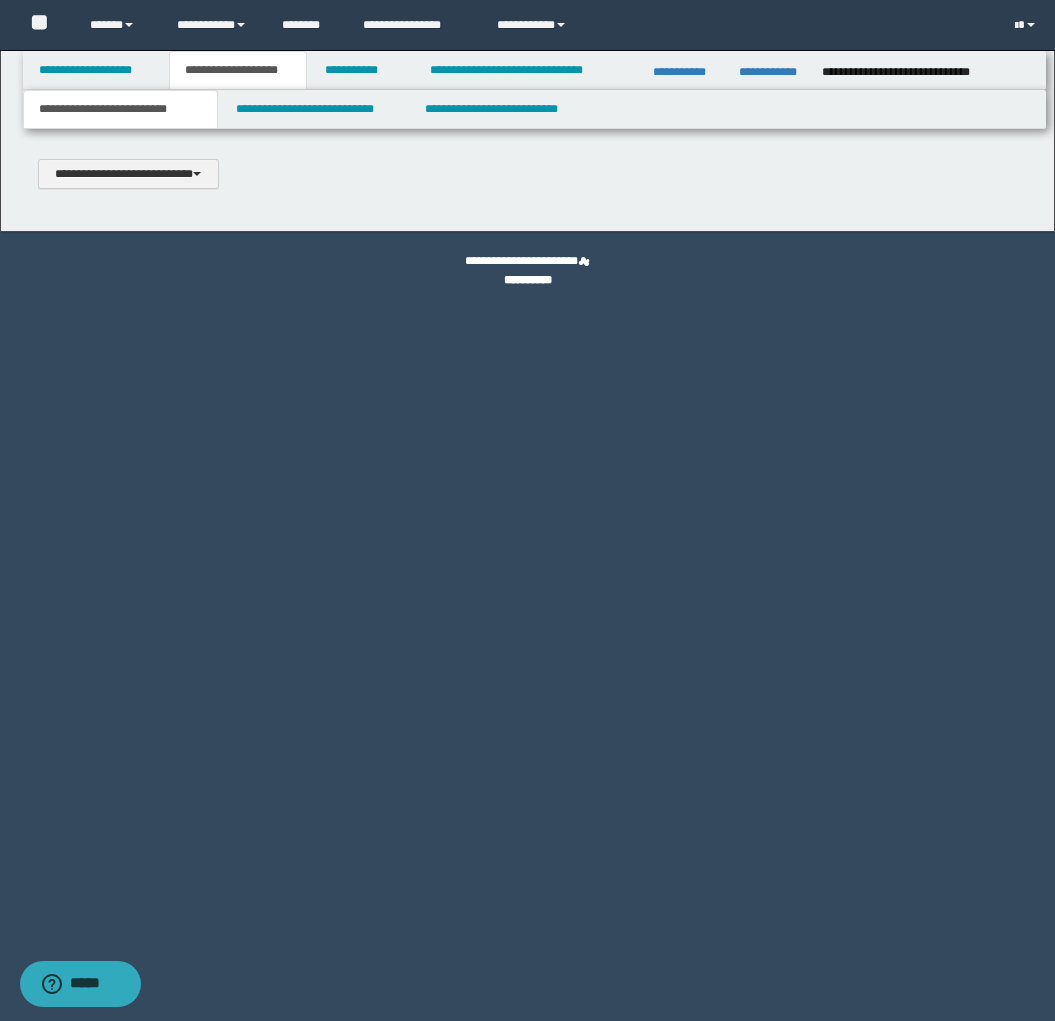 type 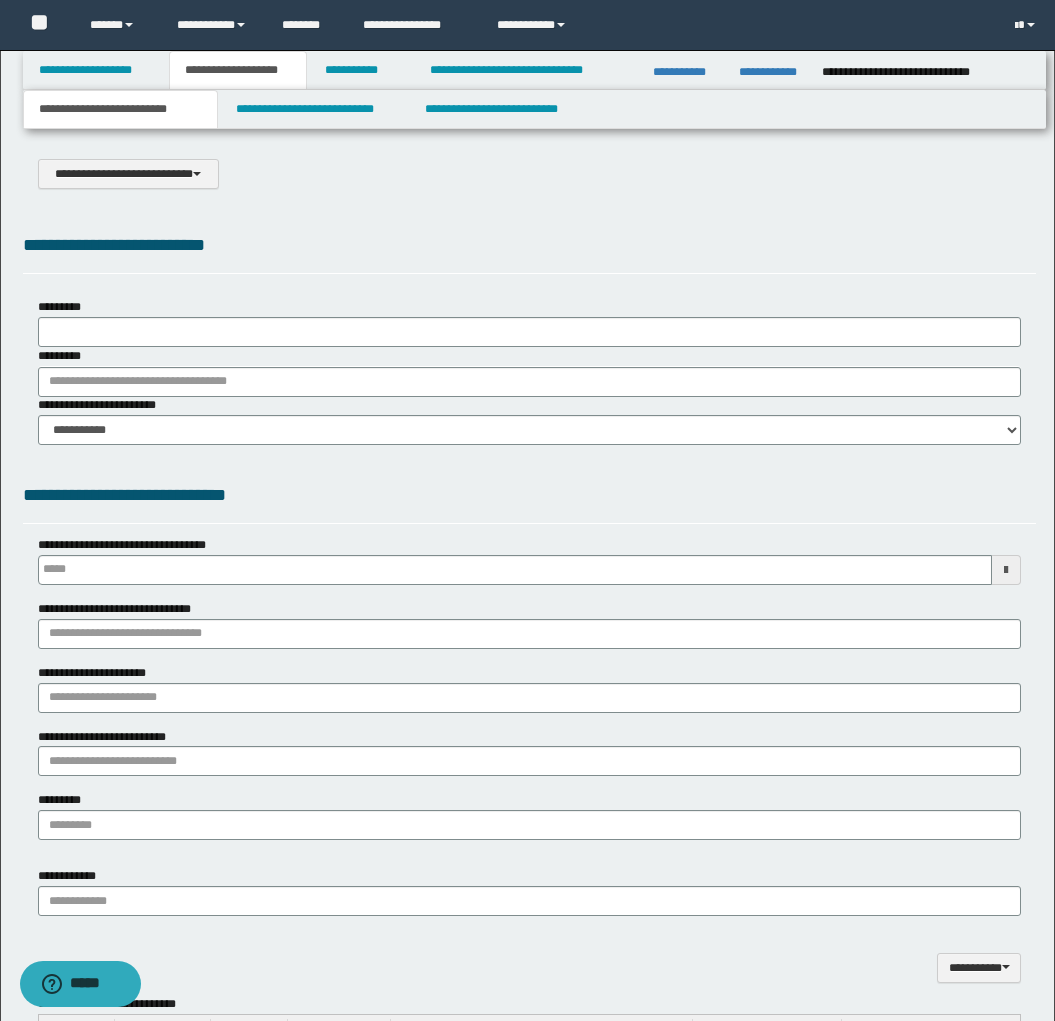 type on "**********" 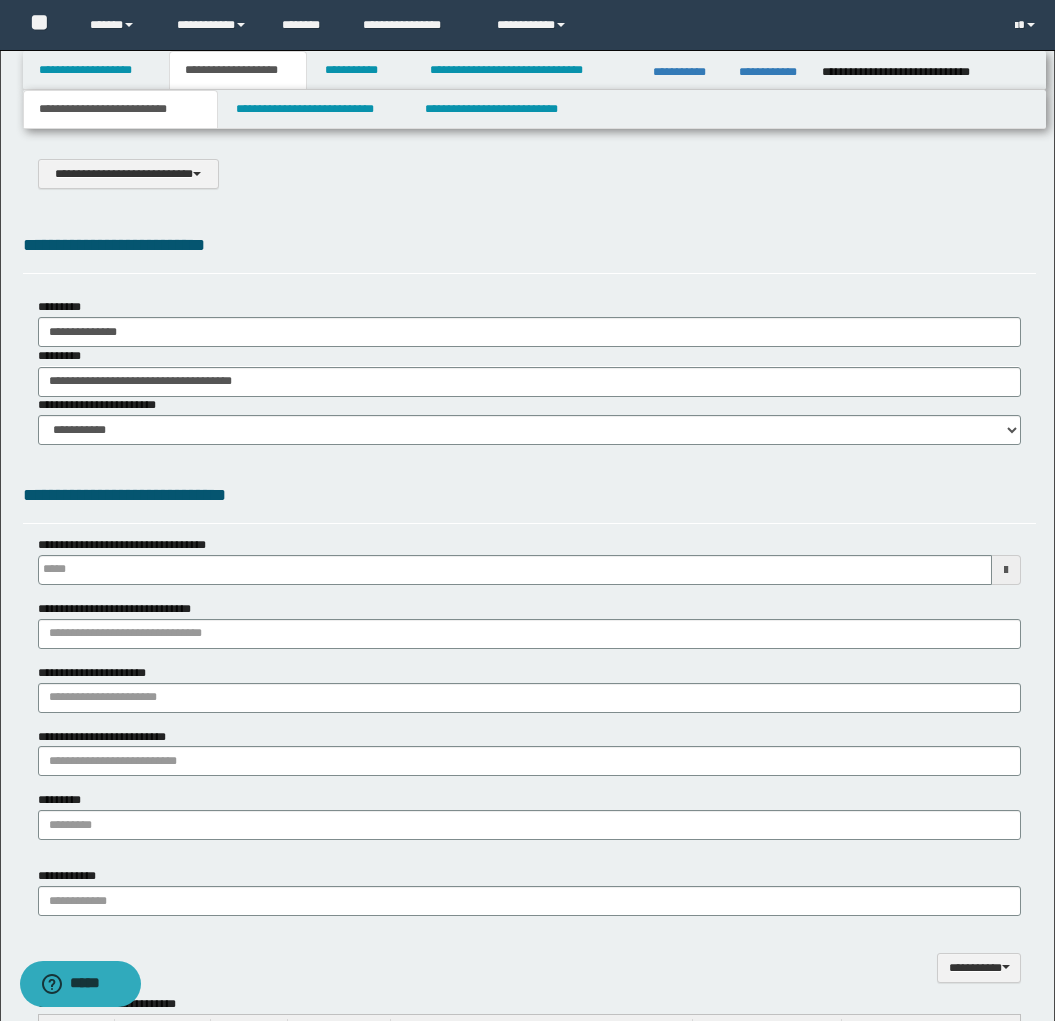 type on "**********" 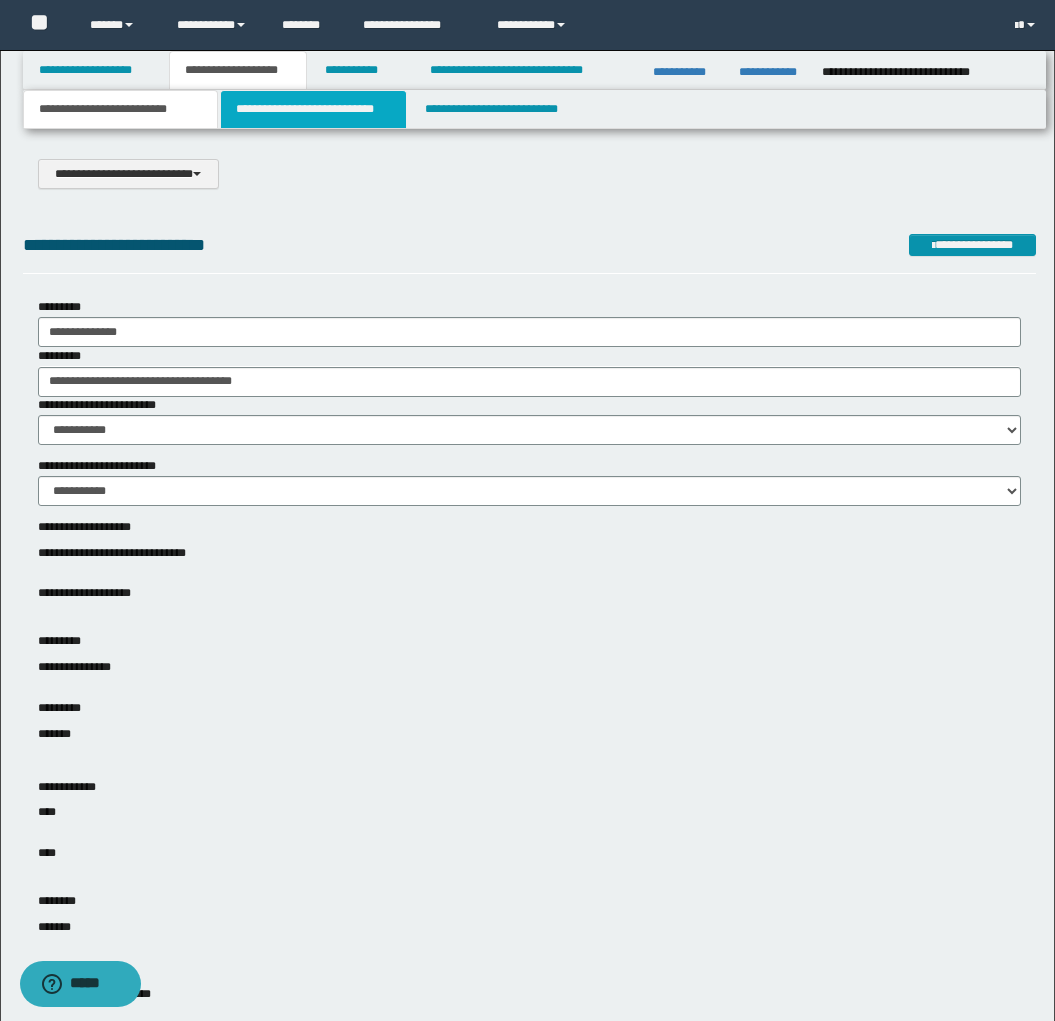 click on "**********" at bounding box center (314, 109) 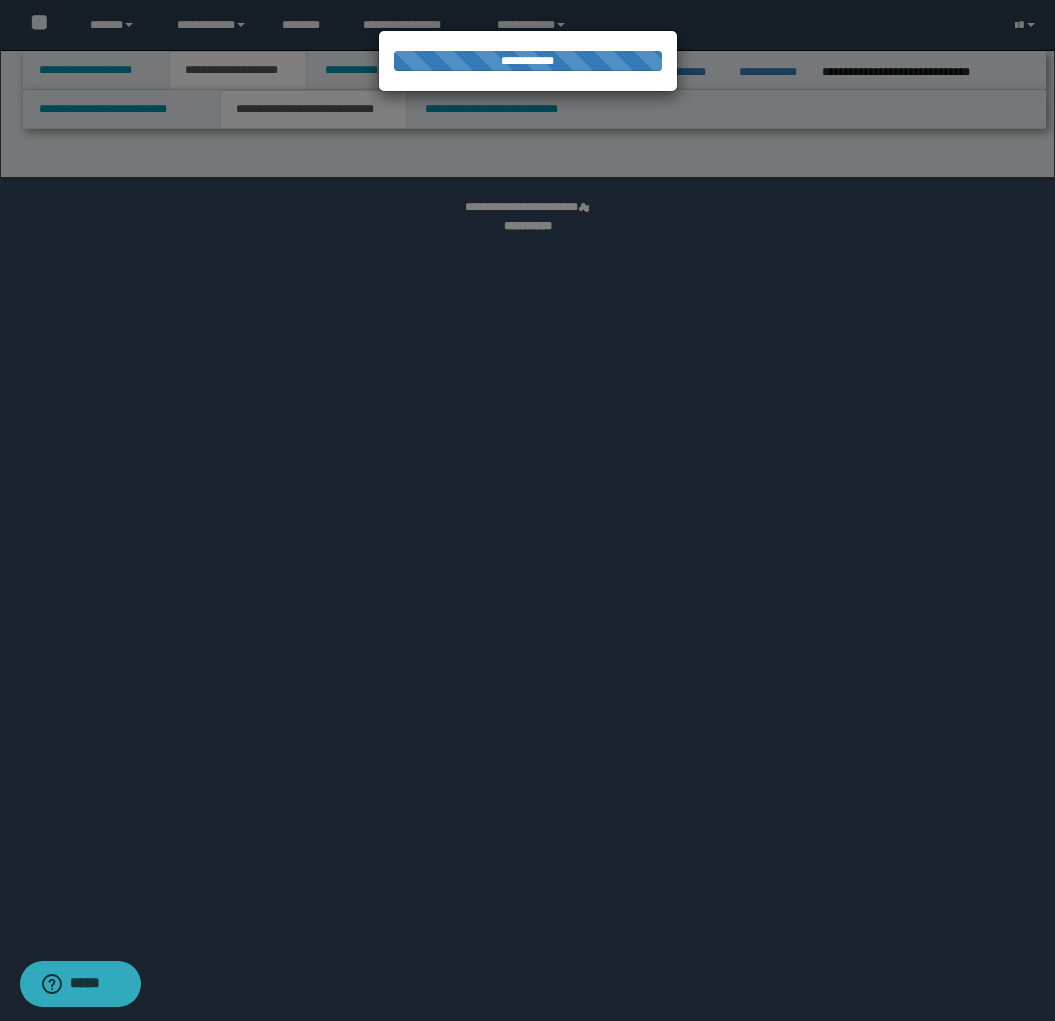 select on "*" 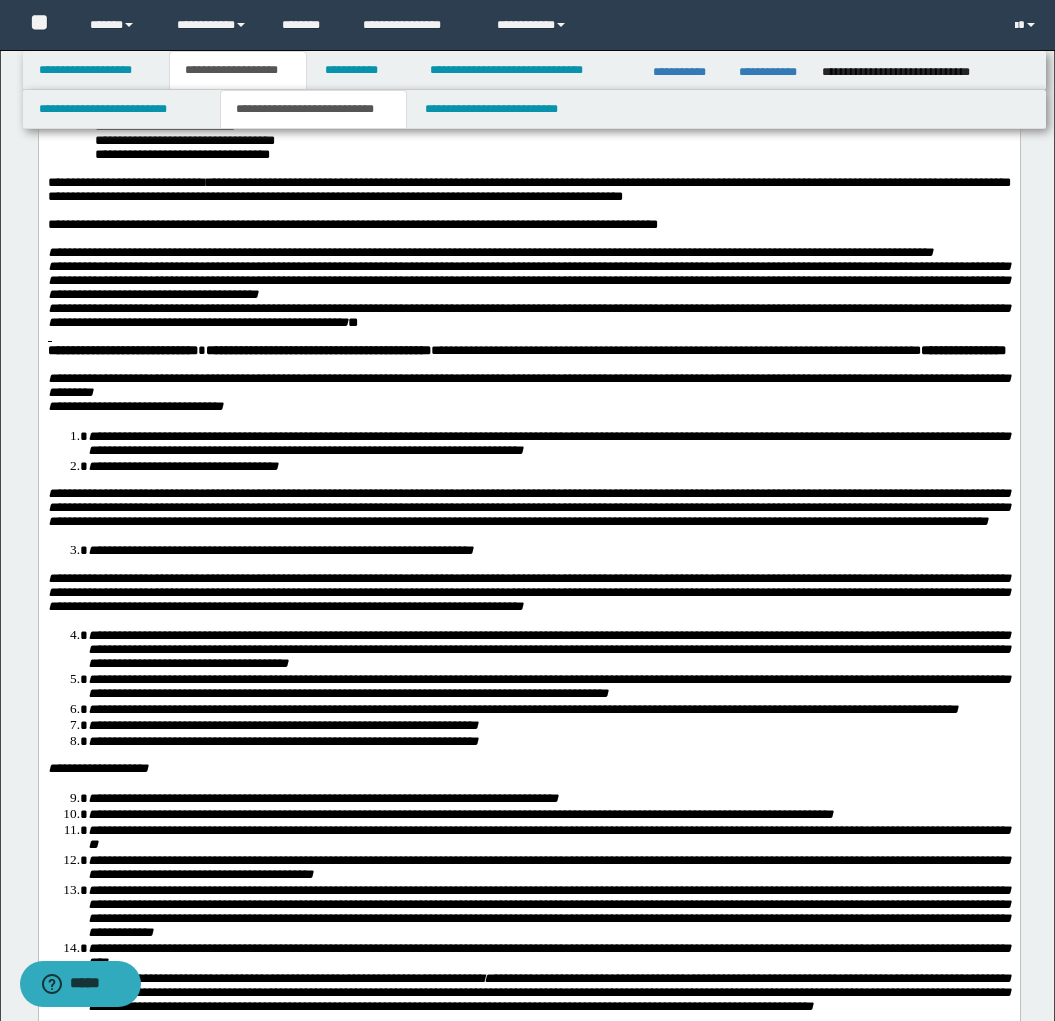scroll, scrollTop: 733, scrollLeft: 0, axis: vertical 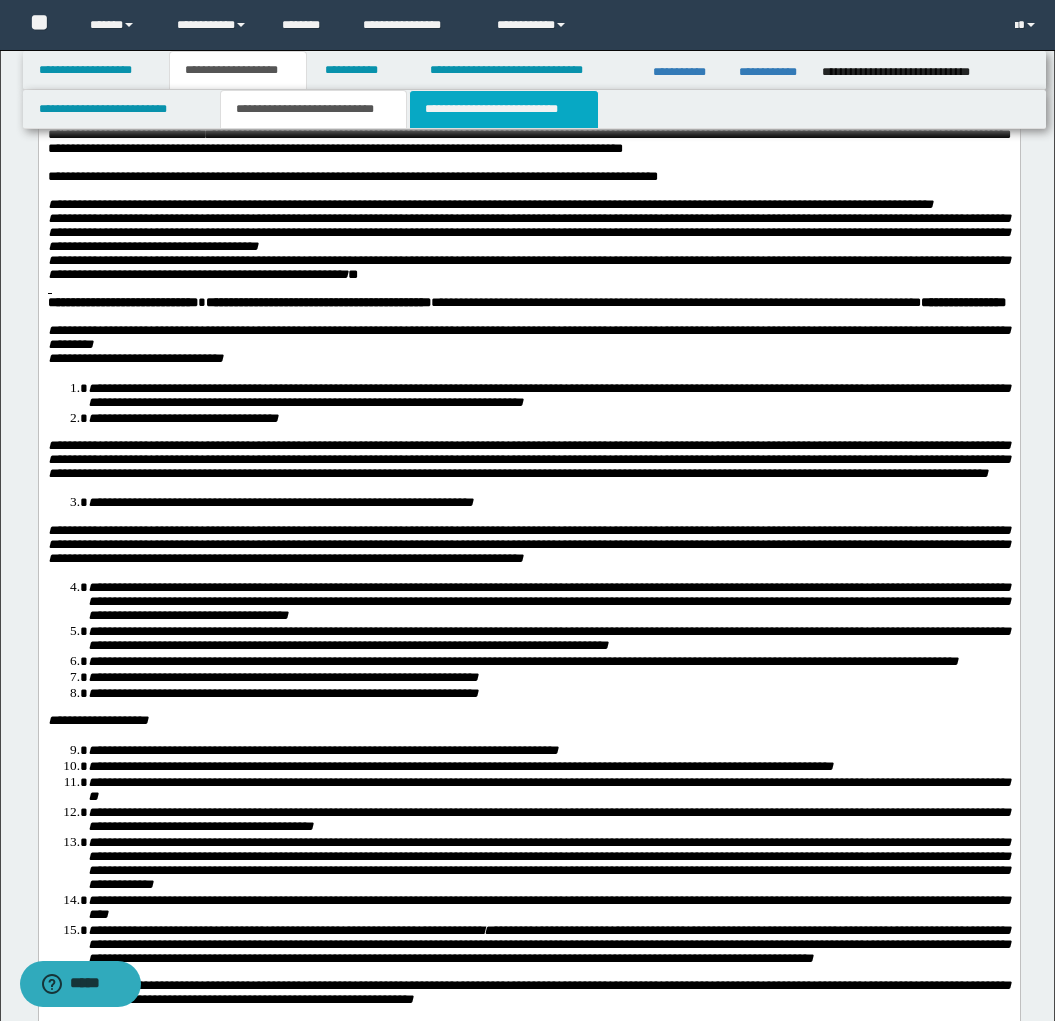 click on "**********" at bounding box center [504, 109] 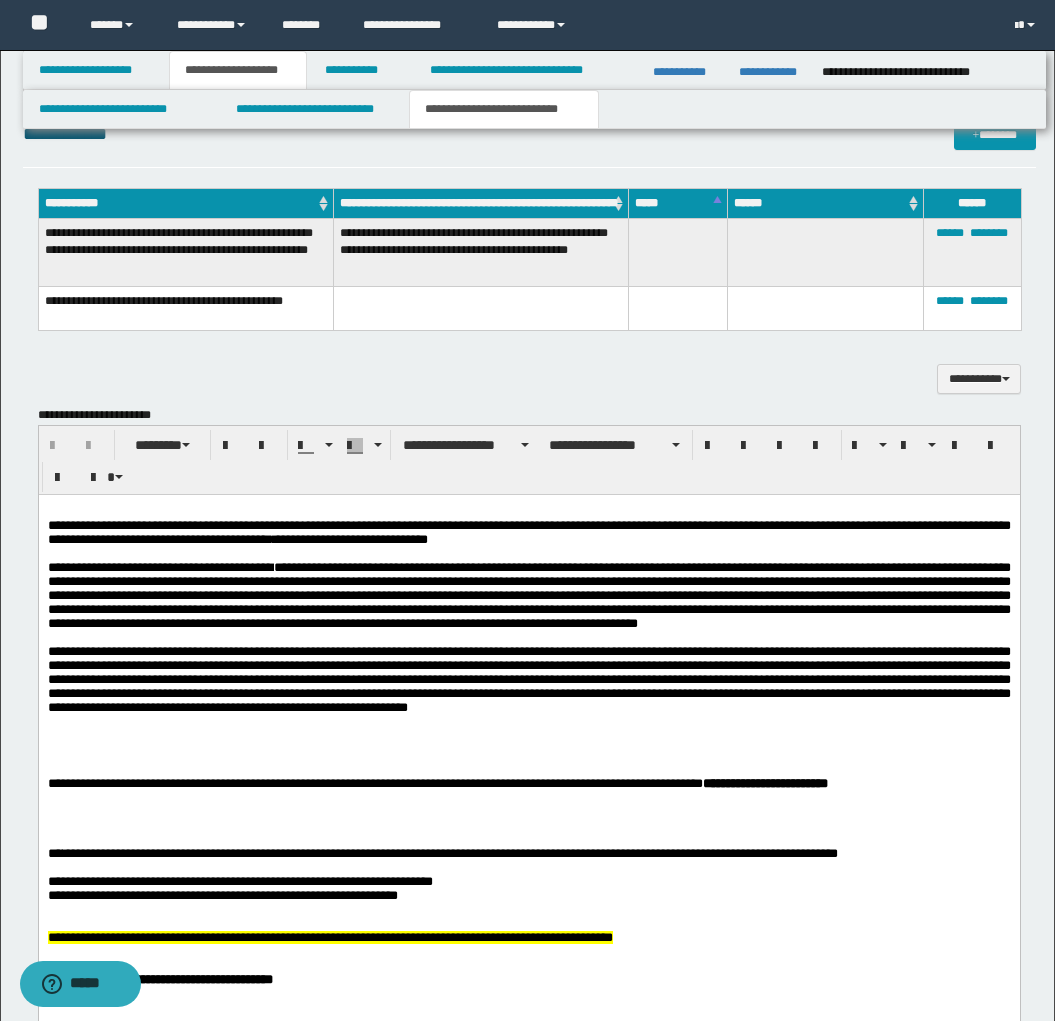 scroll, scrollTop: 1296, scrollLeft: 0, axis: vertical 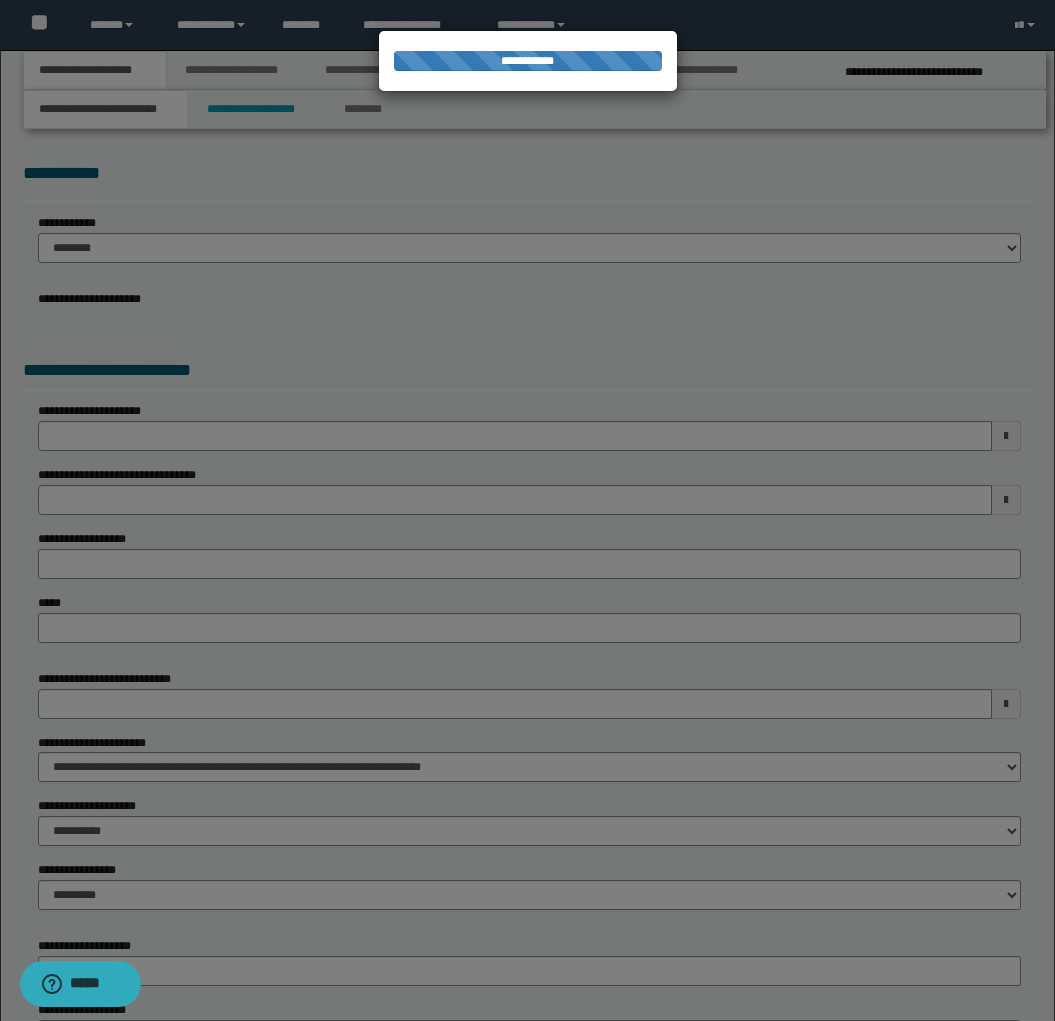 select on "*" 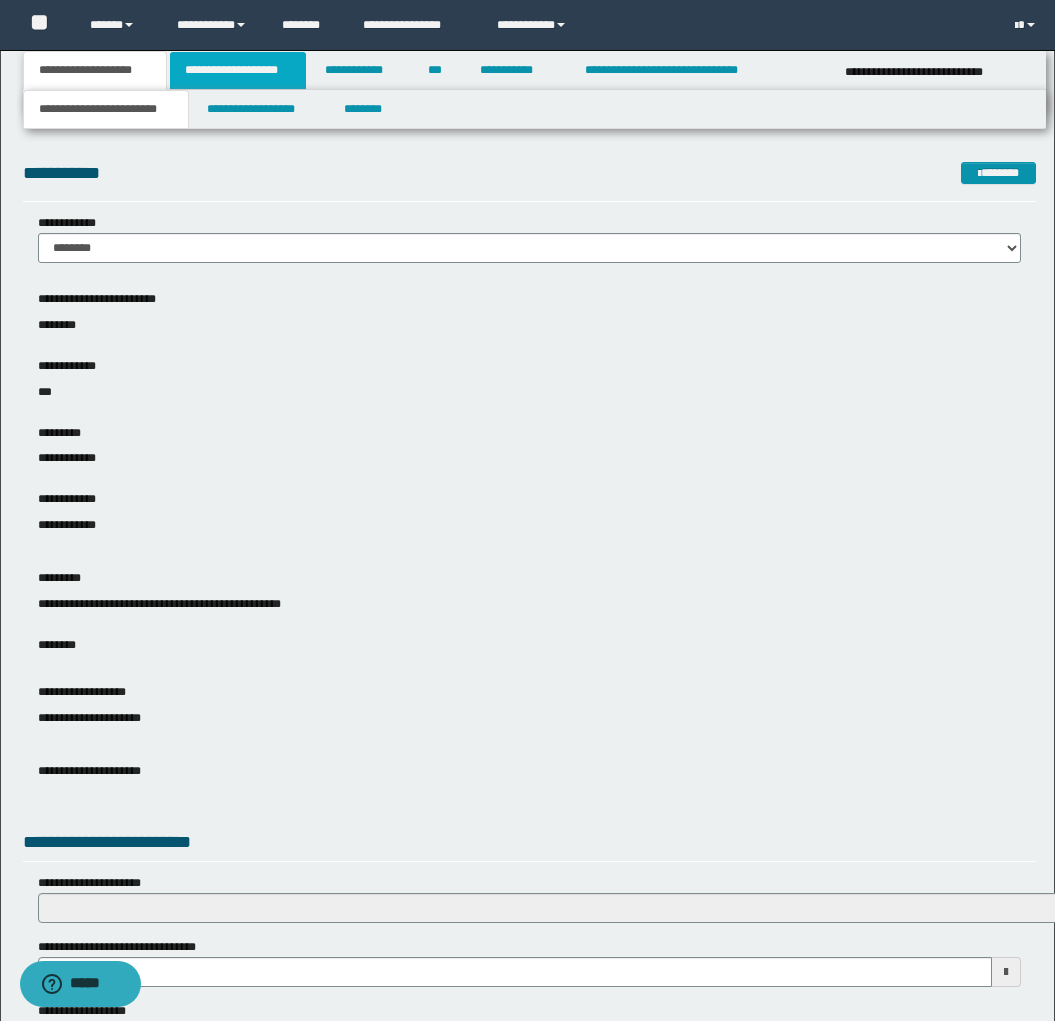 click on "**********" at bounding box center (238, 70) 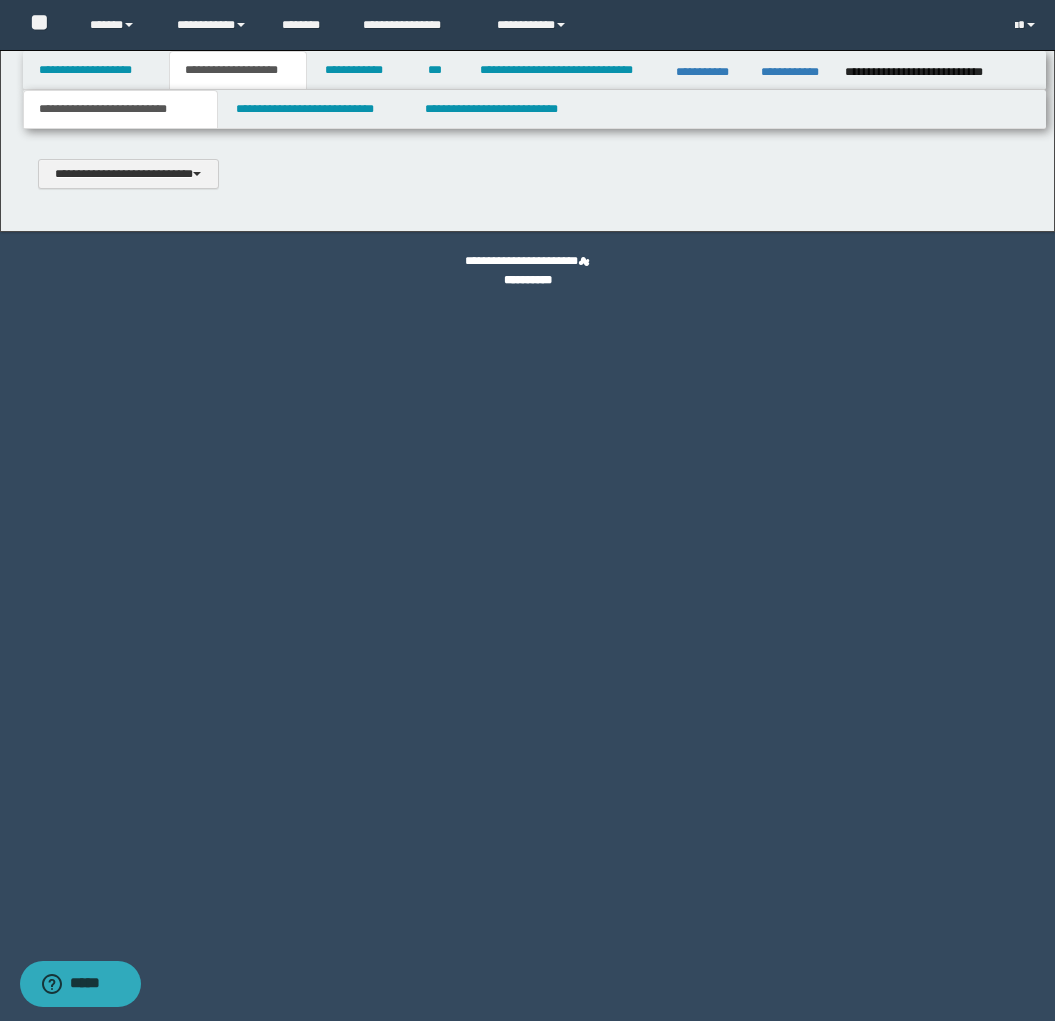 scroll, scrollTop: 0, scrollLeft: 0, axis: both 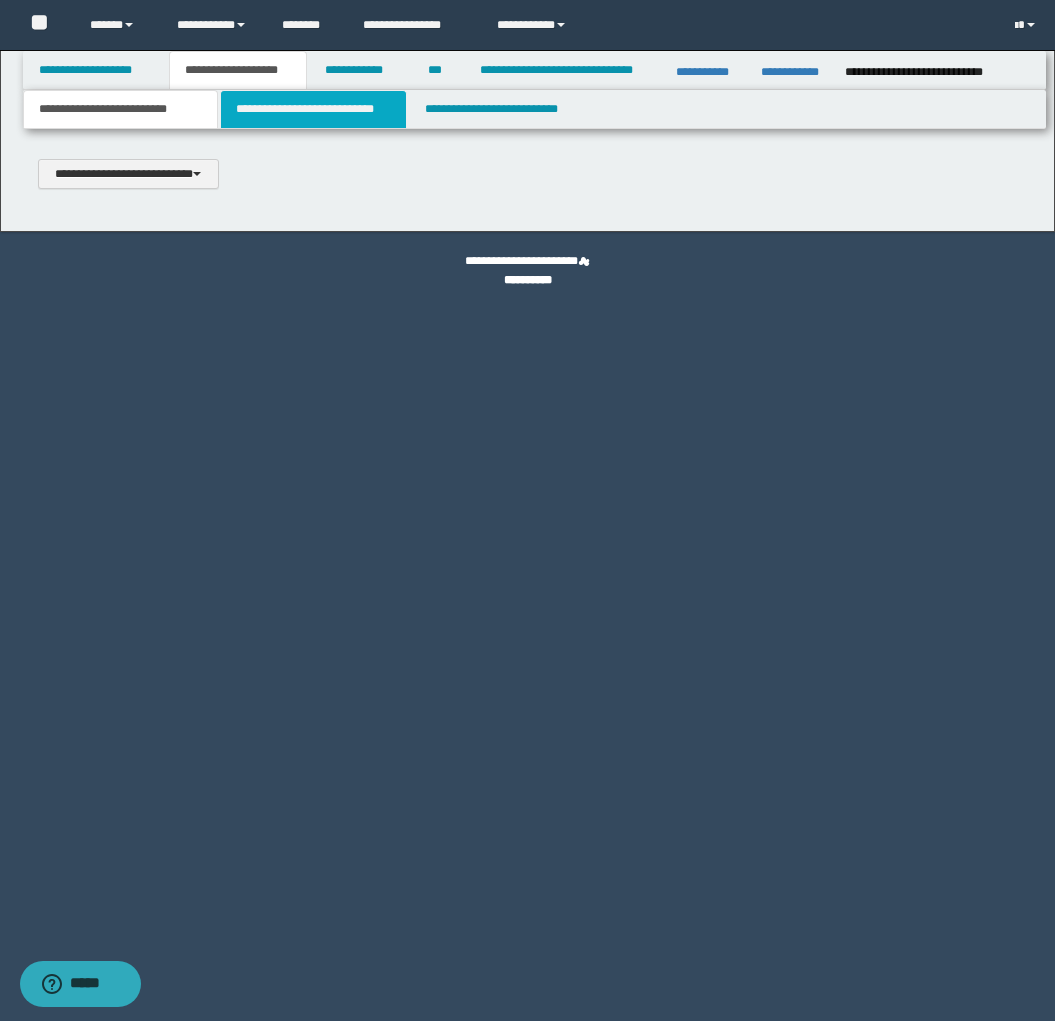 type 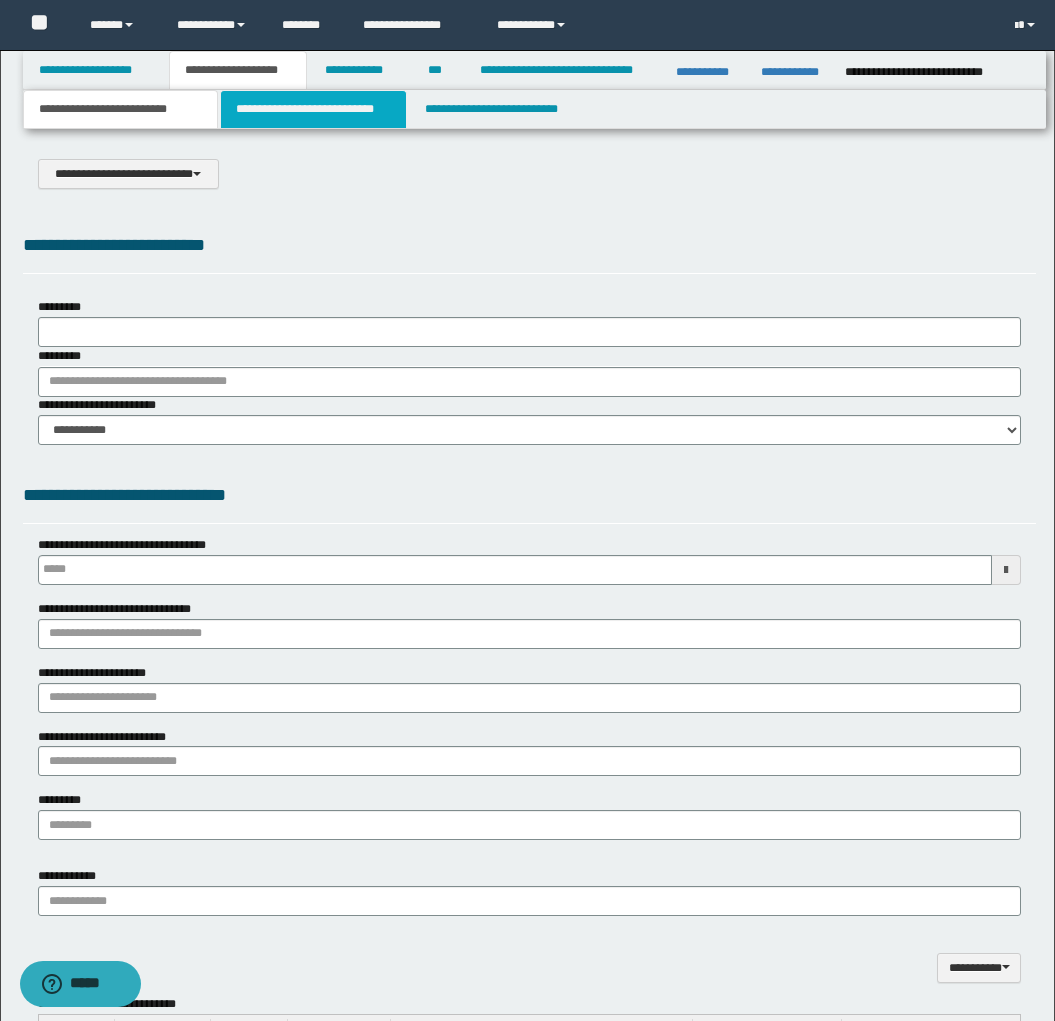 type on "******" 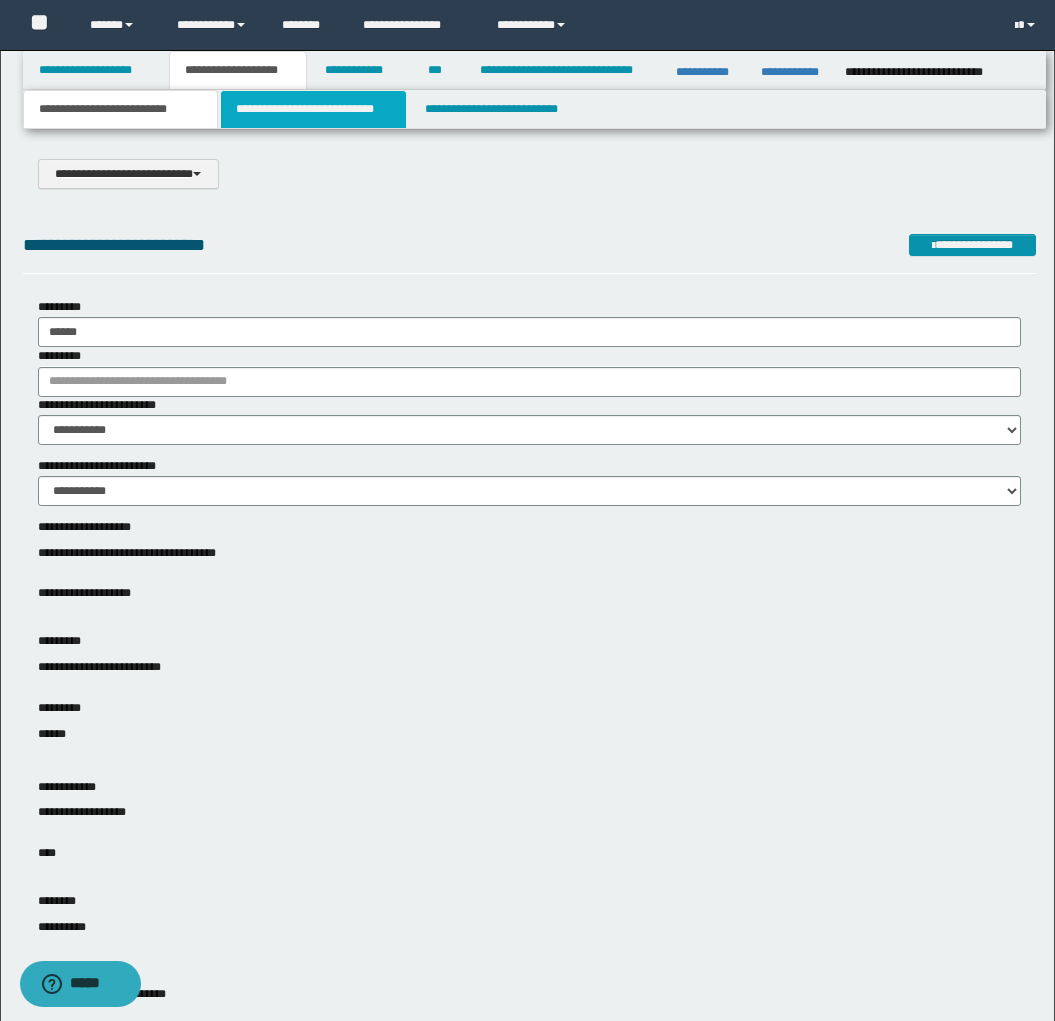 click on "**********" at bounding box center [314, 109] 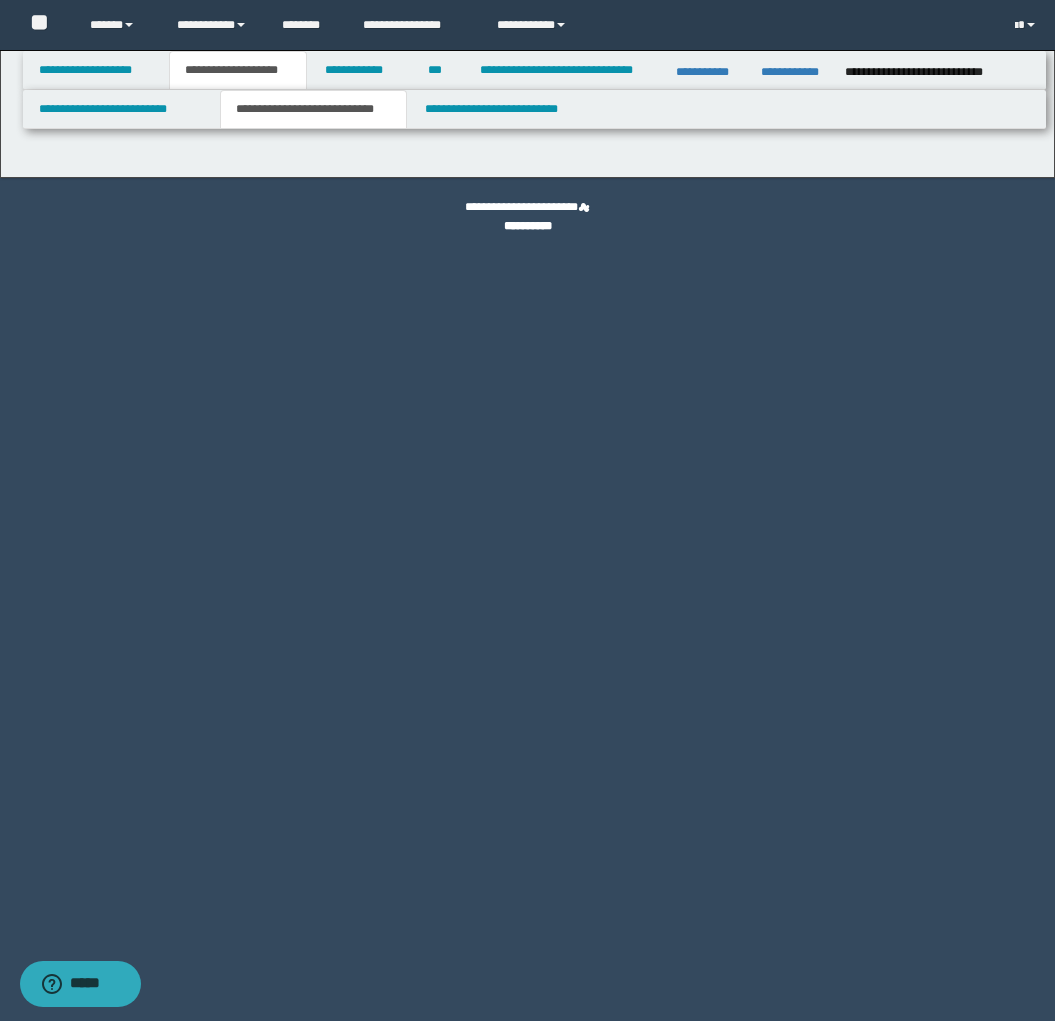 select on "*" 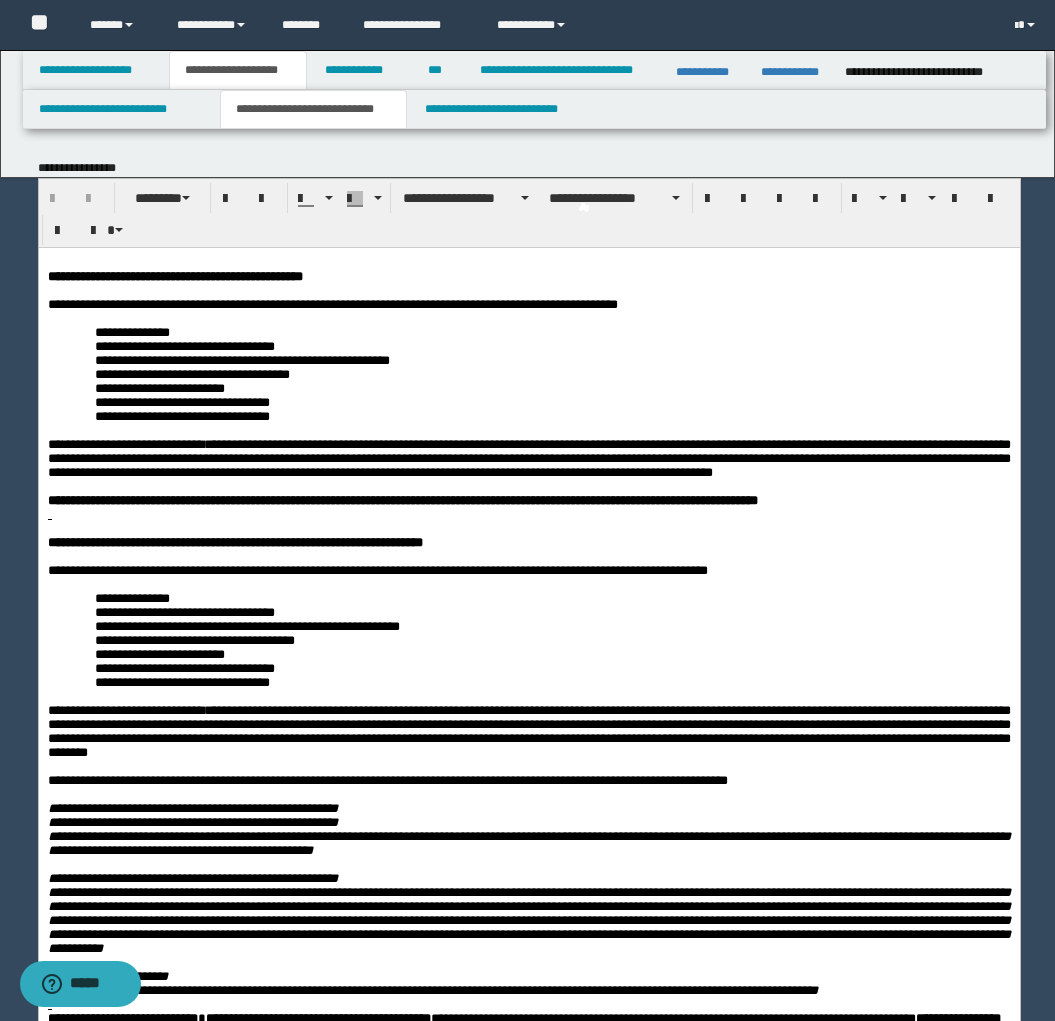 scroll, scrollTop: 0, scrollLeft: 0, axis: both 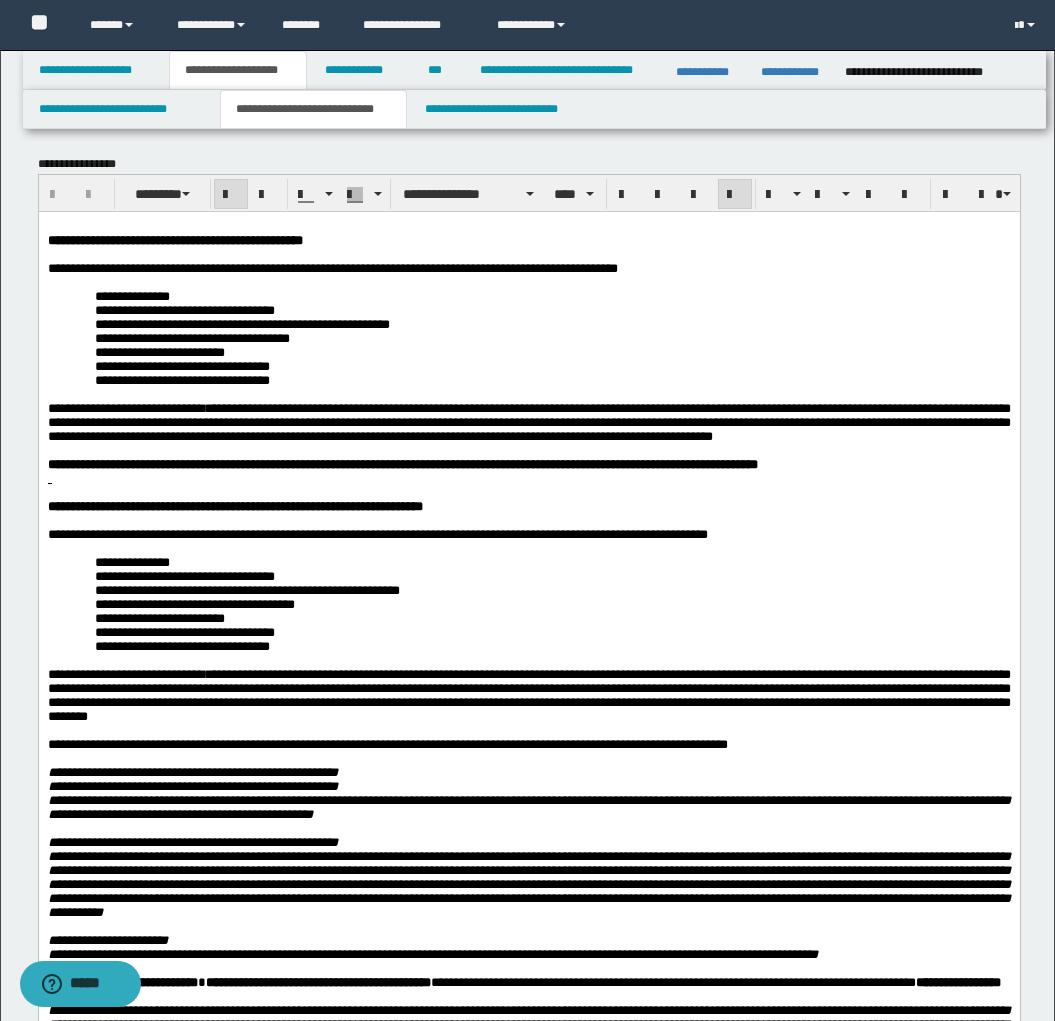click on "**********" at bounding box center [528, 988] 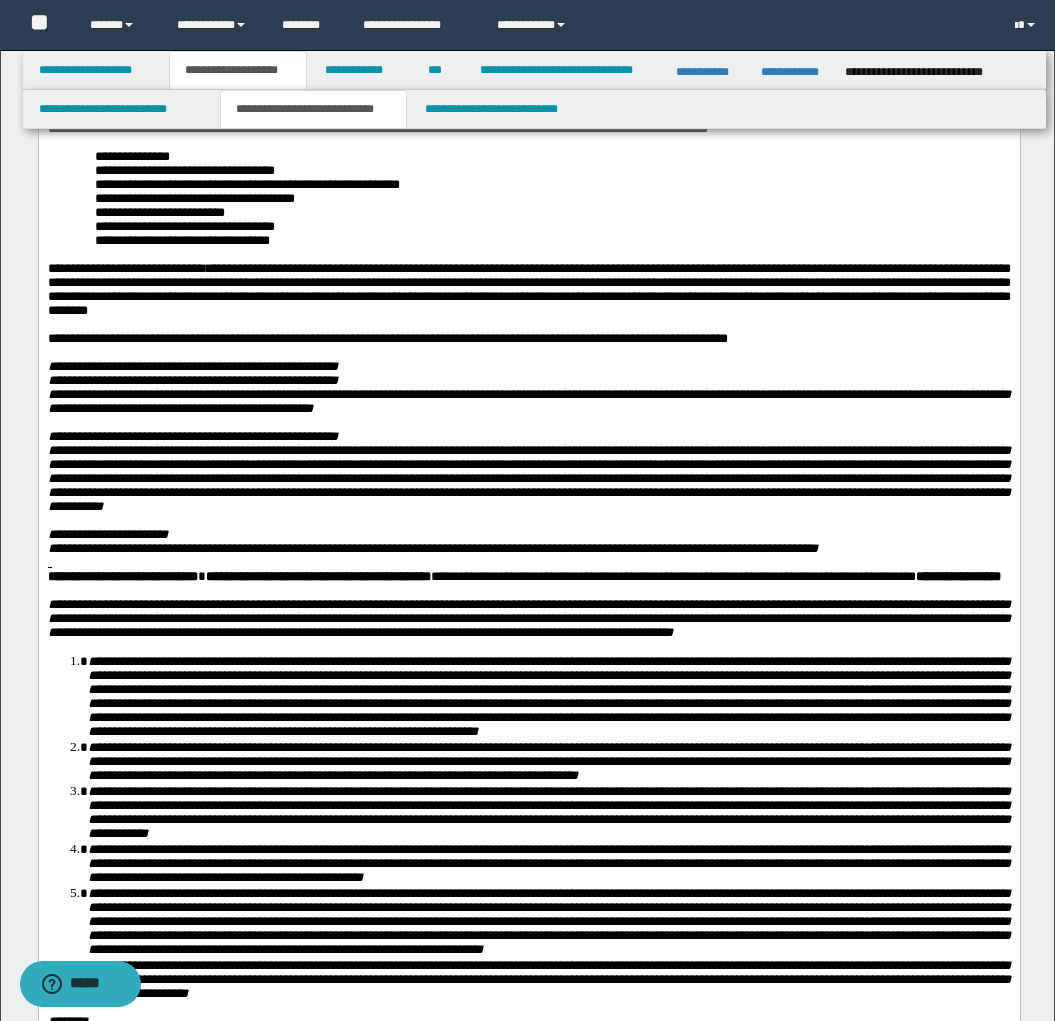 scroll, scrollTop: 388, scrollLeft: 0, axis: vertical 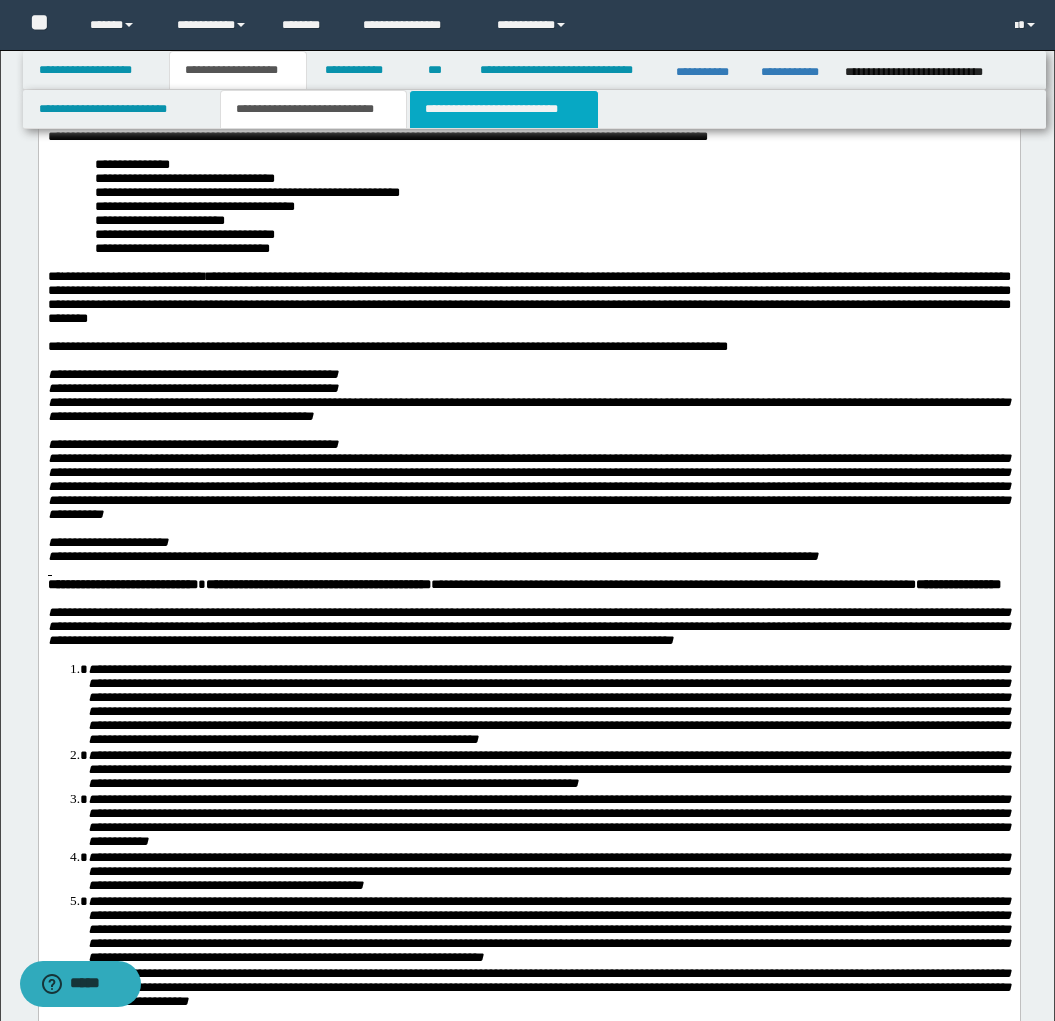 click on "**********" at bounding box center (504, 109) 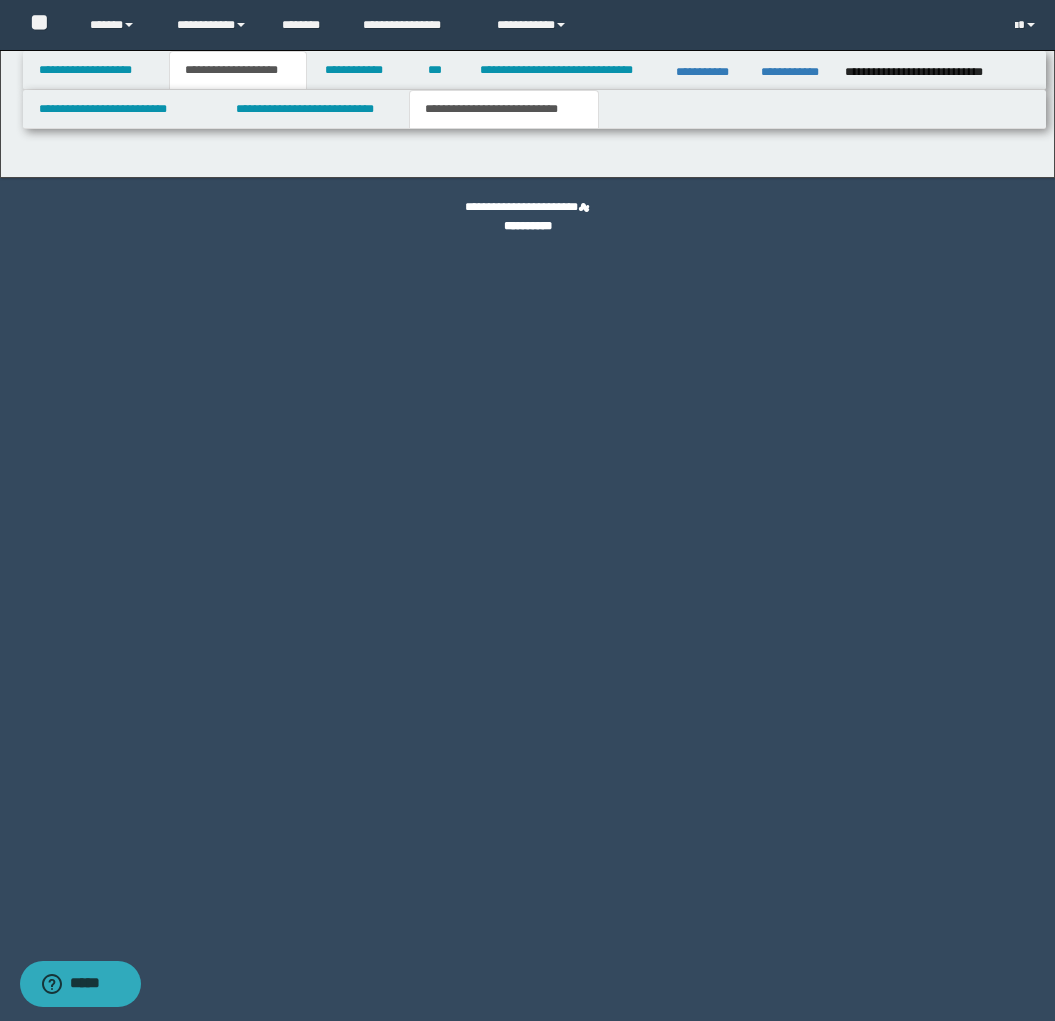 scroll, scrollTop: 0, scrollLeft: 0, axis: both 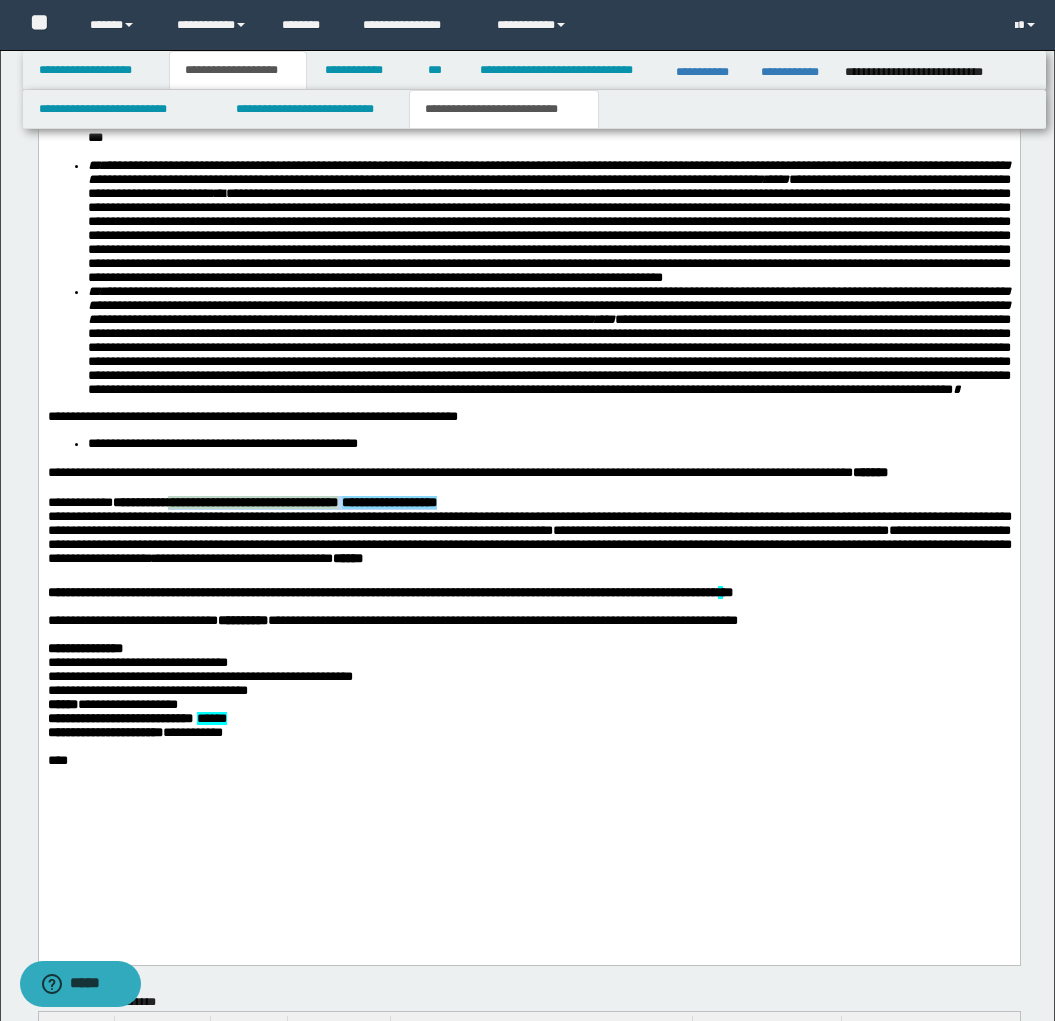 drag, startPoint x: 174, startPoint y: 565, endPoint x: 594, endPoint y: 566, distance: 420.0012 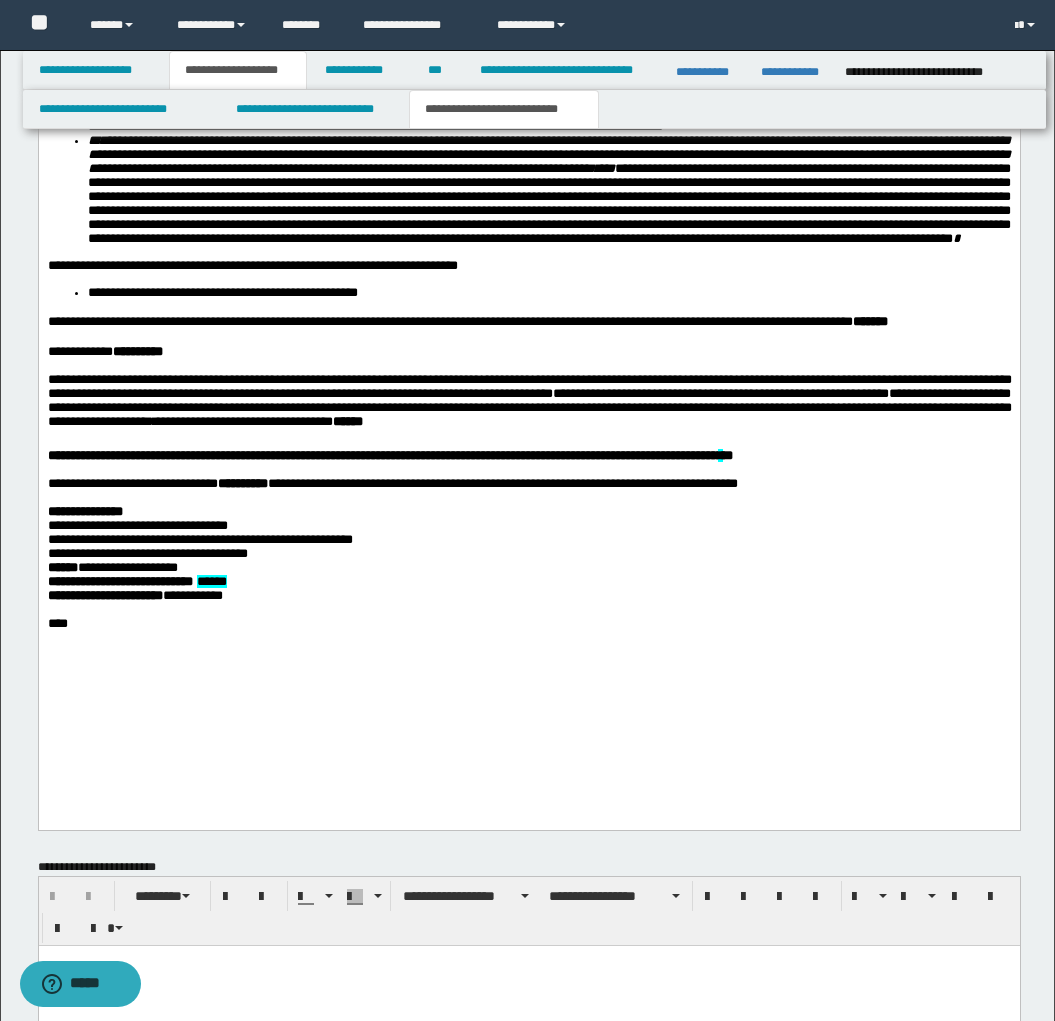 scroll, scrollTop: 2646, scrollLeft: 0, axis: vertical 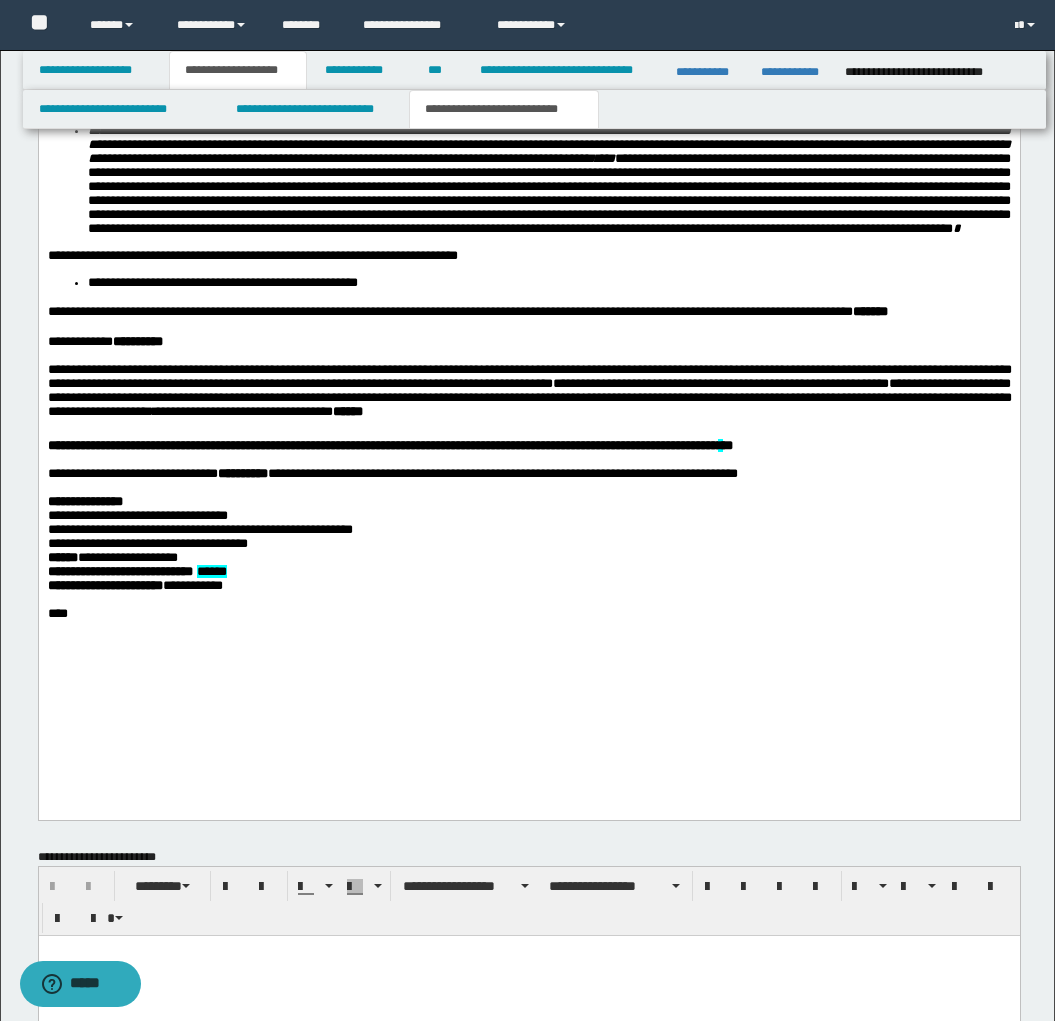 click on "**********" at bounding box center (389, 445) 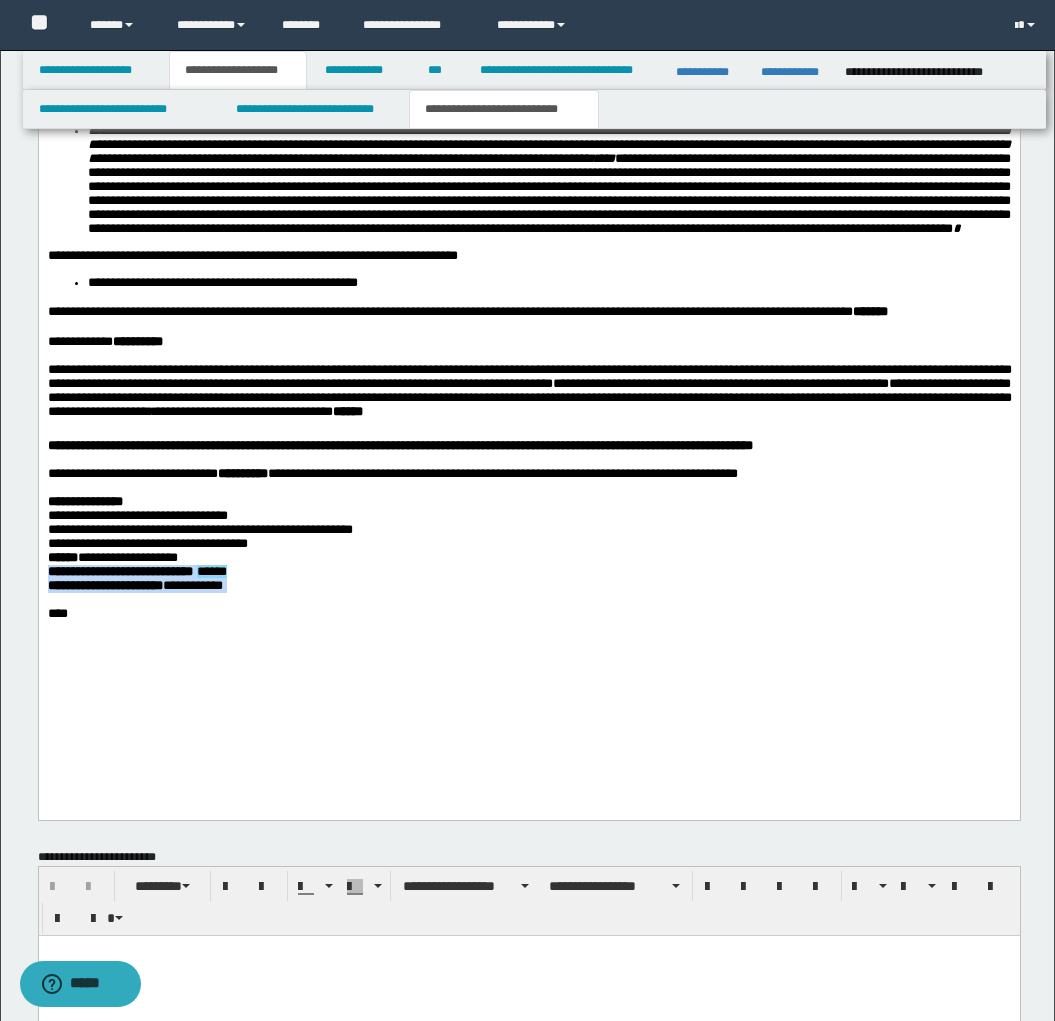 drag, startPoint x: 214, startPoint y: 641, endPoint x: 267, endPoint y: 672, distance: 61.400326 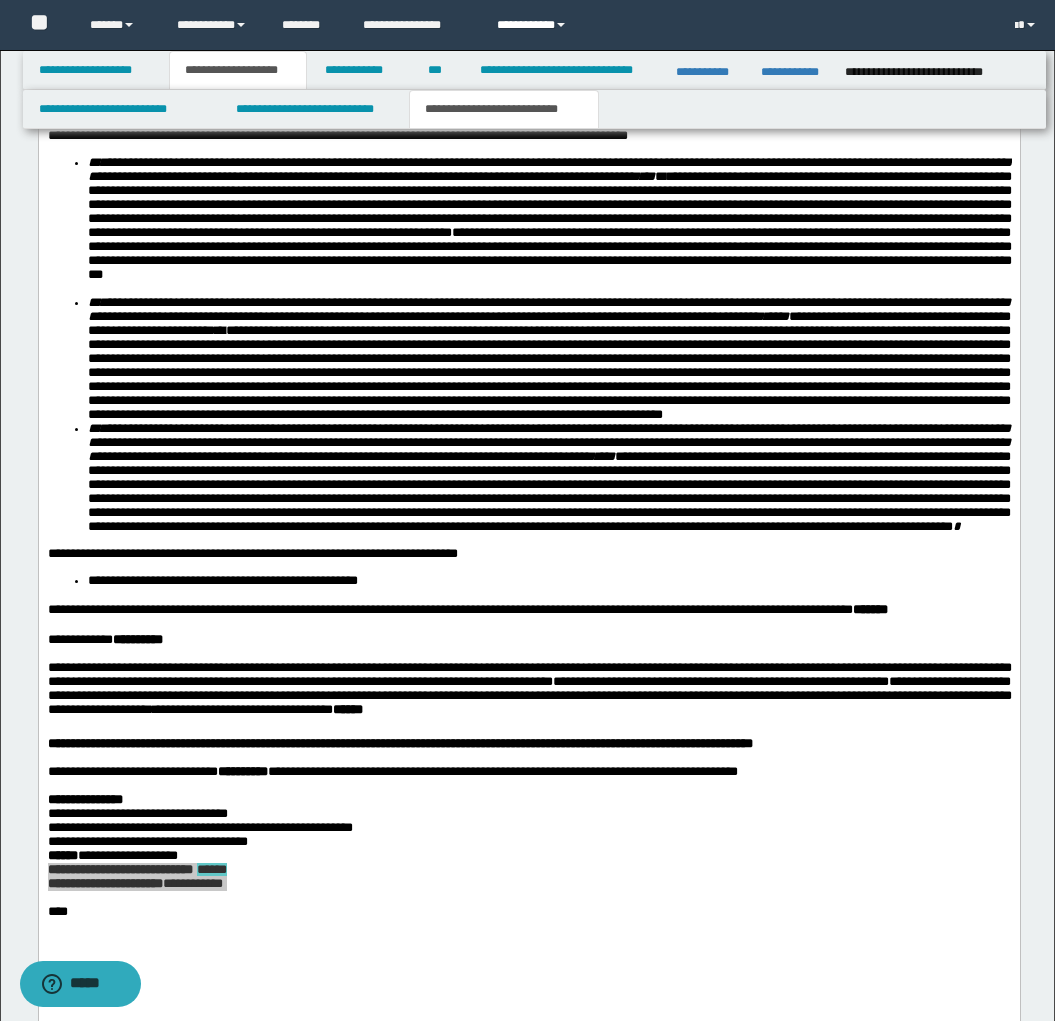 scroll, scrollTop: 2350, scrollLeft: 0, axis: vertical 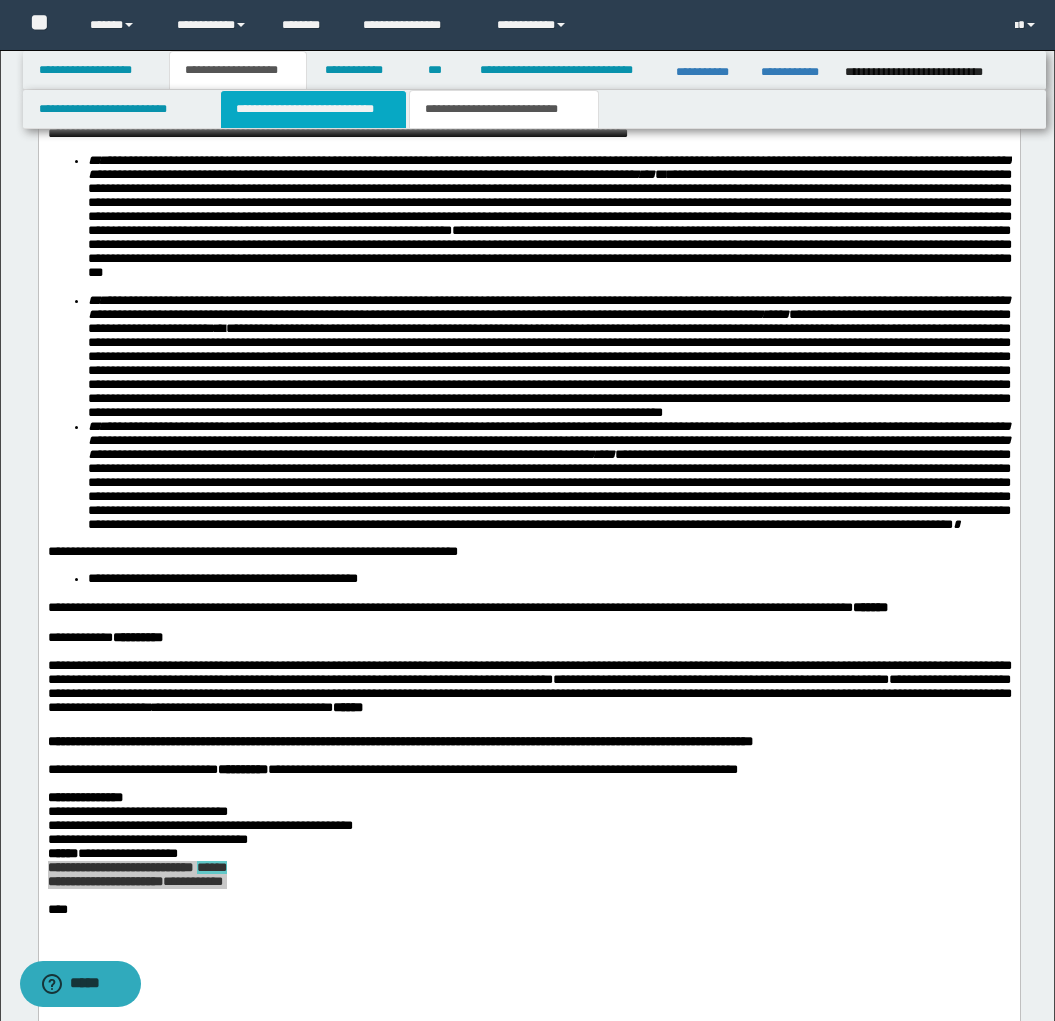click on "**********" at bounding box center [314, 109] 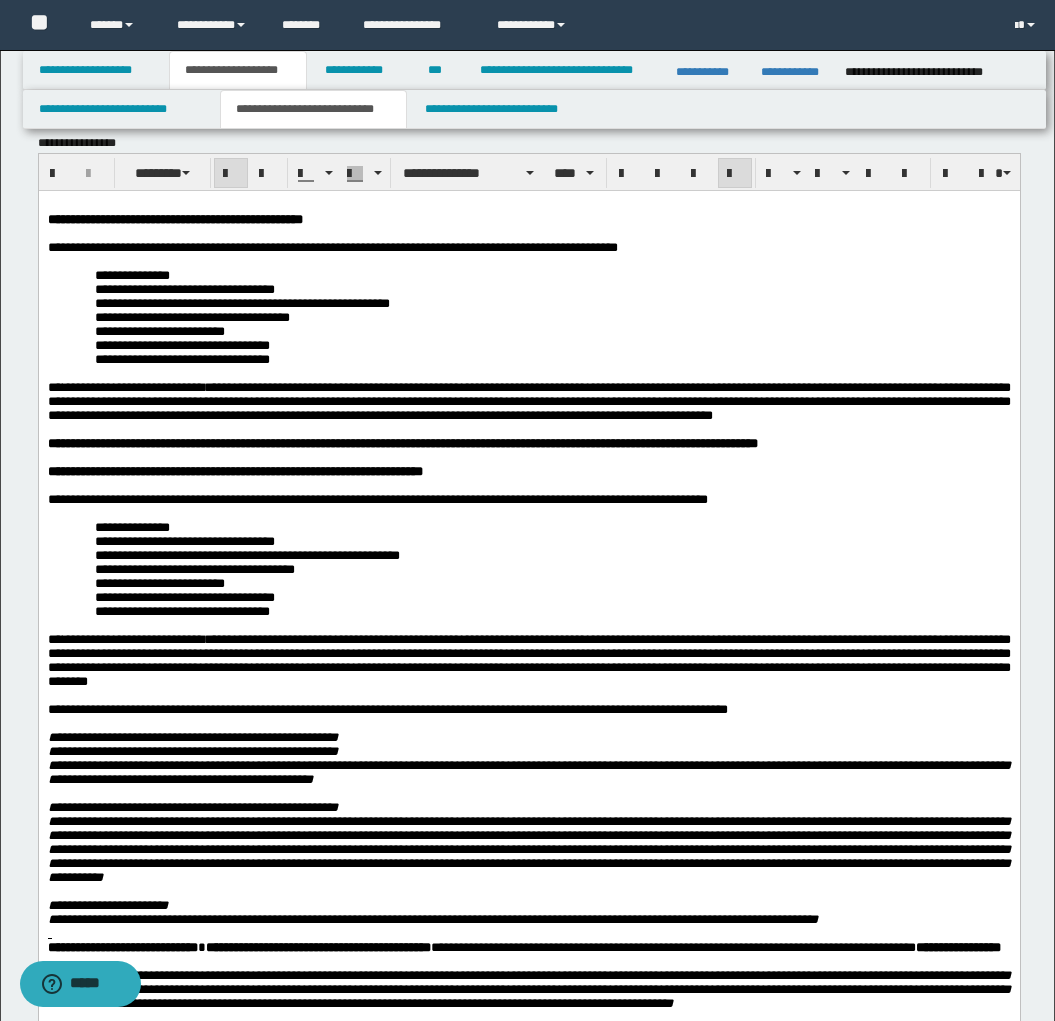 scroll, scrollTop: 0, scrollLeft: 0, axis: both 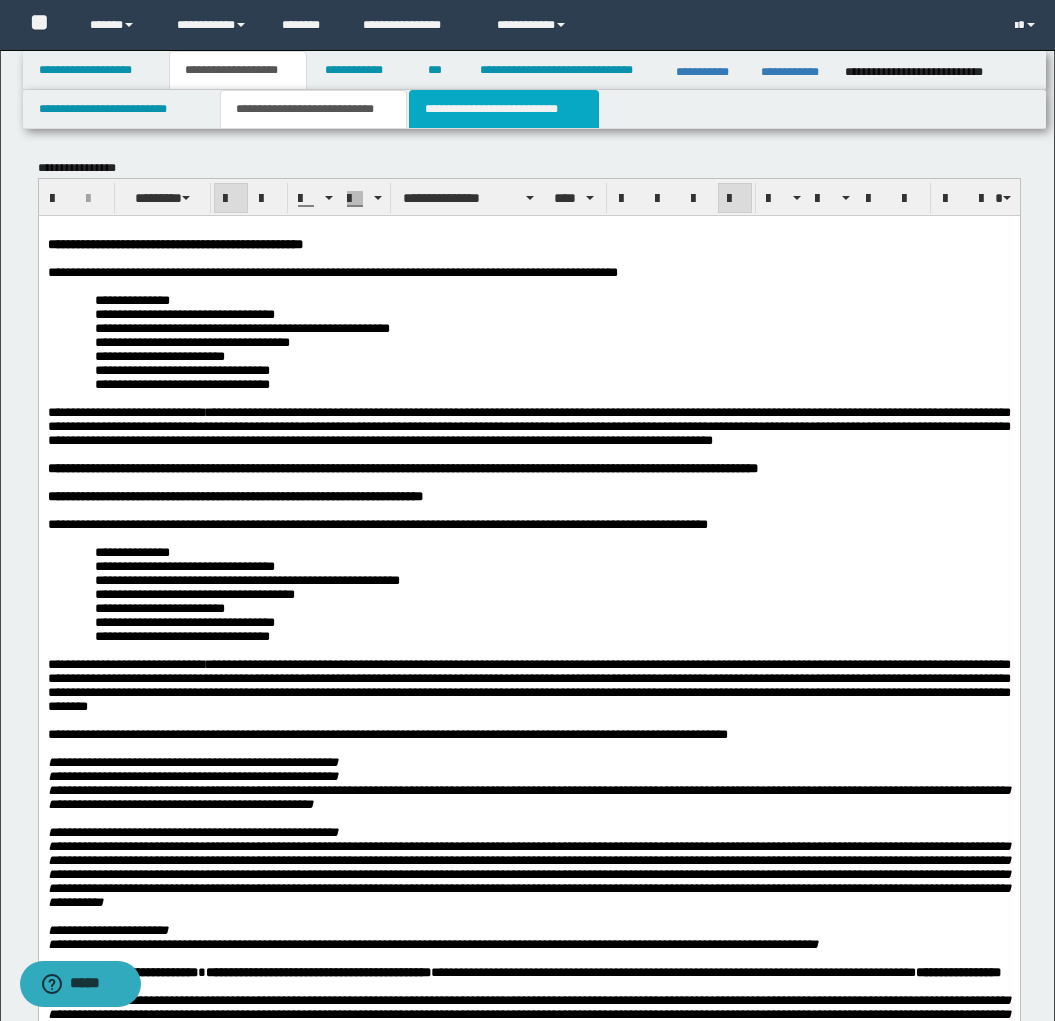 drag, startPoint x: 491, startPoint y: 107, endPoint x: 484, endPoint y: 133, distance: 26.925823 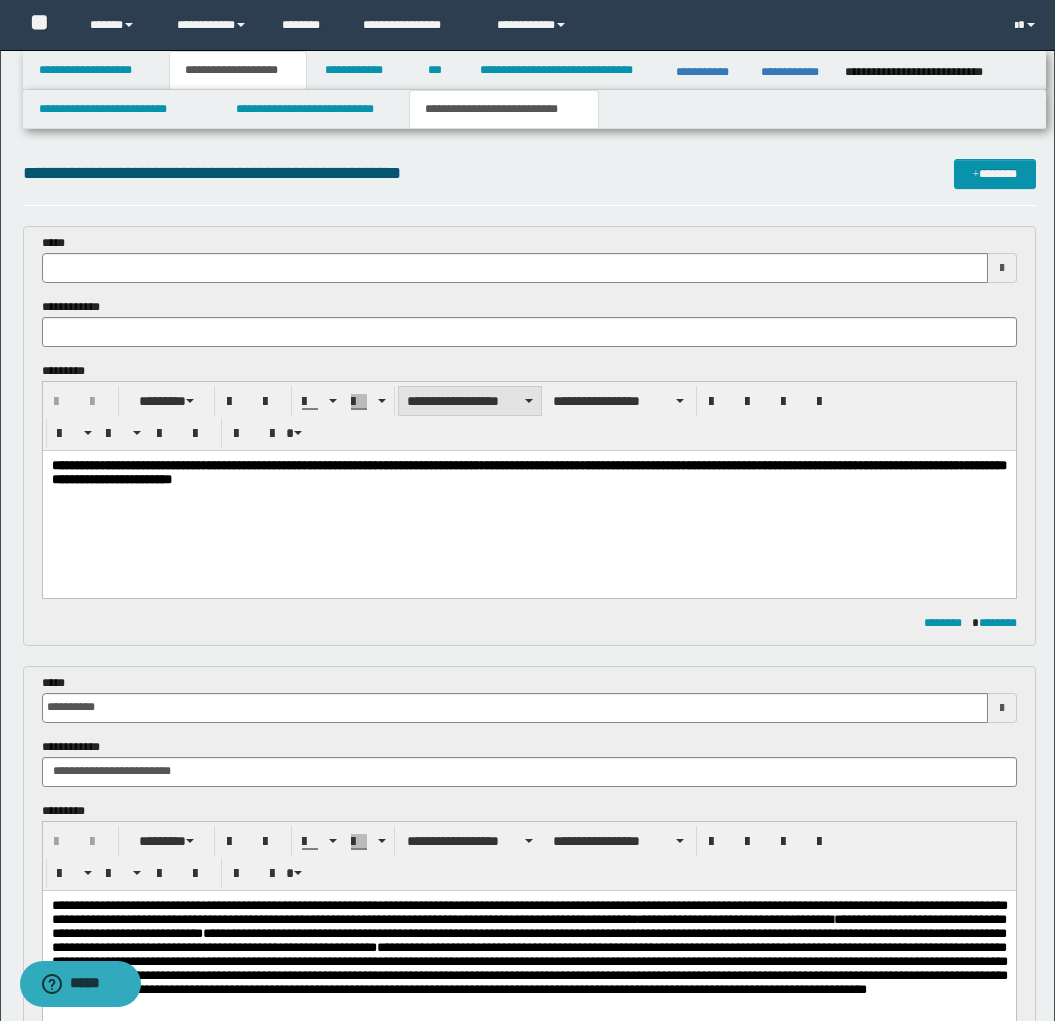 type 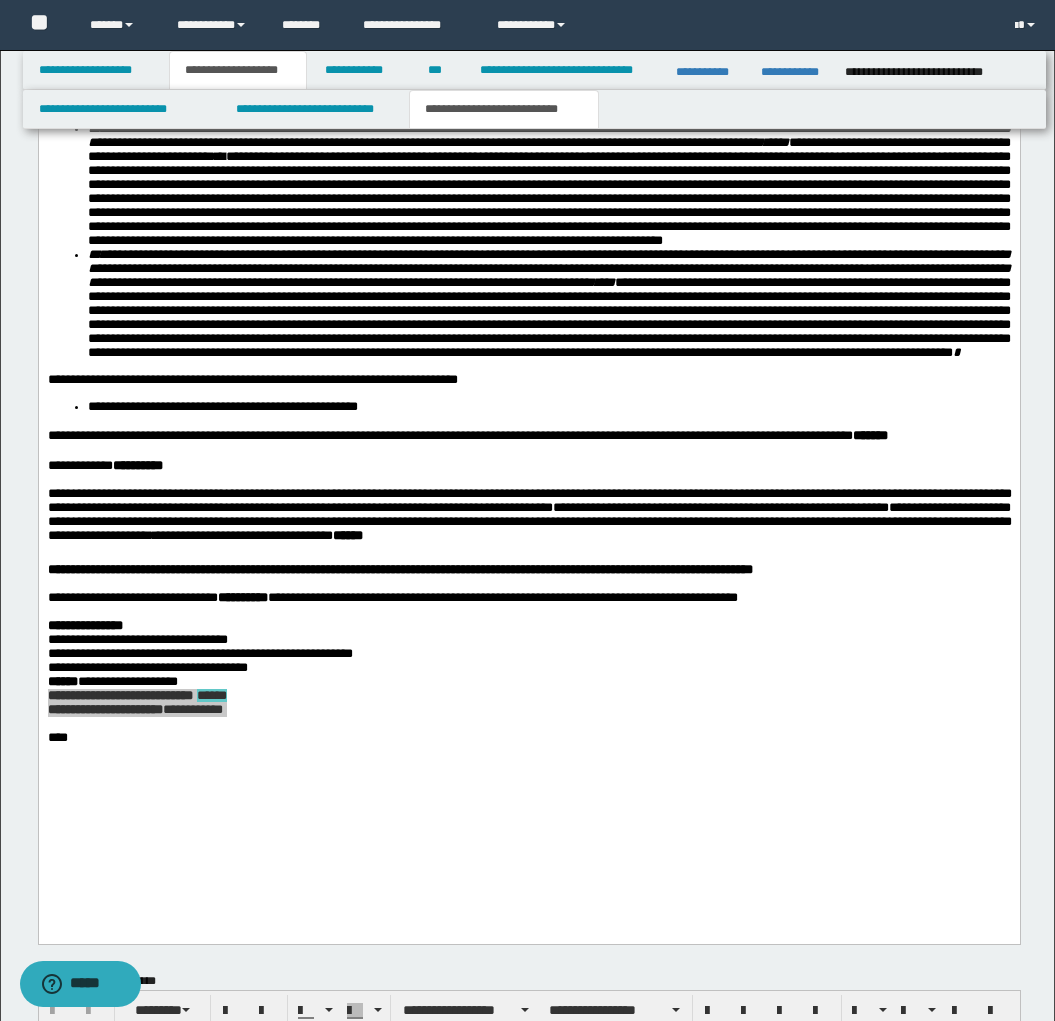 scroll, scrollTop: 2525, scrollLeft: 0, axis: vertical 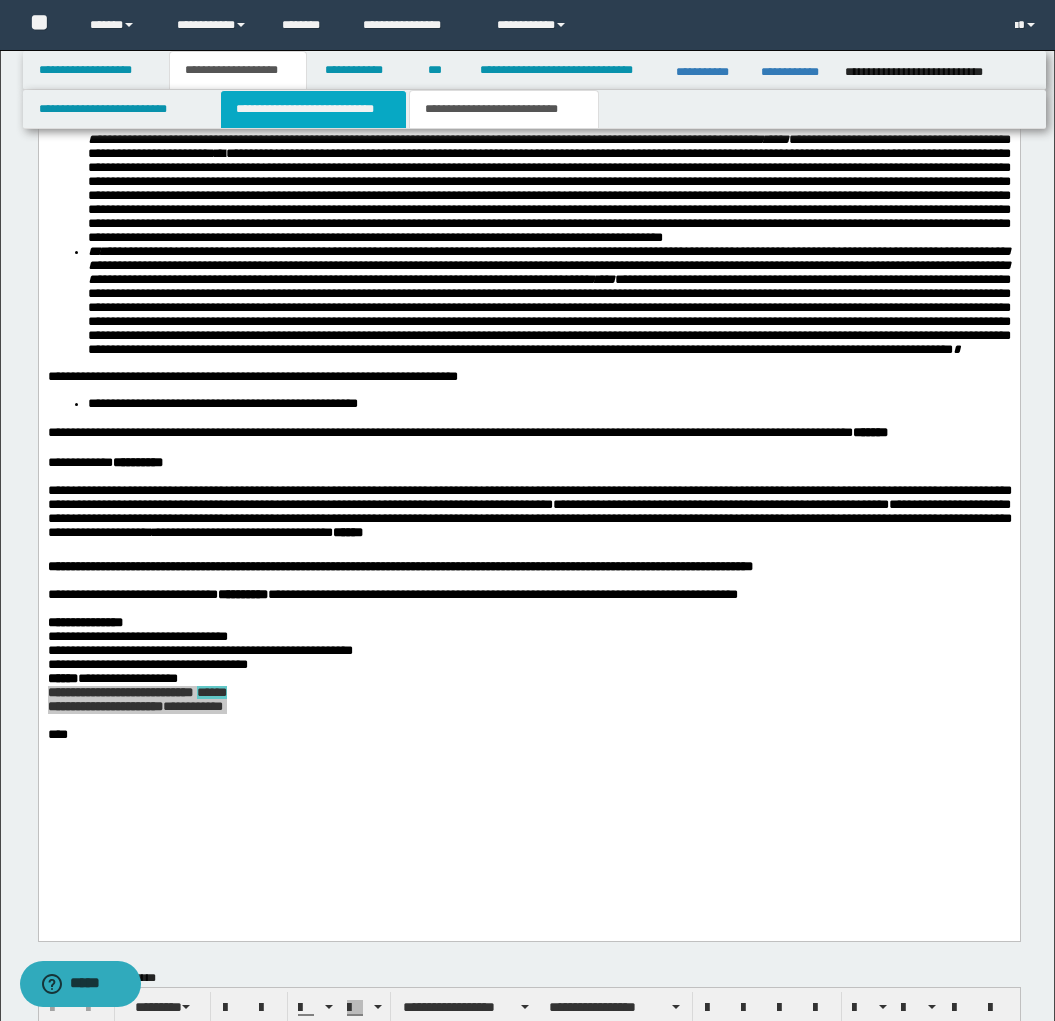 click on "**********" at bounding box center [314, 109] 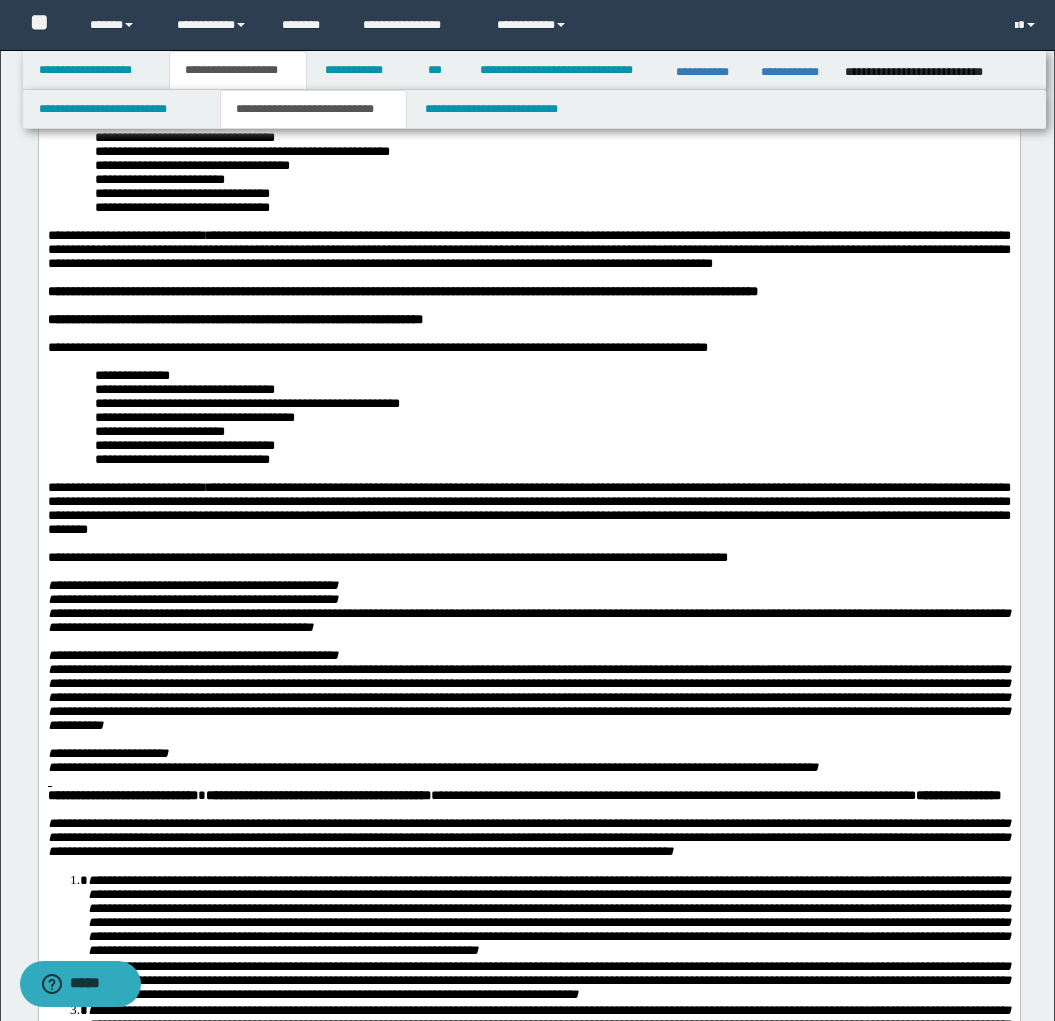 scroll, scrollTop: 0, scrollLeft: 0, axis: both 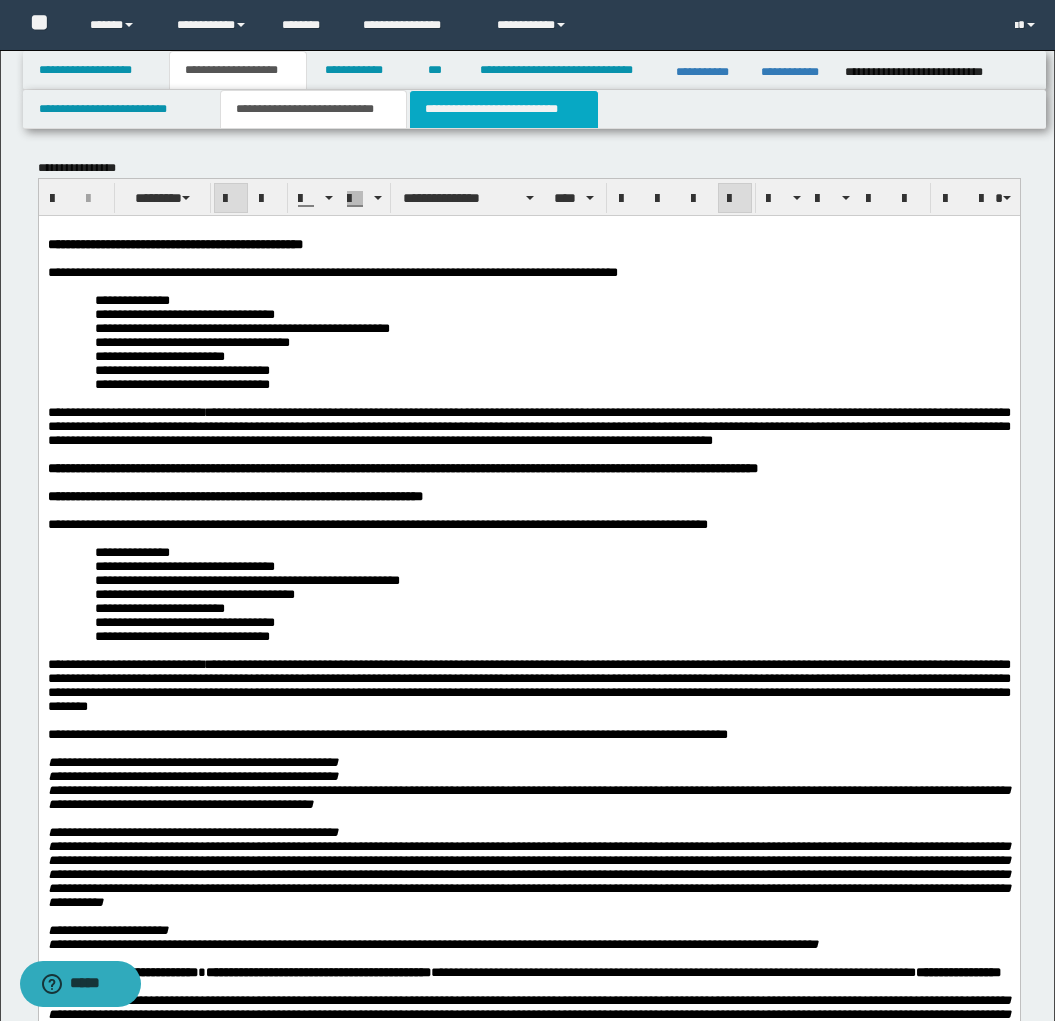 click on "**********" at bounding box center (504, 109) 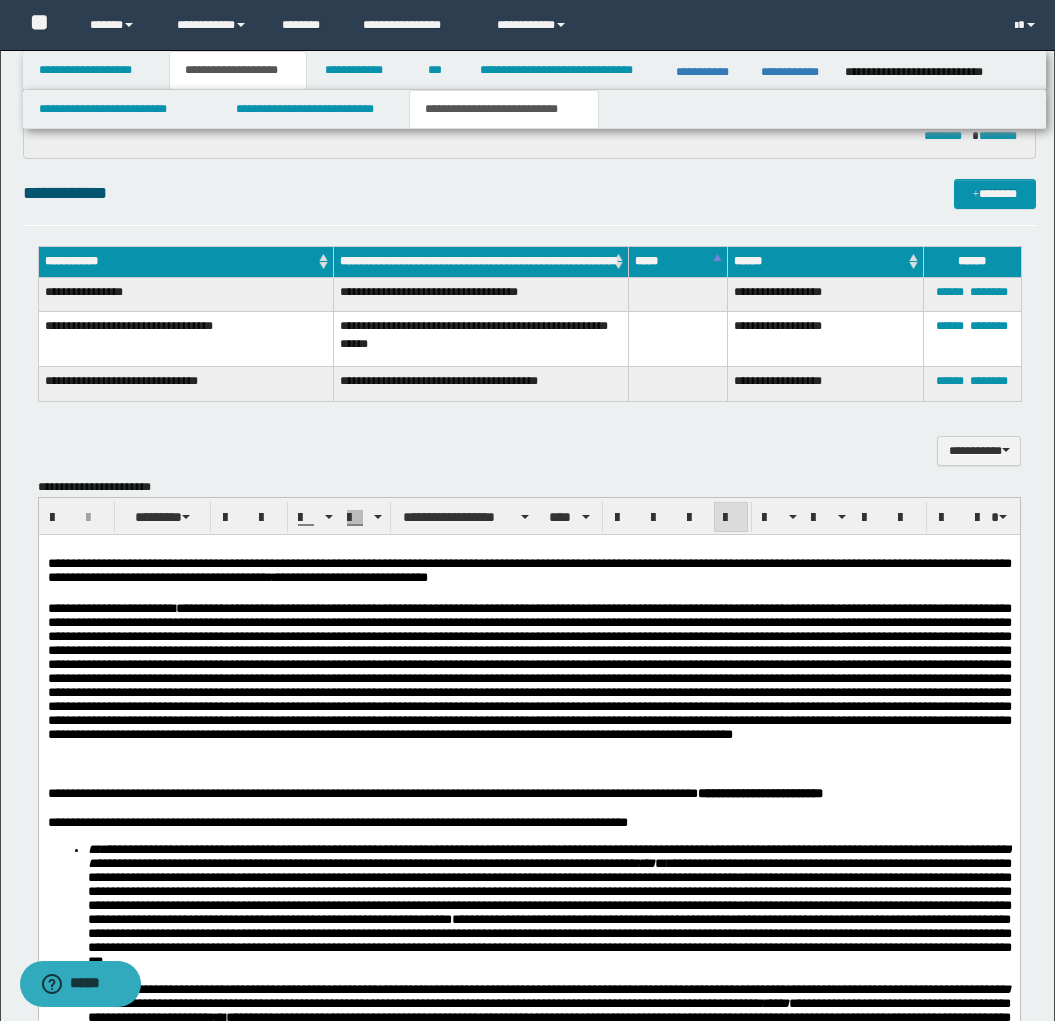 scroll, scrollTop: 1626, scrollLeft: 0, axis: vertical 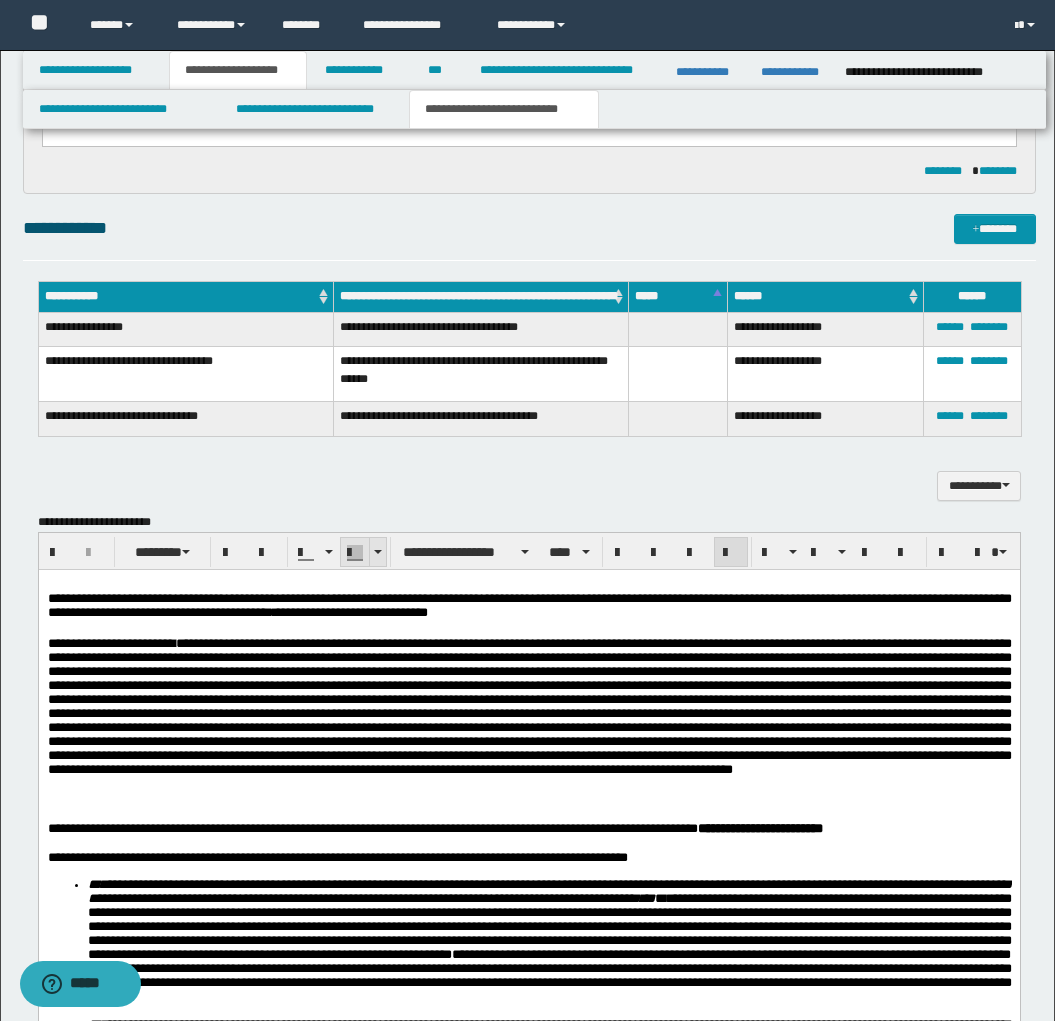 click at bounding box center (377, 552) 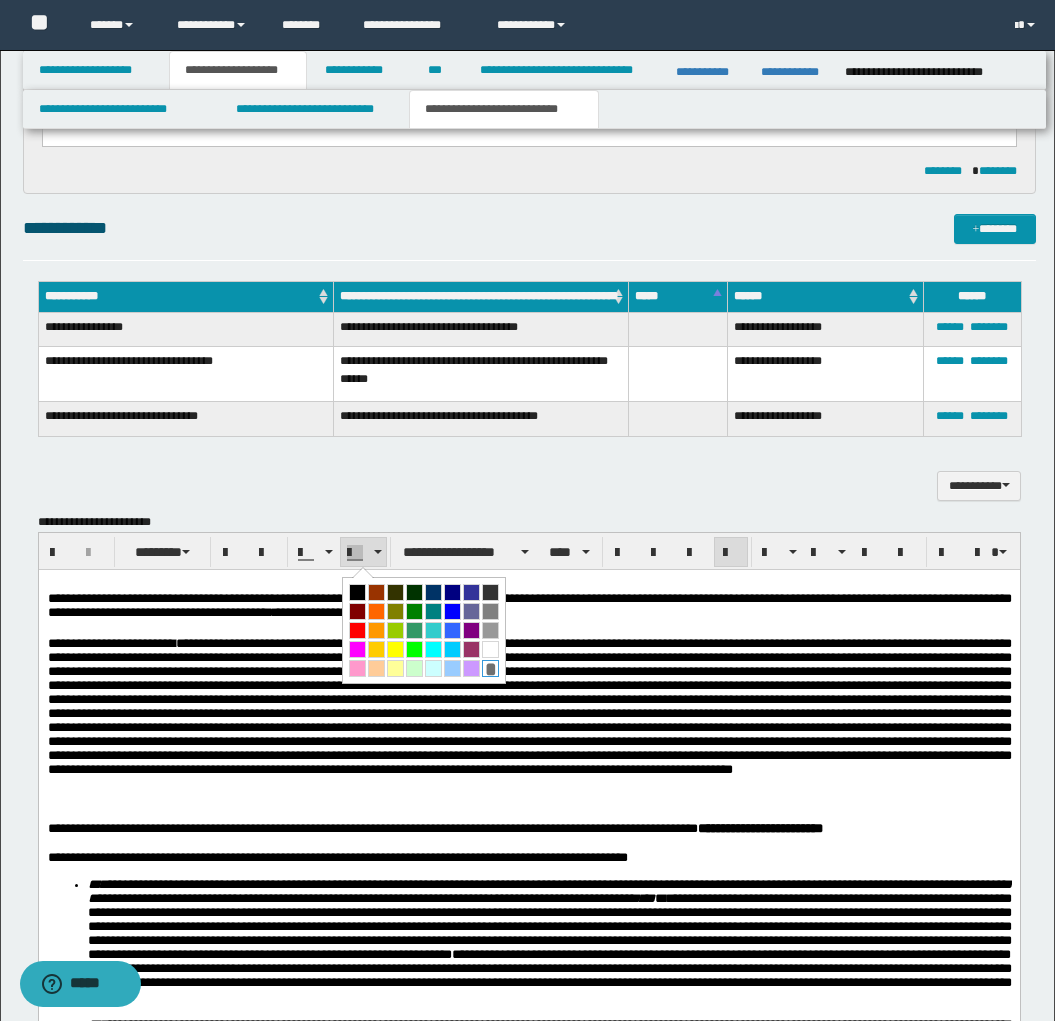 click on "*" at bounding box center [490, 668] 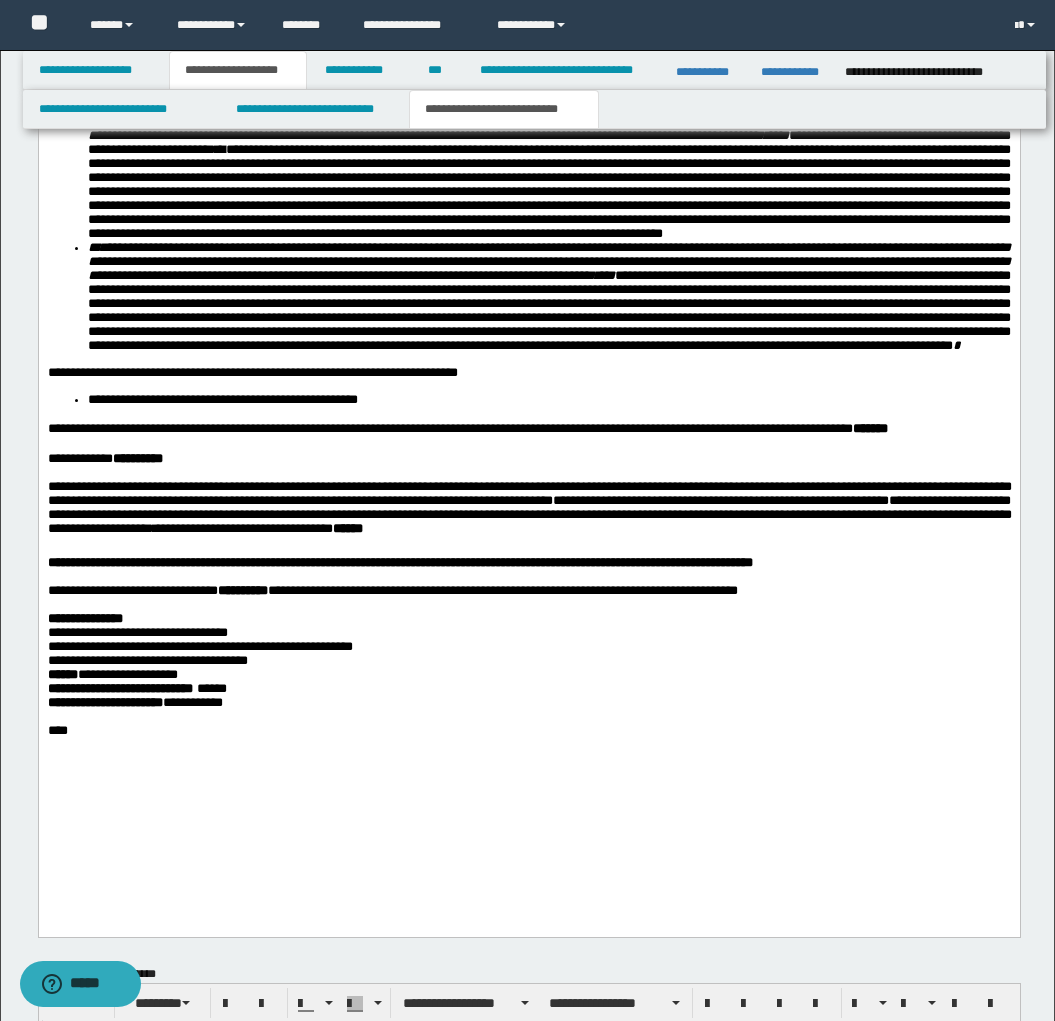 scroll, scrollTop: 2573, scrollLeft: 0, axis: vertical 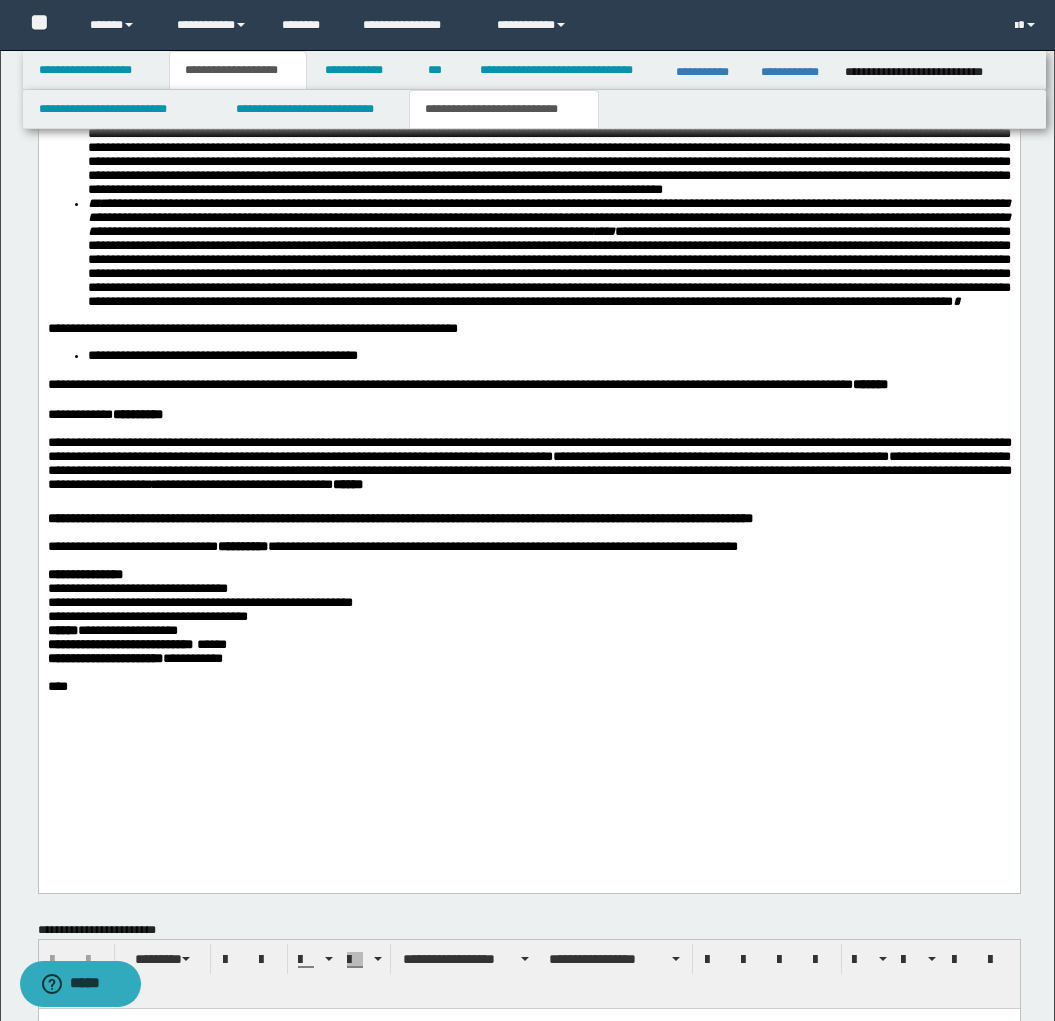 click on "**********" at bounding box center [528, 603] 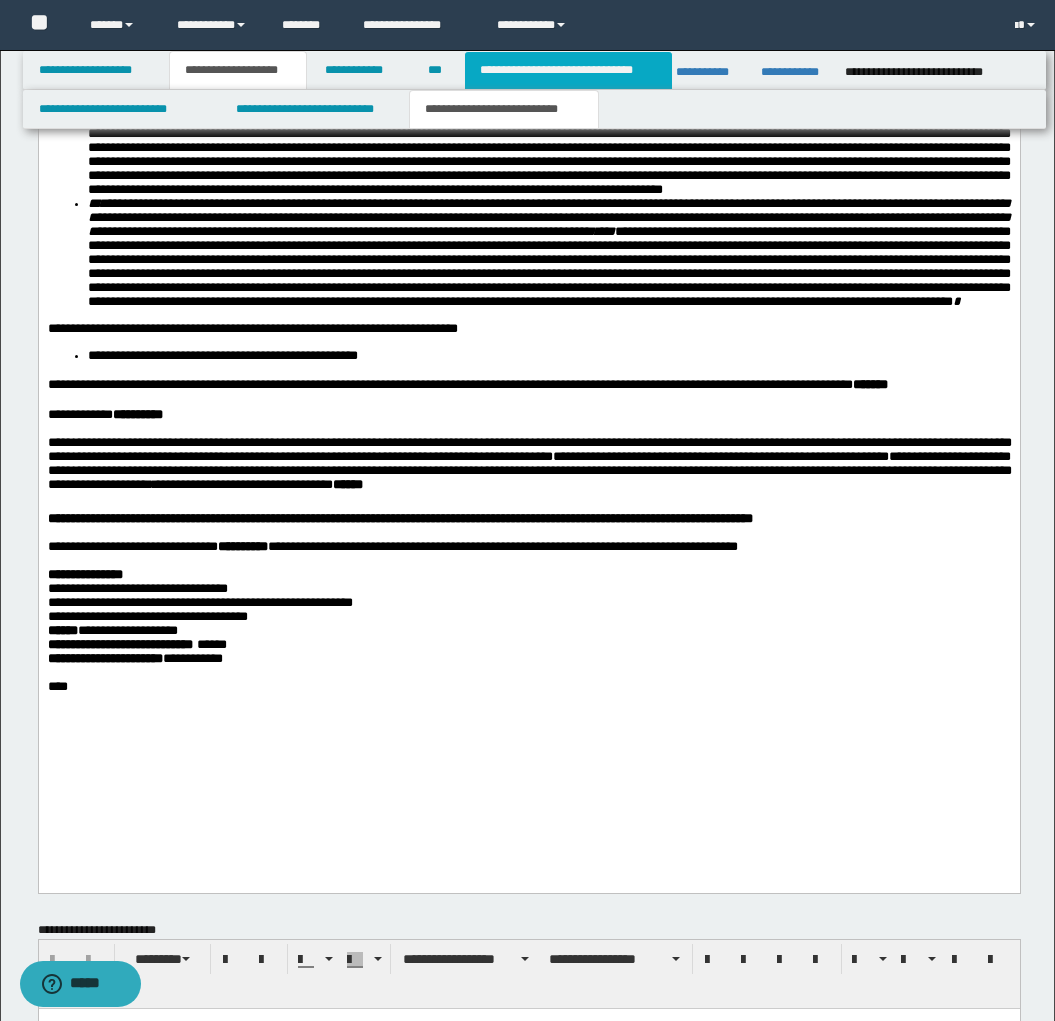 click on "**********" at bounding box center (568, 70) 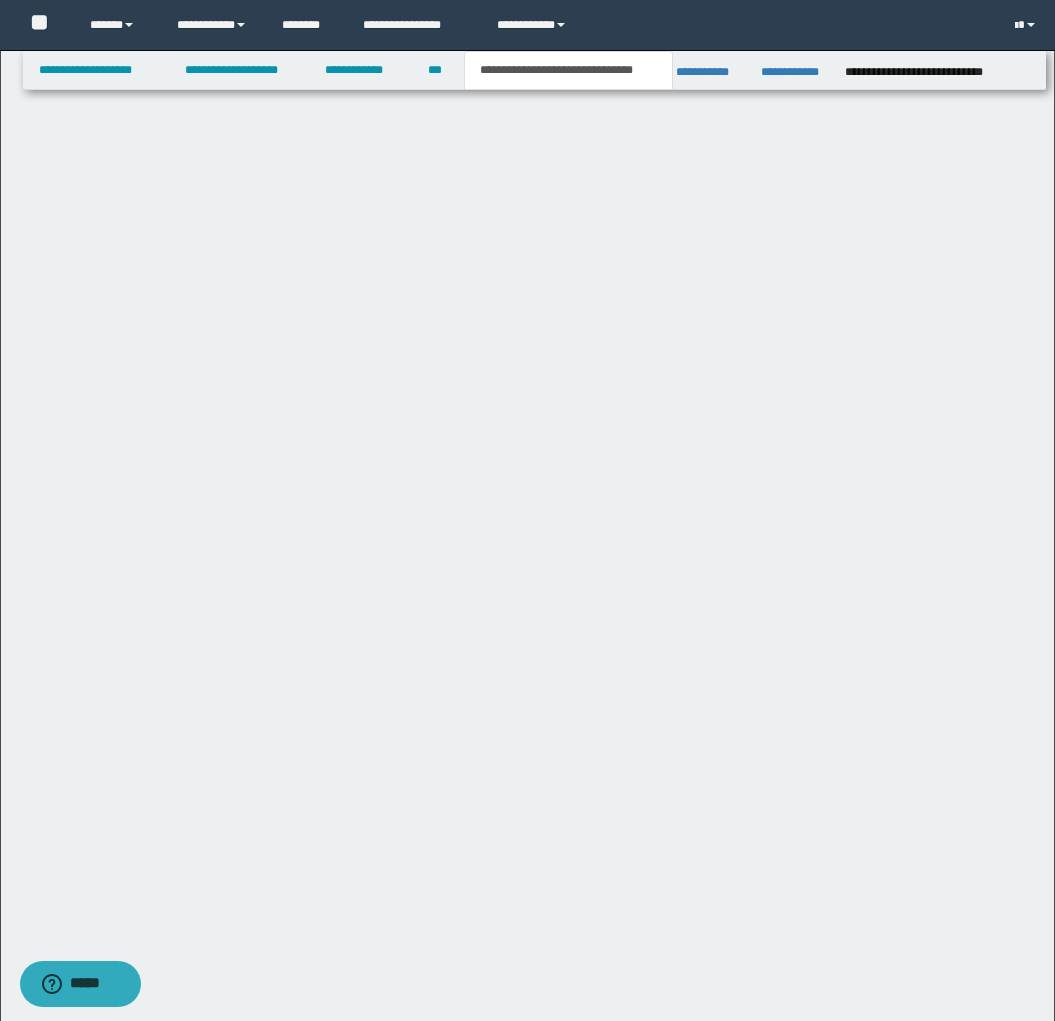 scroll, scrollTop: 0, scrollLeft: 0, axis: both 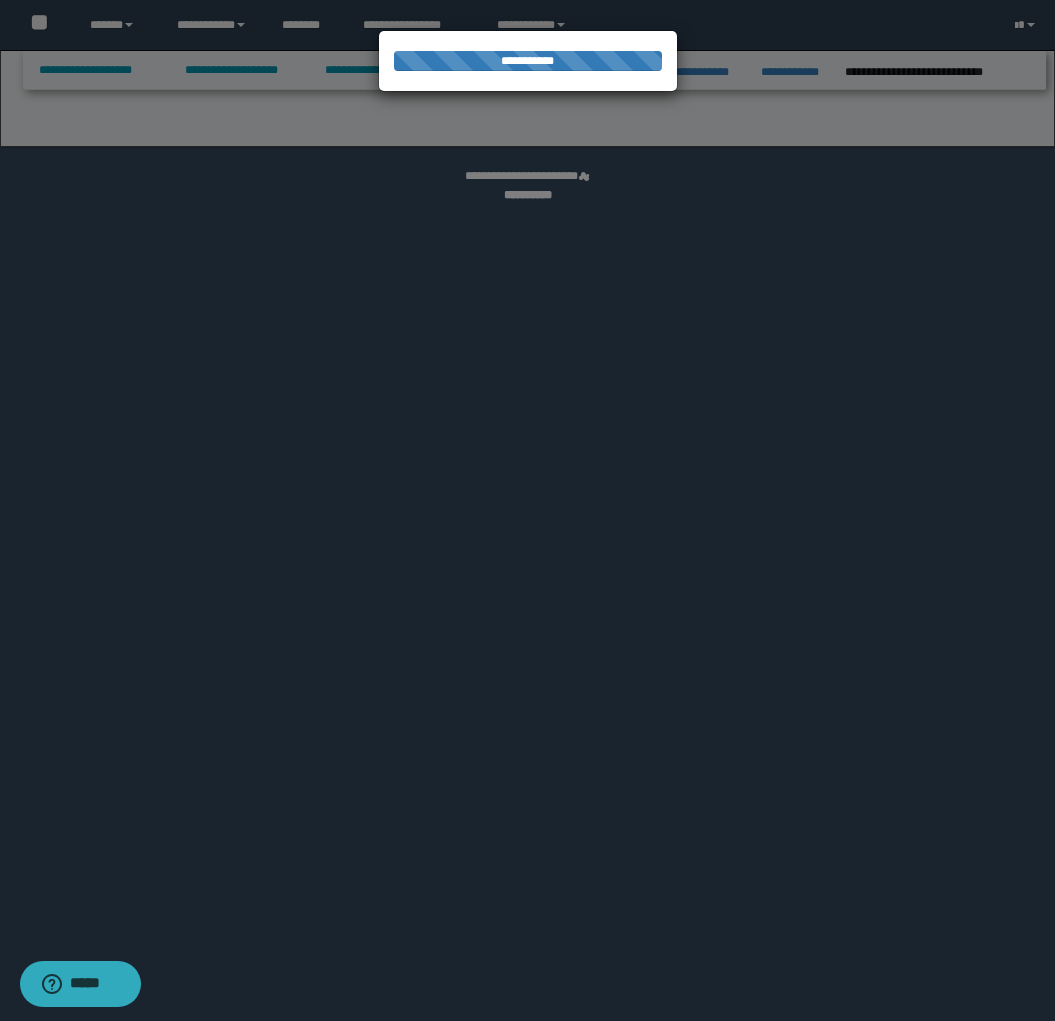 select on "*" 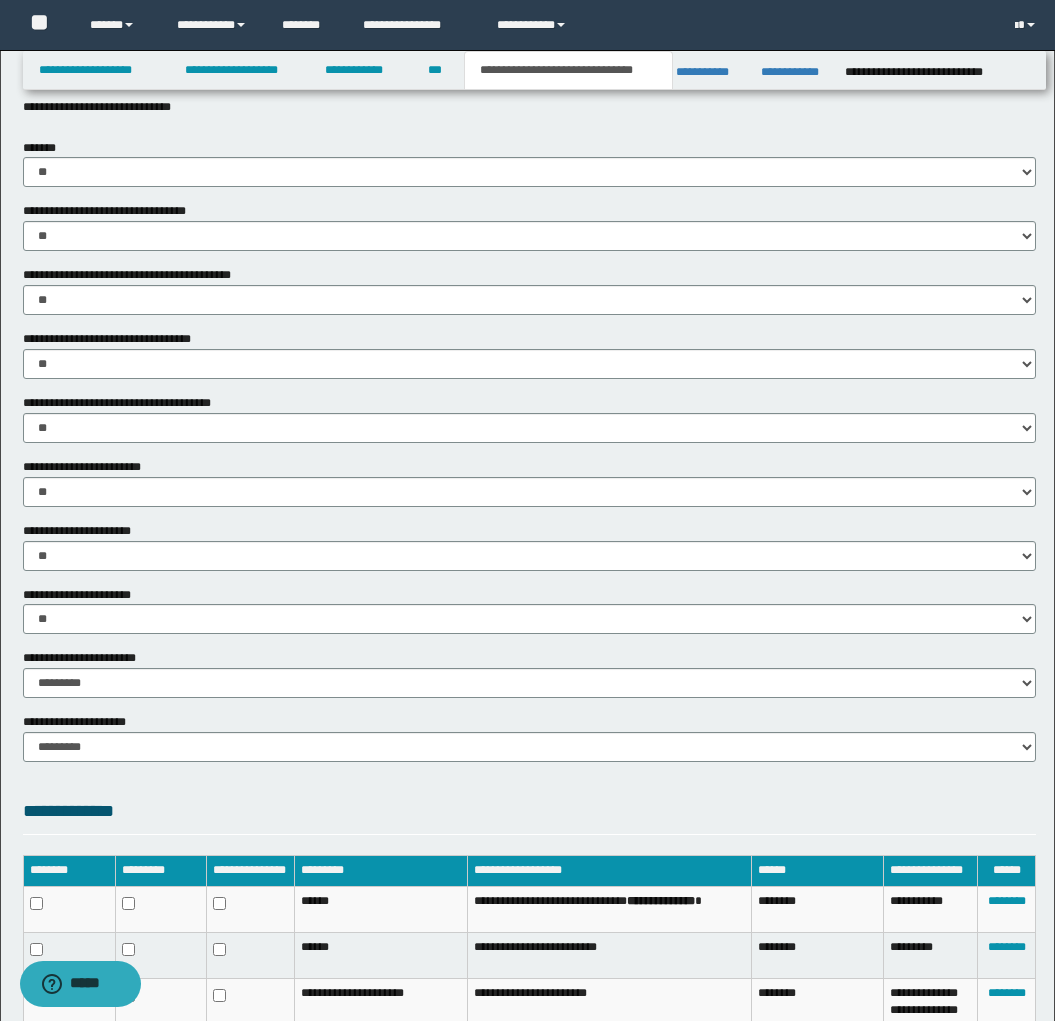 scroll, scrollTop: 1005, scrollLeft: 0, axis: vertical 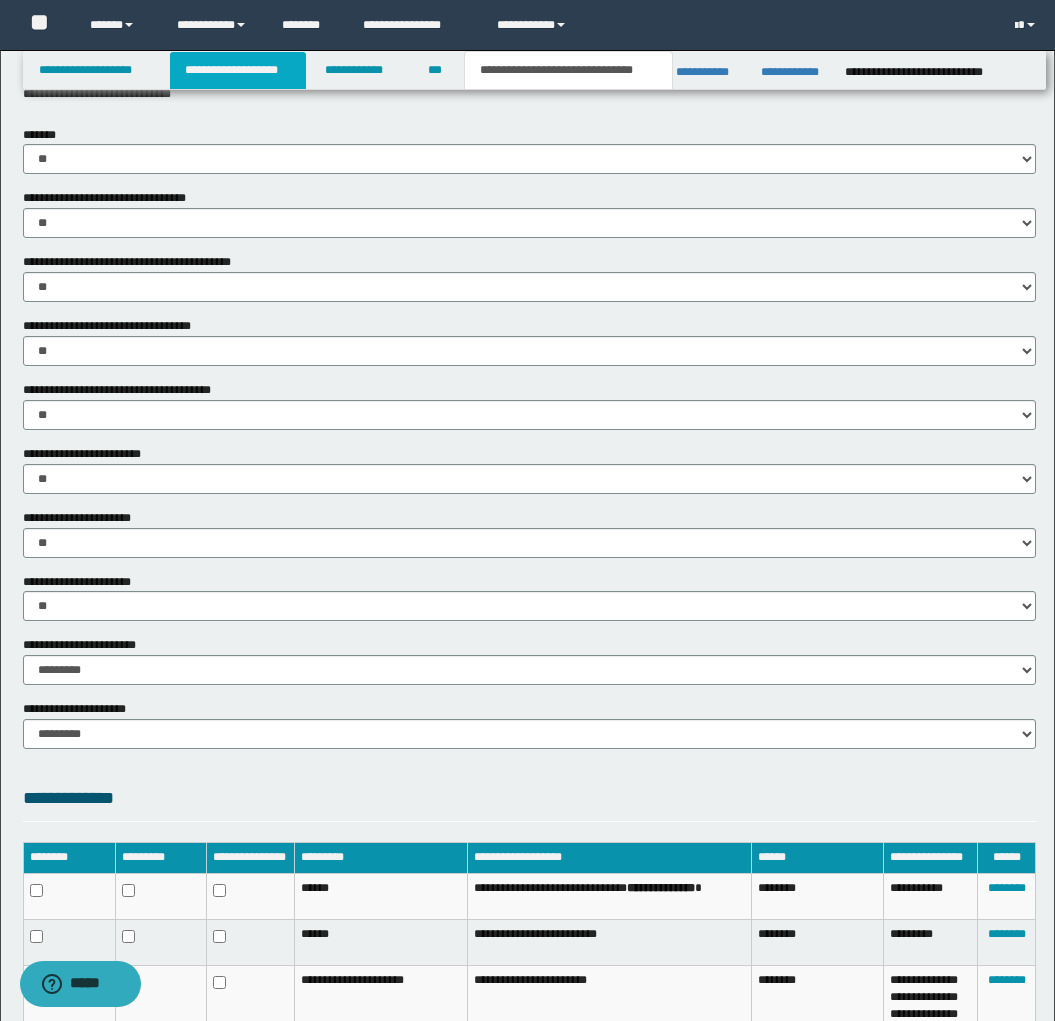 click on "**********" at bounding box center [238, 70] 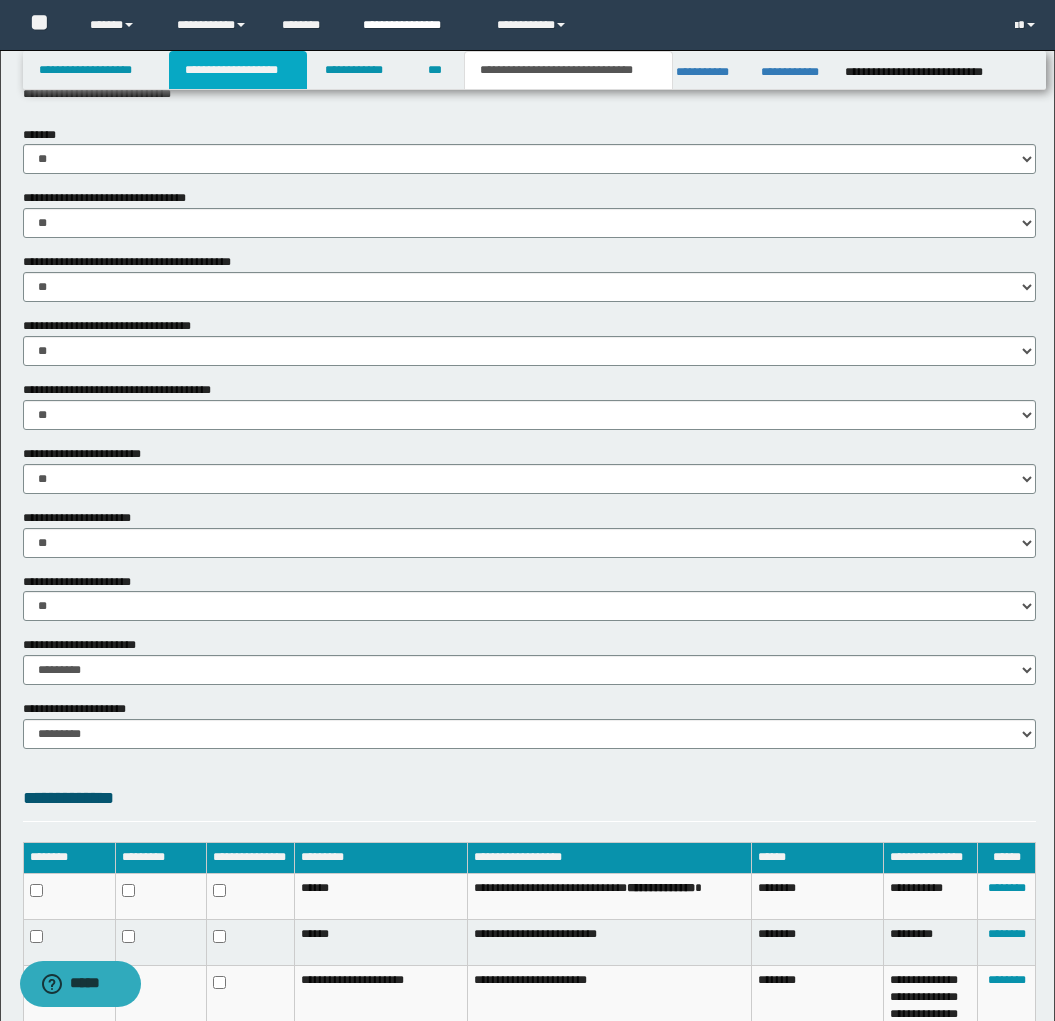 scroll, scrollTop: 1036, scrollLeft: 0, axis: vertical 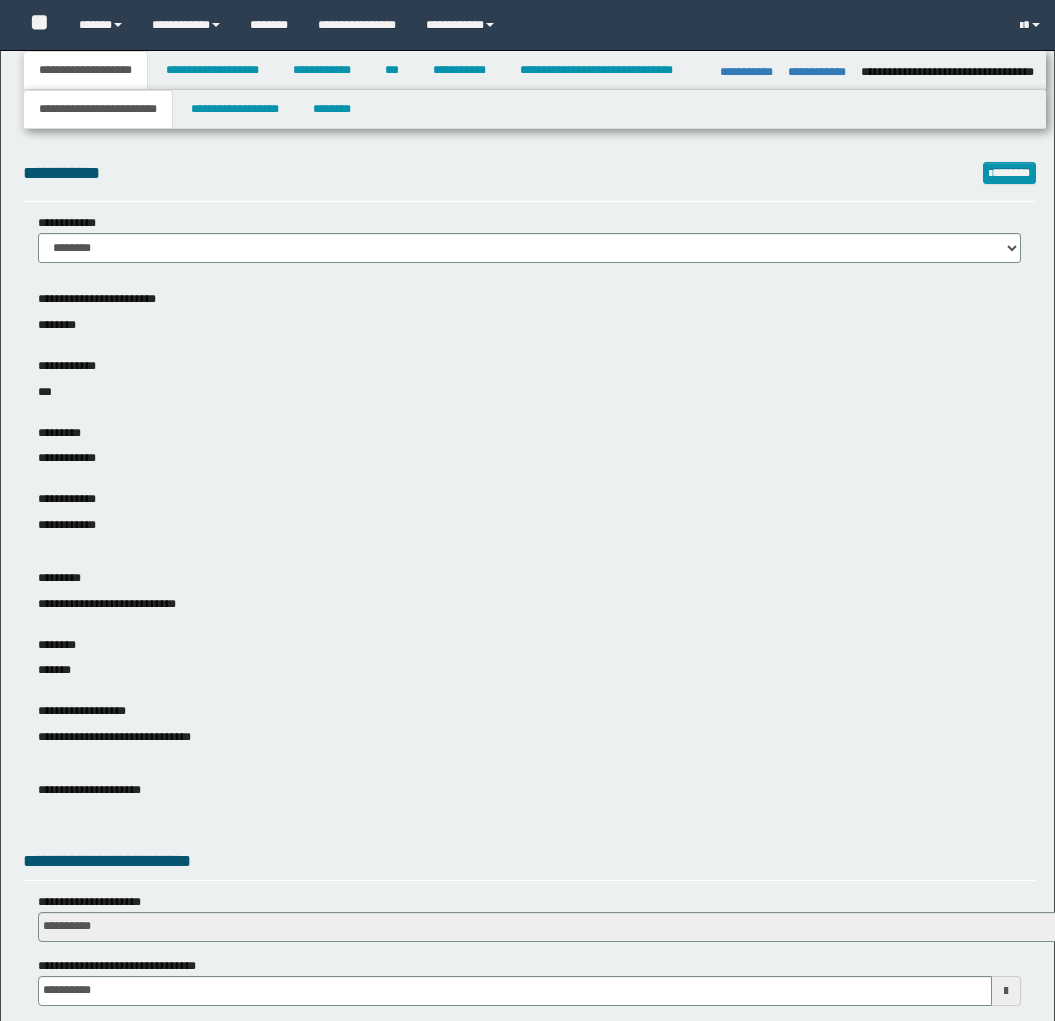 select on "*" 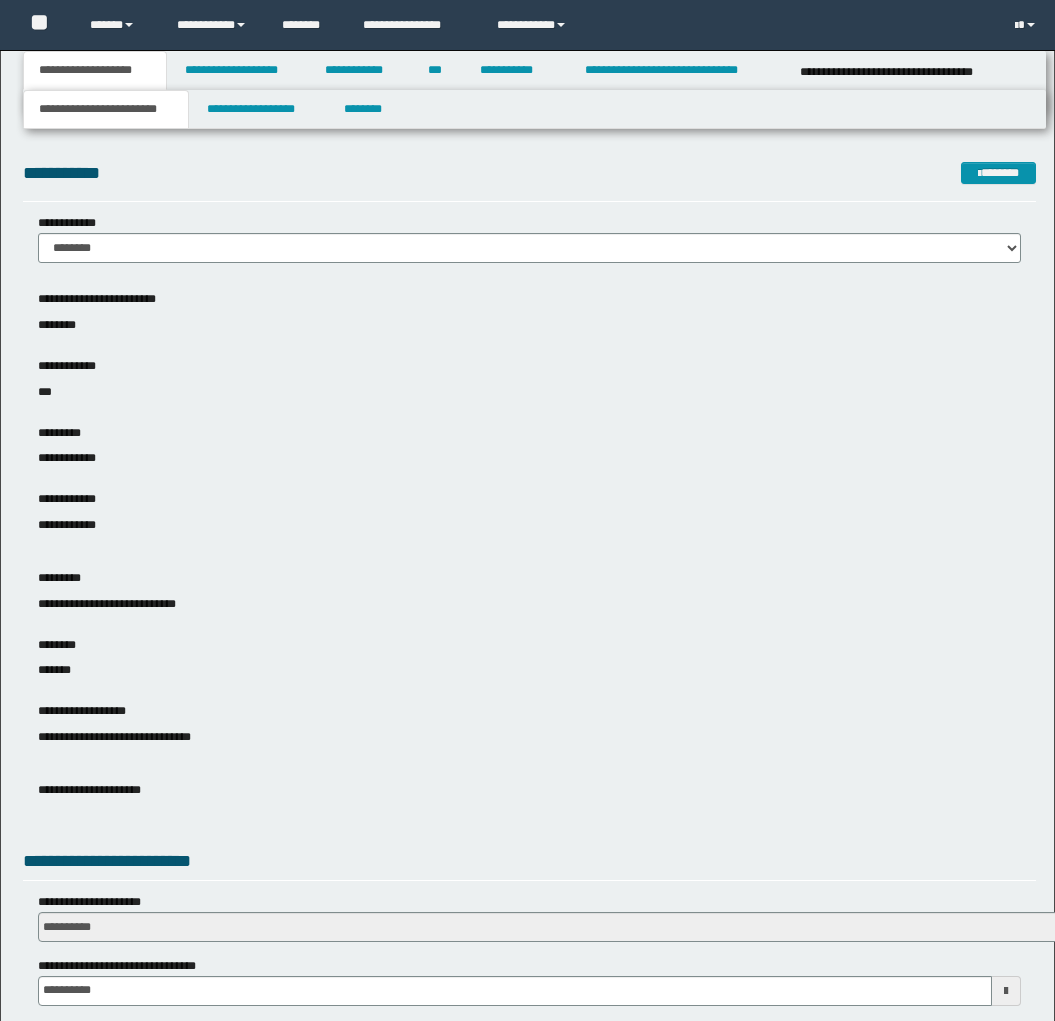 scroll, scrollTop: 0, scrollLeft: 0, axis: both 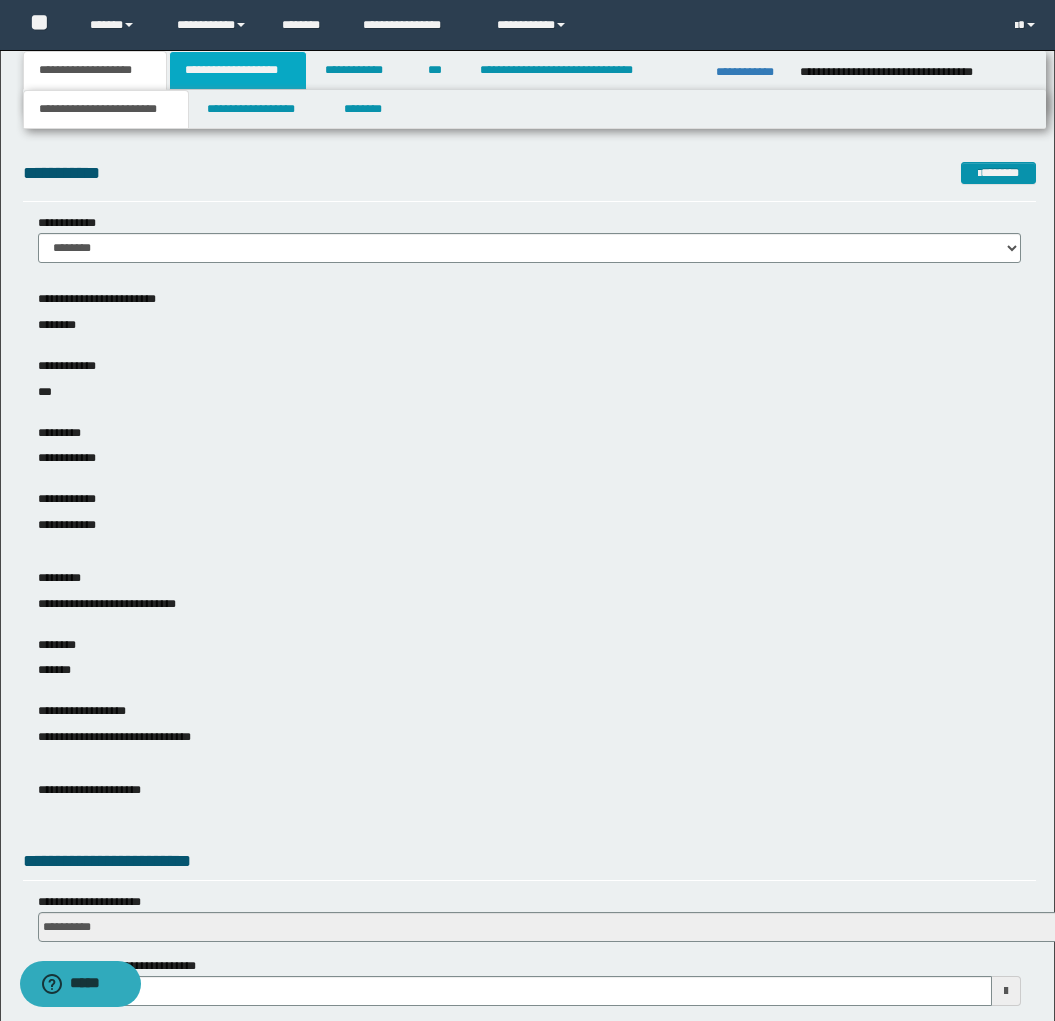 click on "**********" at bounding box center [238, 70] 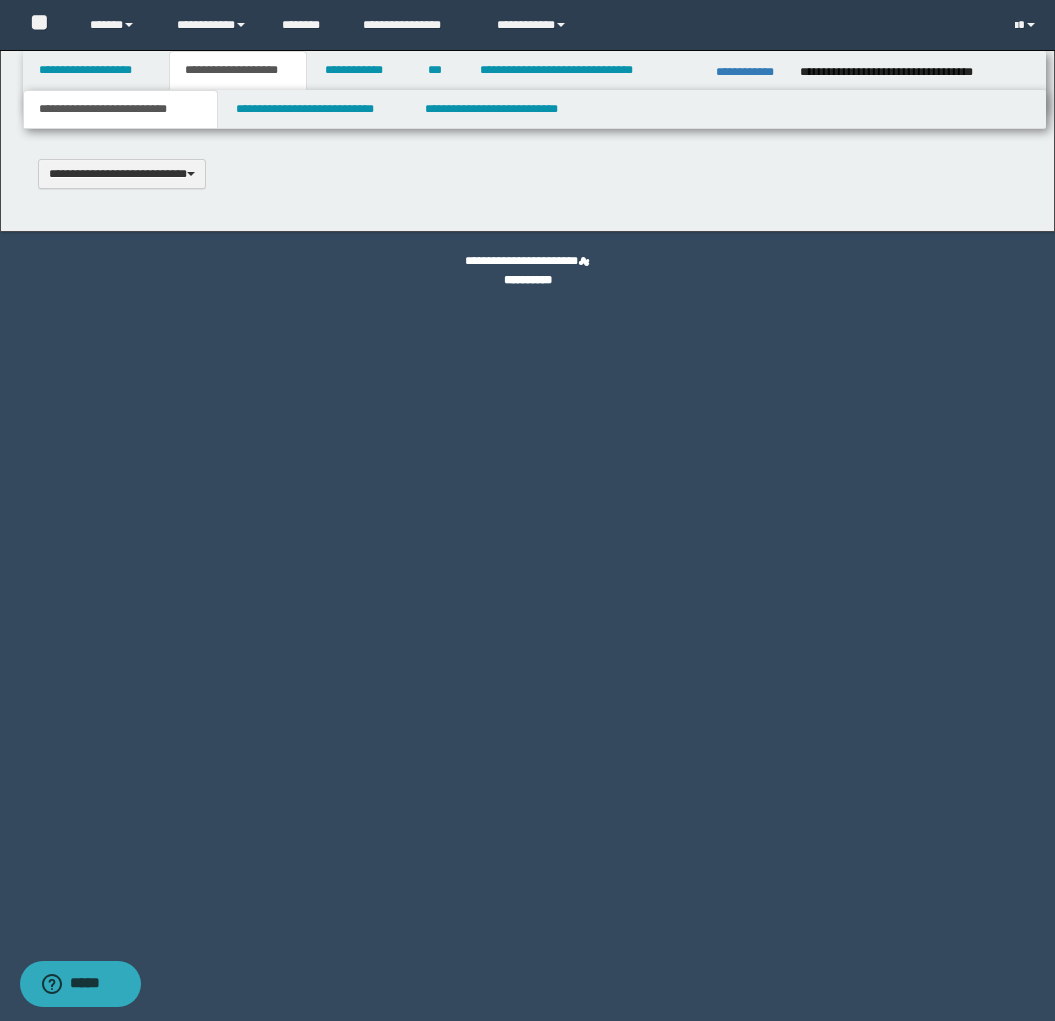 type 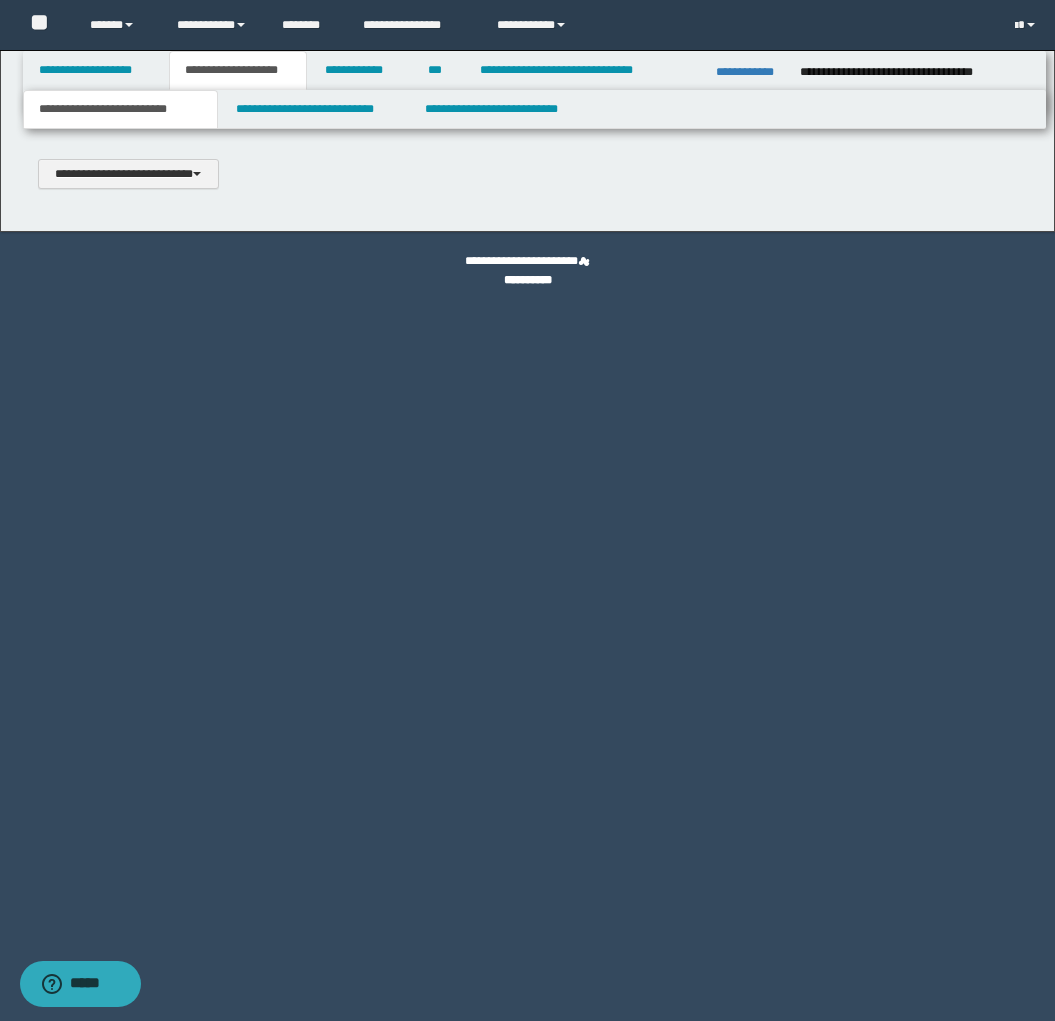 scroll, scrollTop: 0, scrollLeft: 0, axis: both 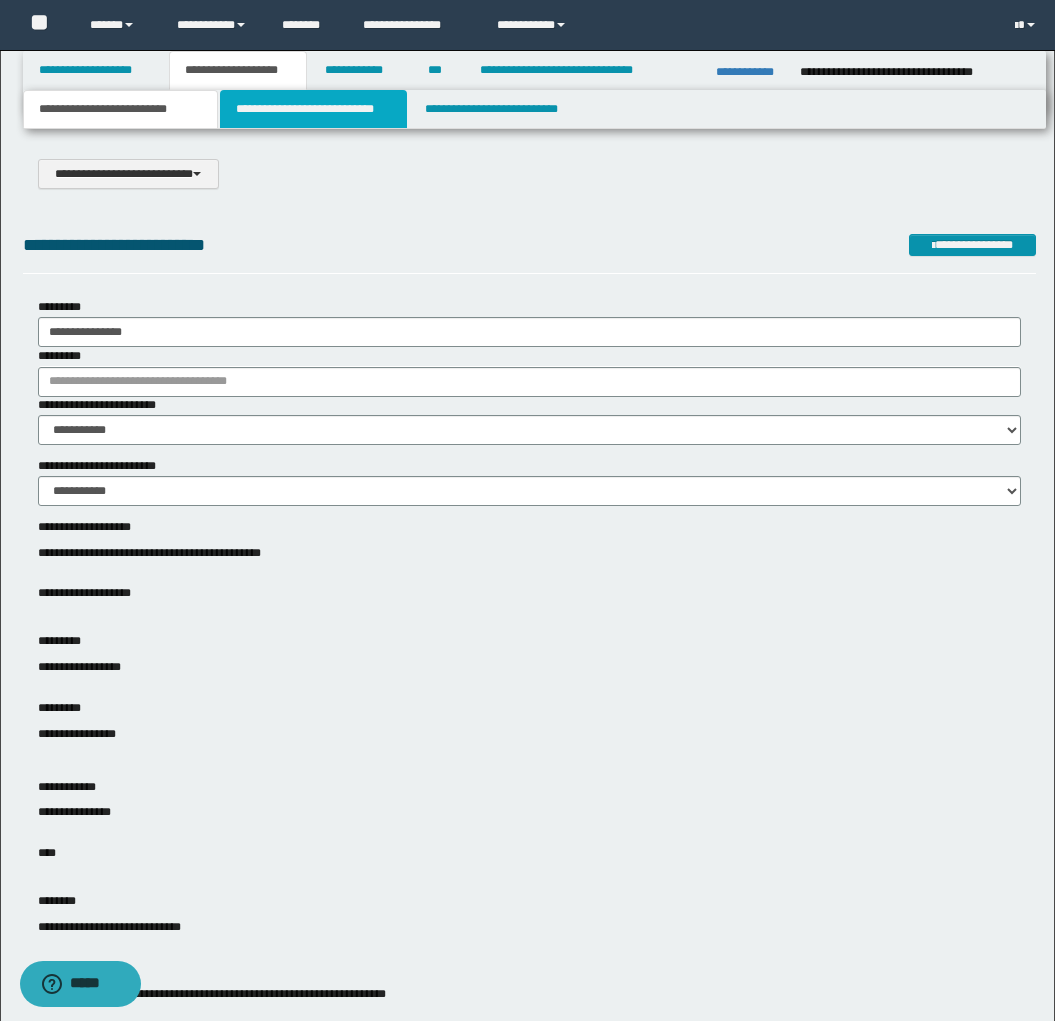 click on "**********" at bounding box center (314, 109) 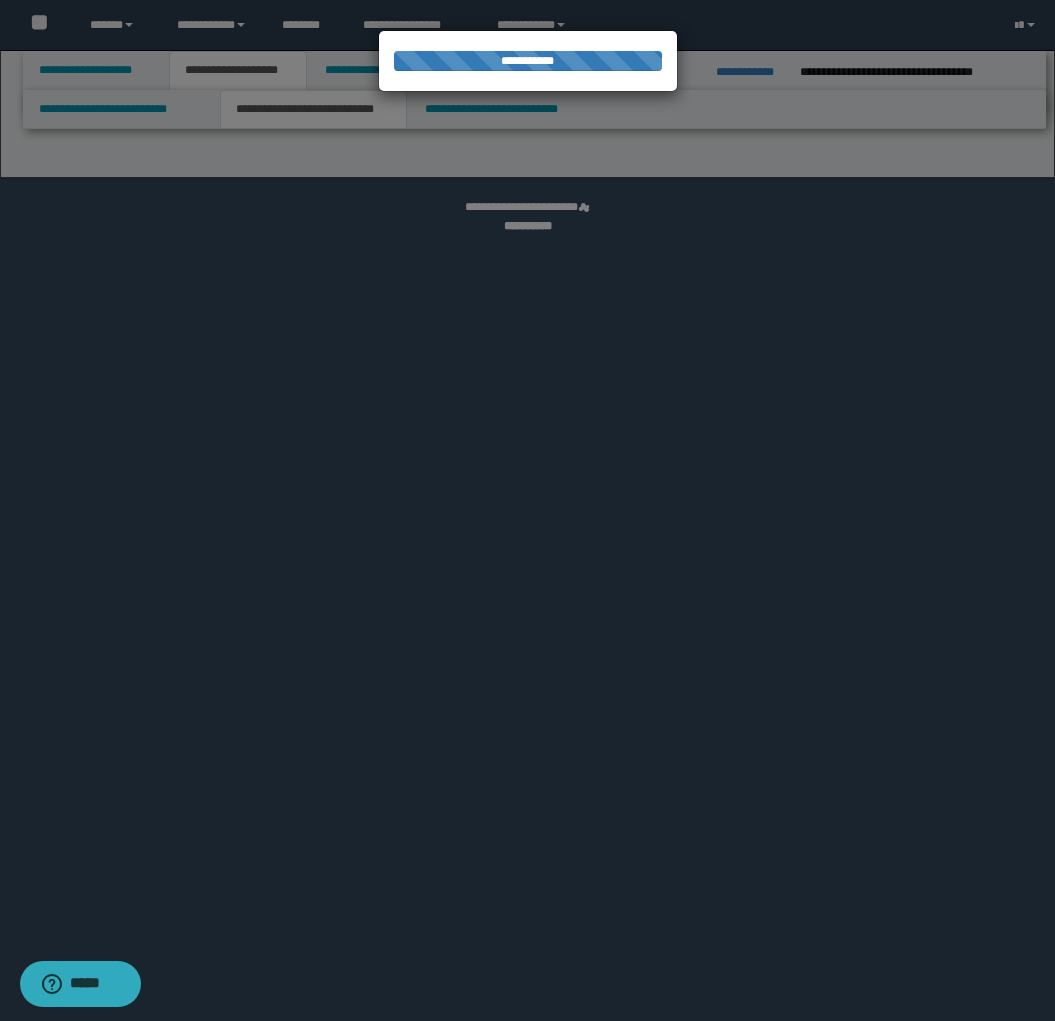 select on "*" 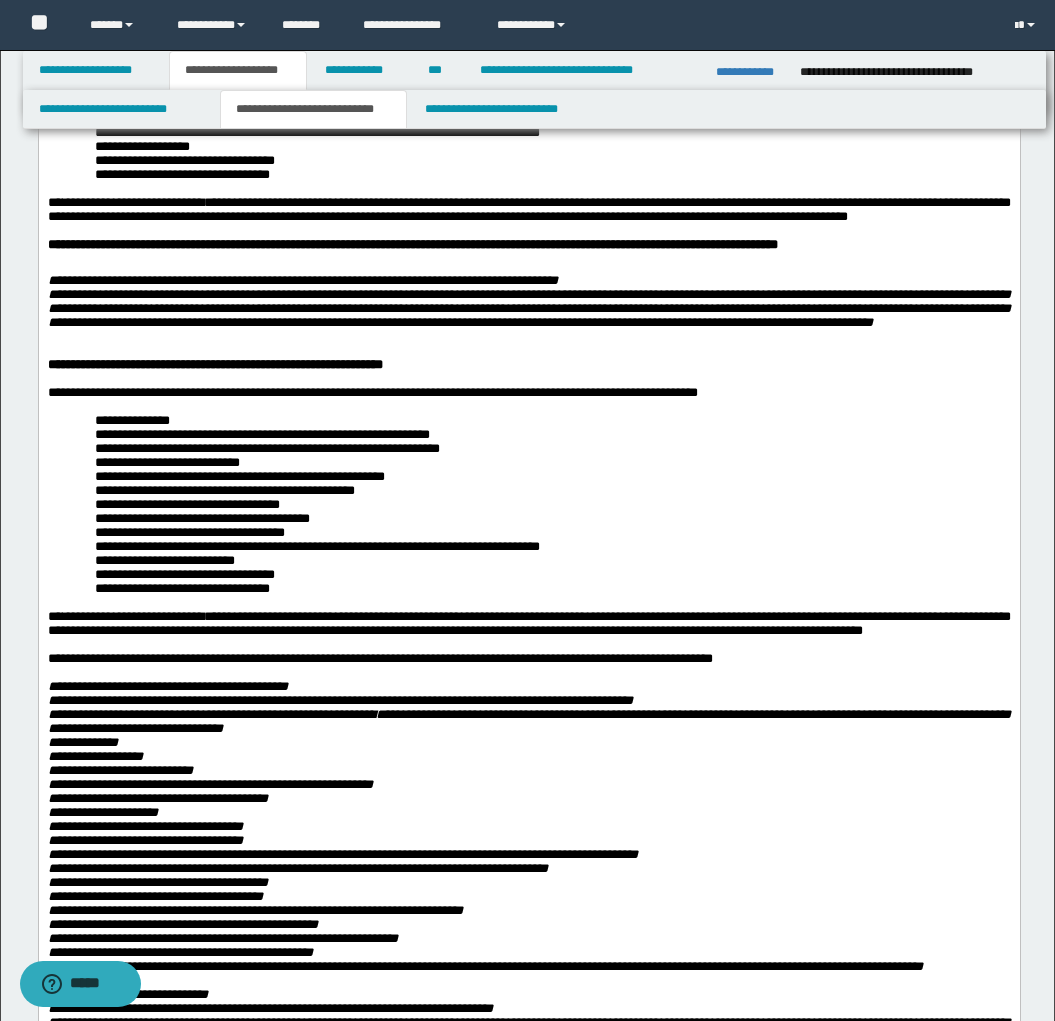scroll, scrollTop: 327, scrollLeft: 0, axis: vertical 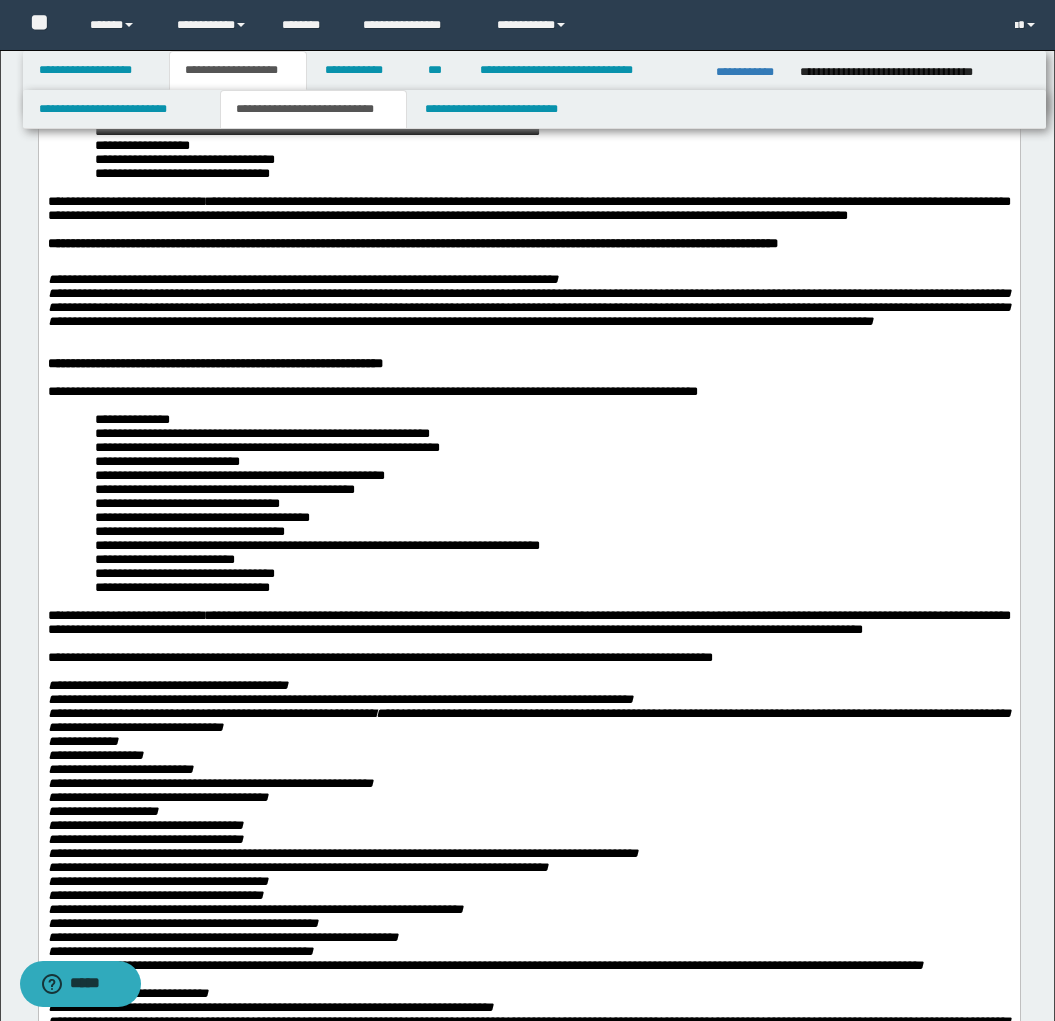click at bounding box center [528, 350] 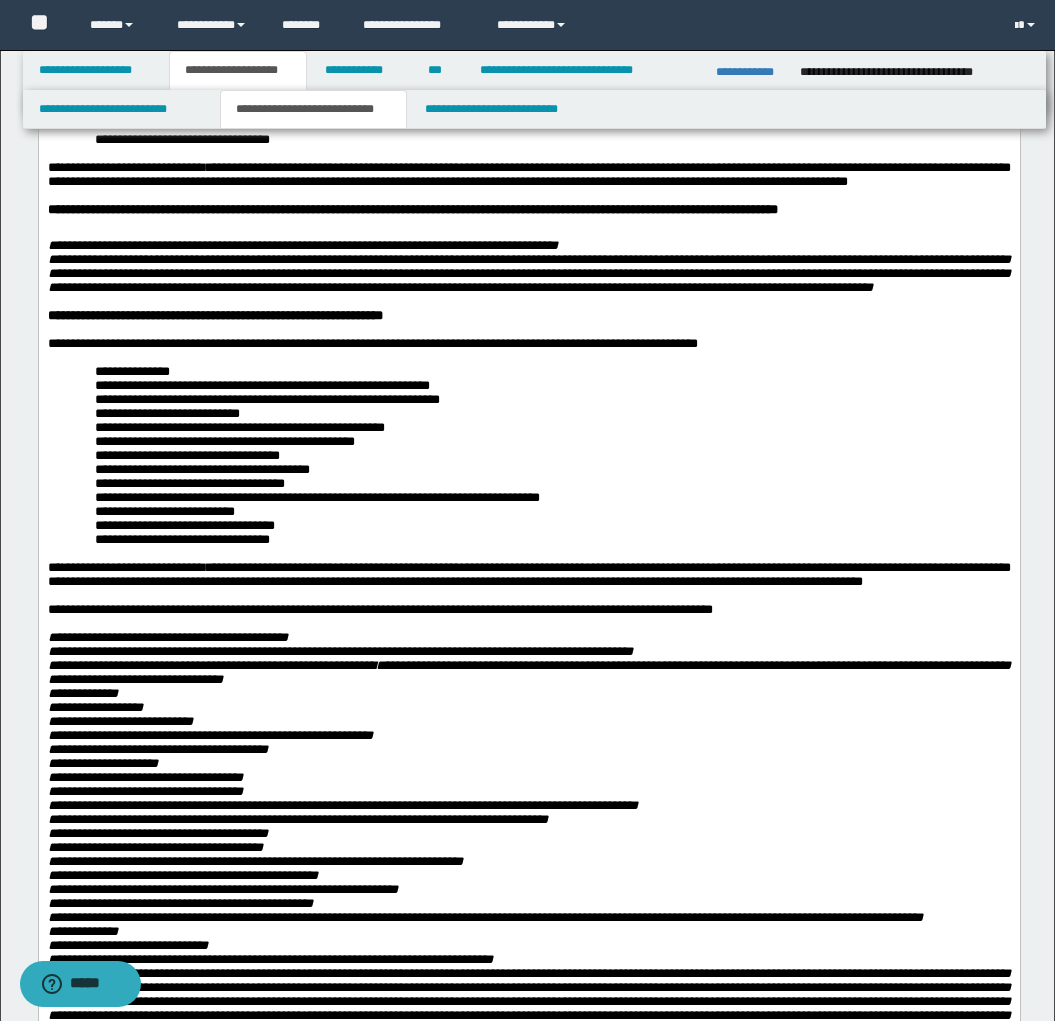 scroll, scrollTop: 339, scrollLeft: 0, axis: vertical 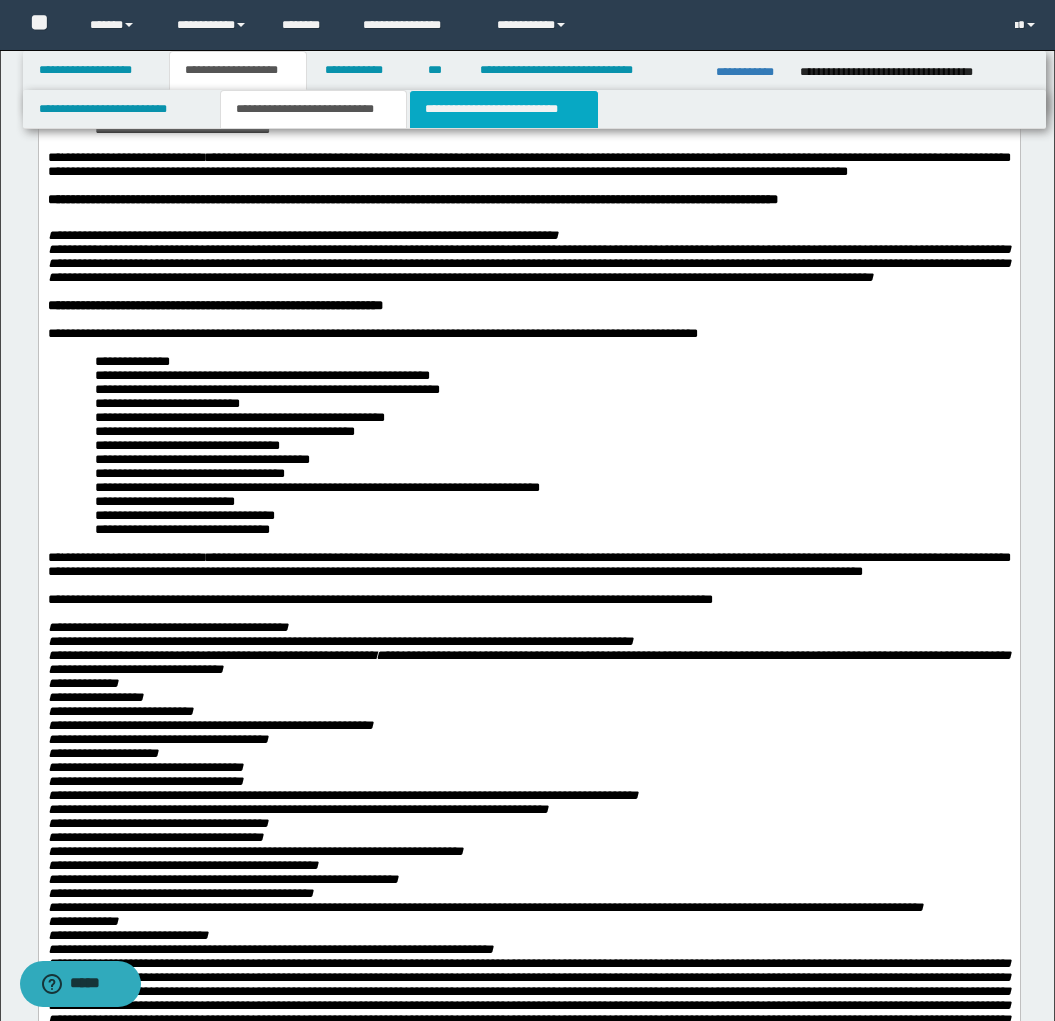 click on "**********" at bounding box center (504, 109) 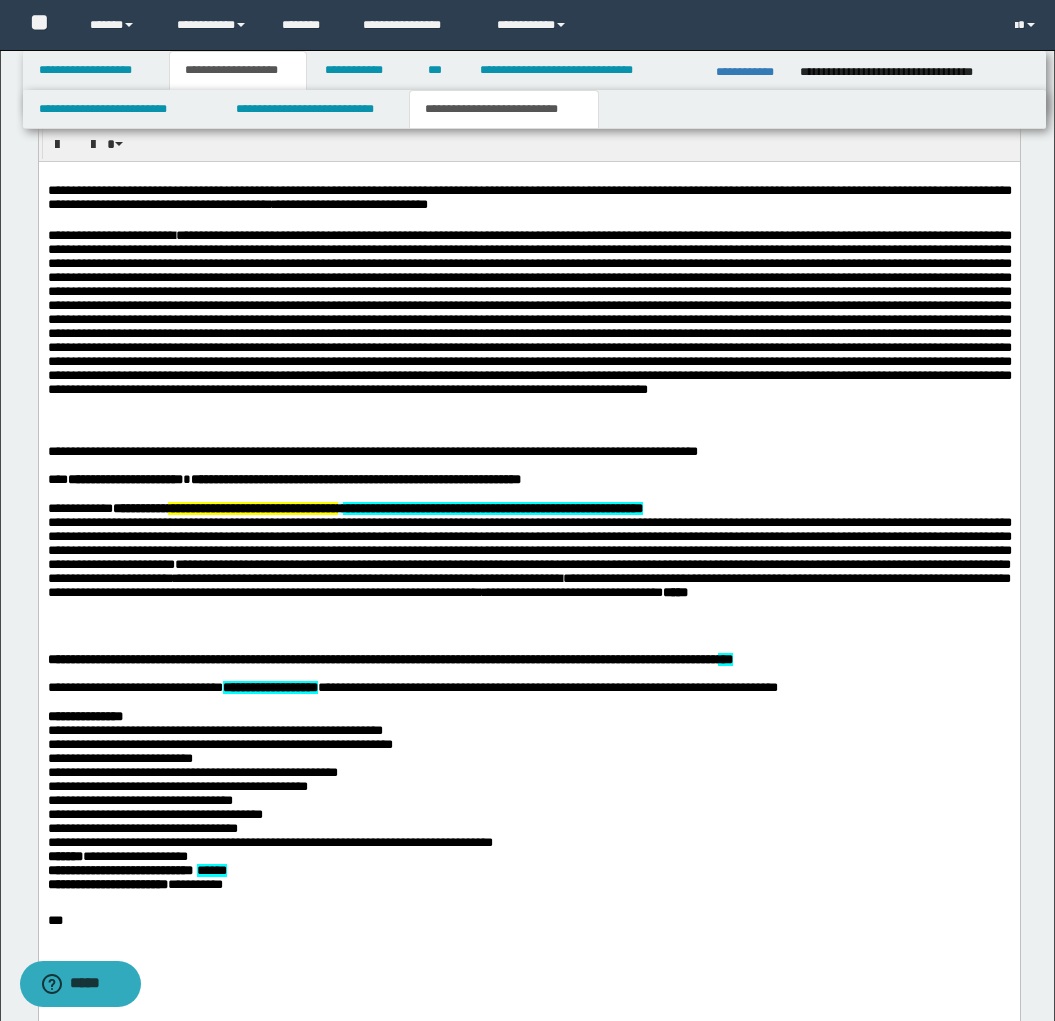scroll, scrollTop: 1771, scrollLeft: 0, axis: vertical 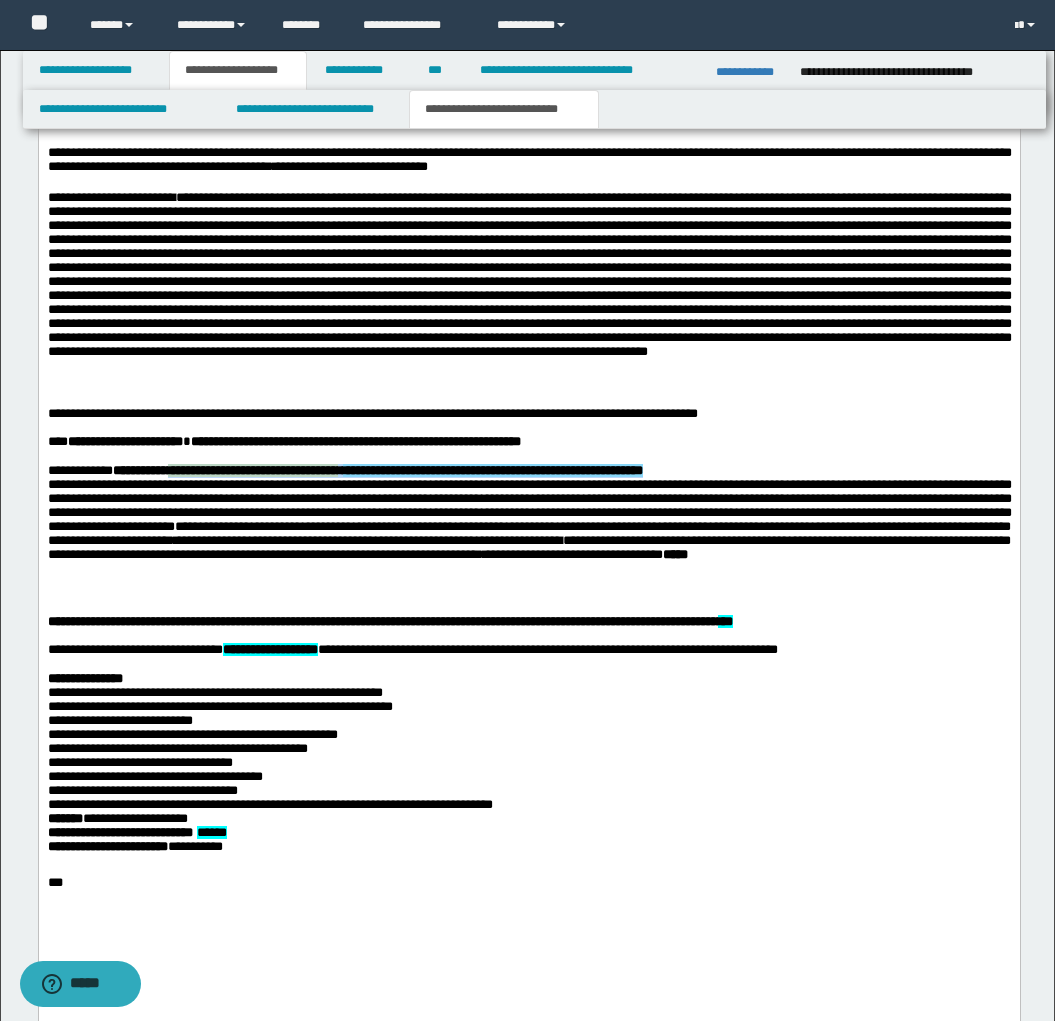 drag, startPoint x: 177, startPoint y: 480, endPoint x: 816, endPoint y: 475, distance: 639.01953 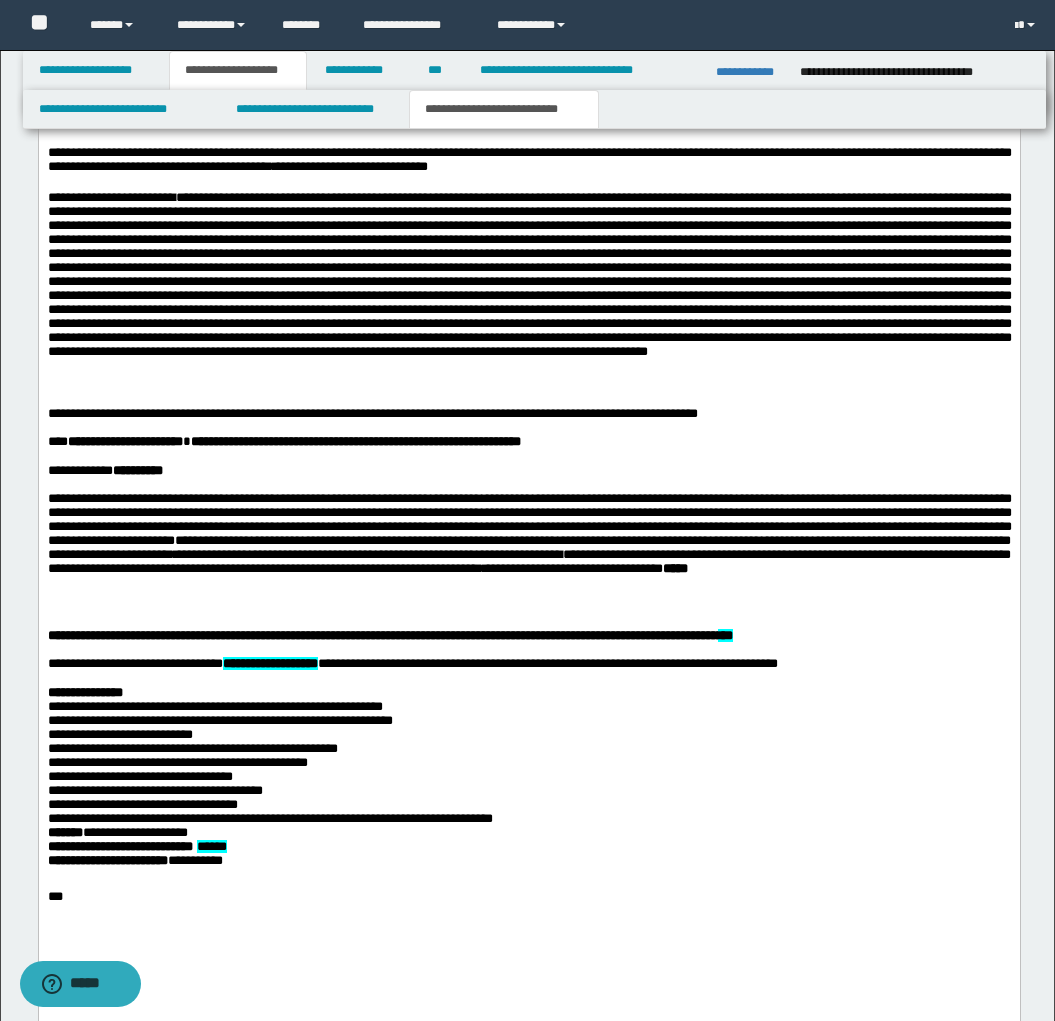 click at bounding box center (528, 622) 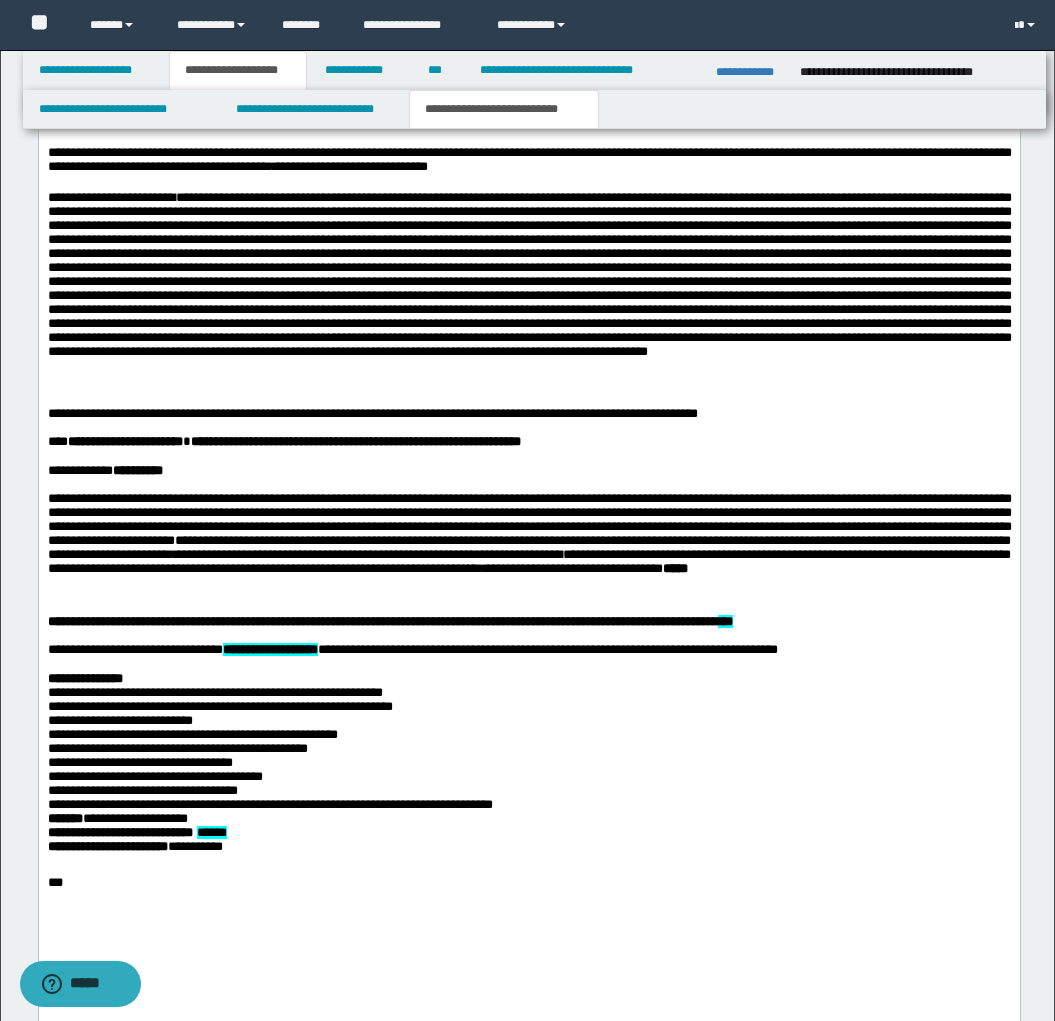 click on "**" at bounding box center (724, 621) 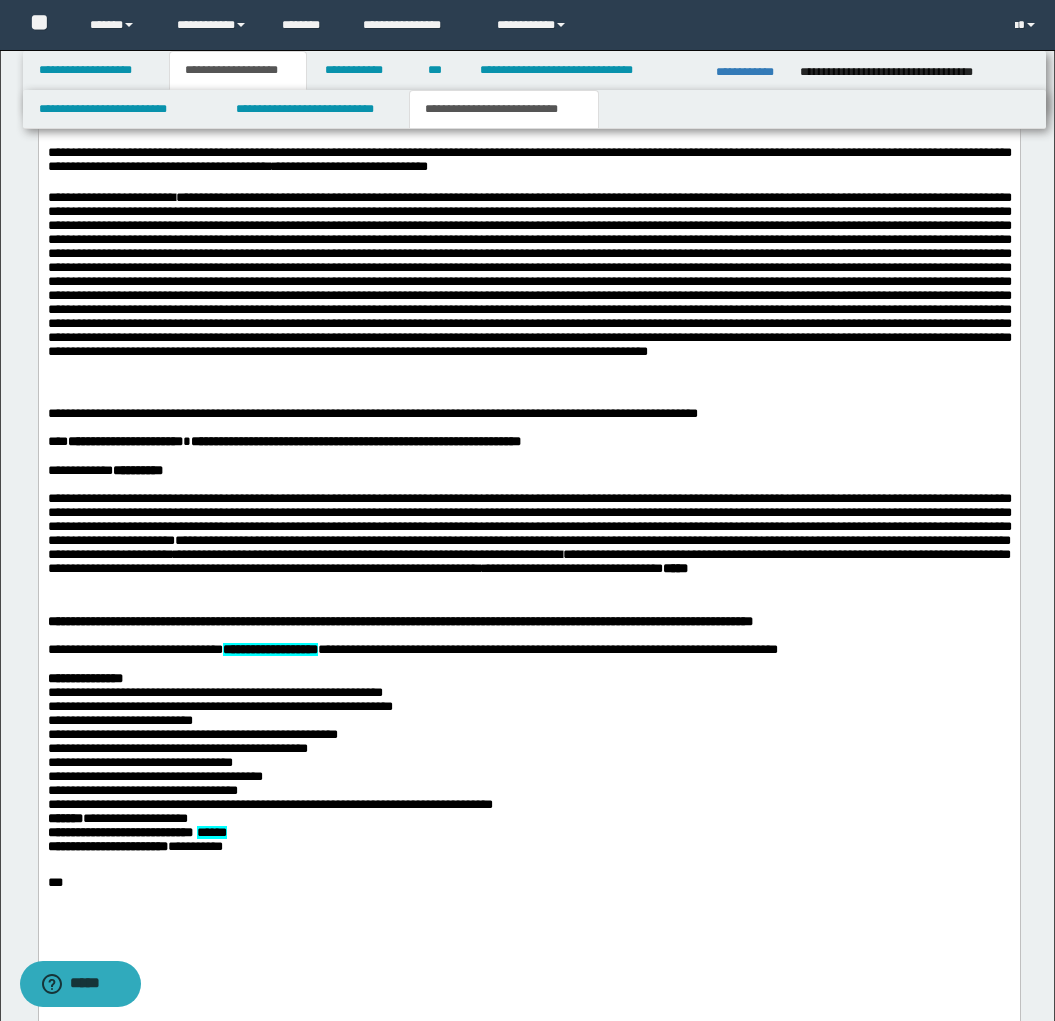 click on "**********" at bounding box center [269, 649] 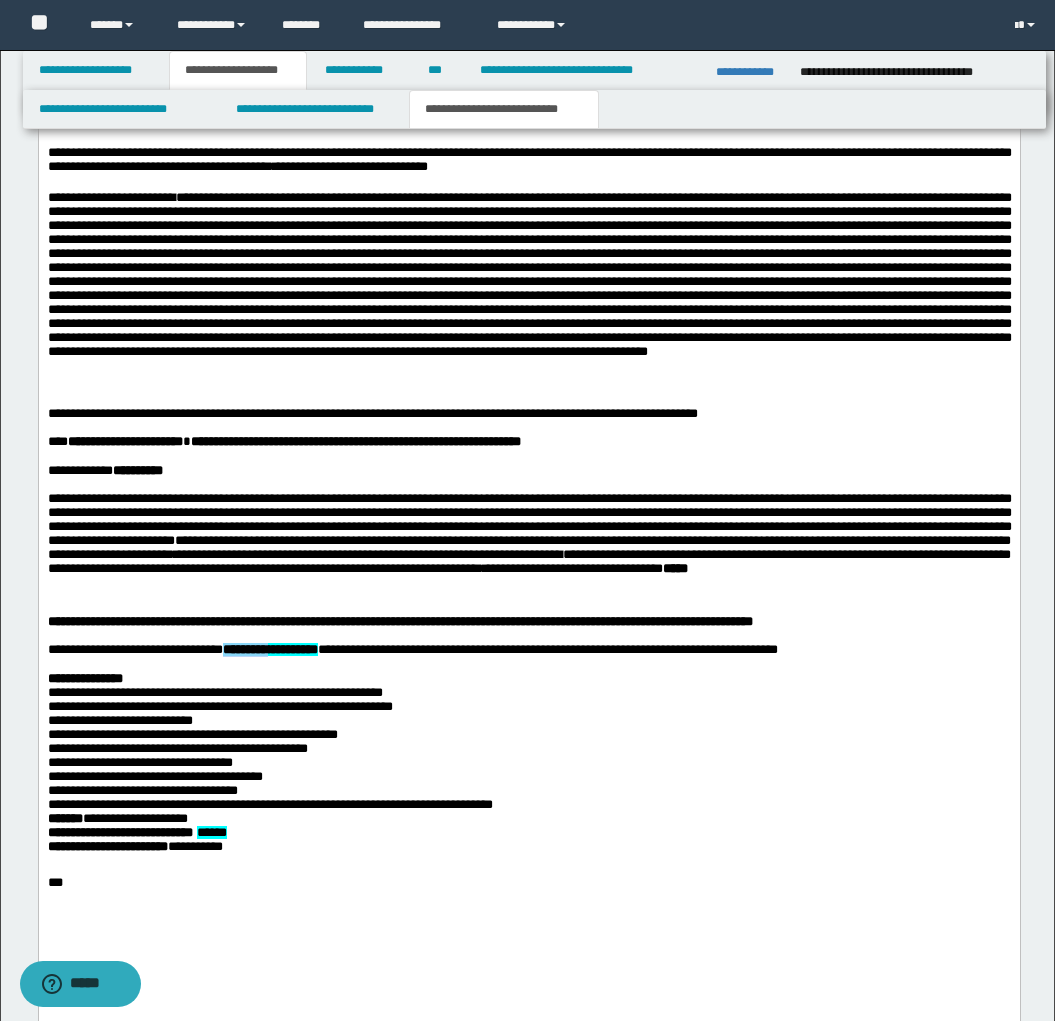 click on "**********" at bounding box center (269, 649) 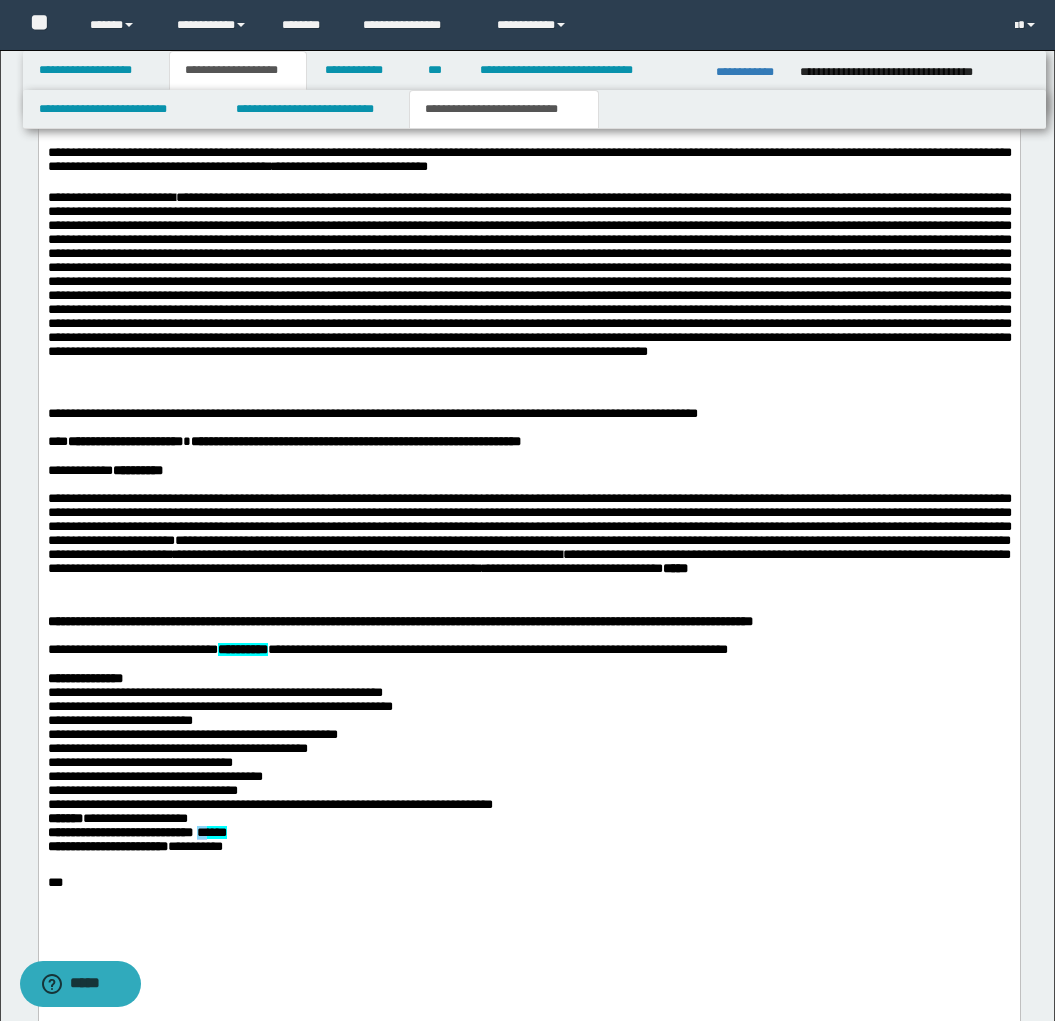 drag, startPoint x: 223, startPoint y: 868, endPoint x: 234, endPoint y: 868, distance: 11 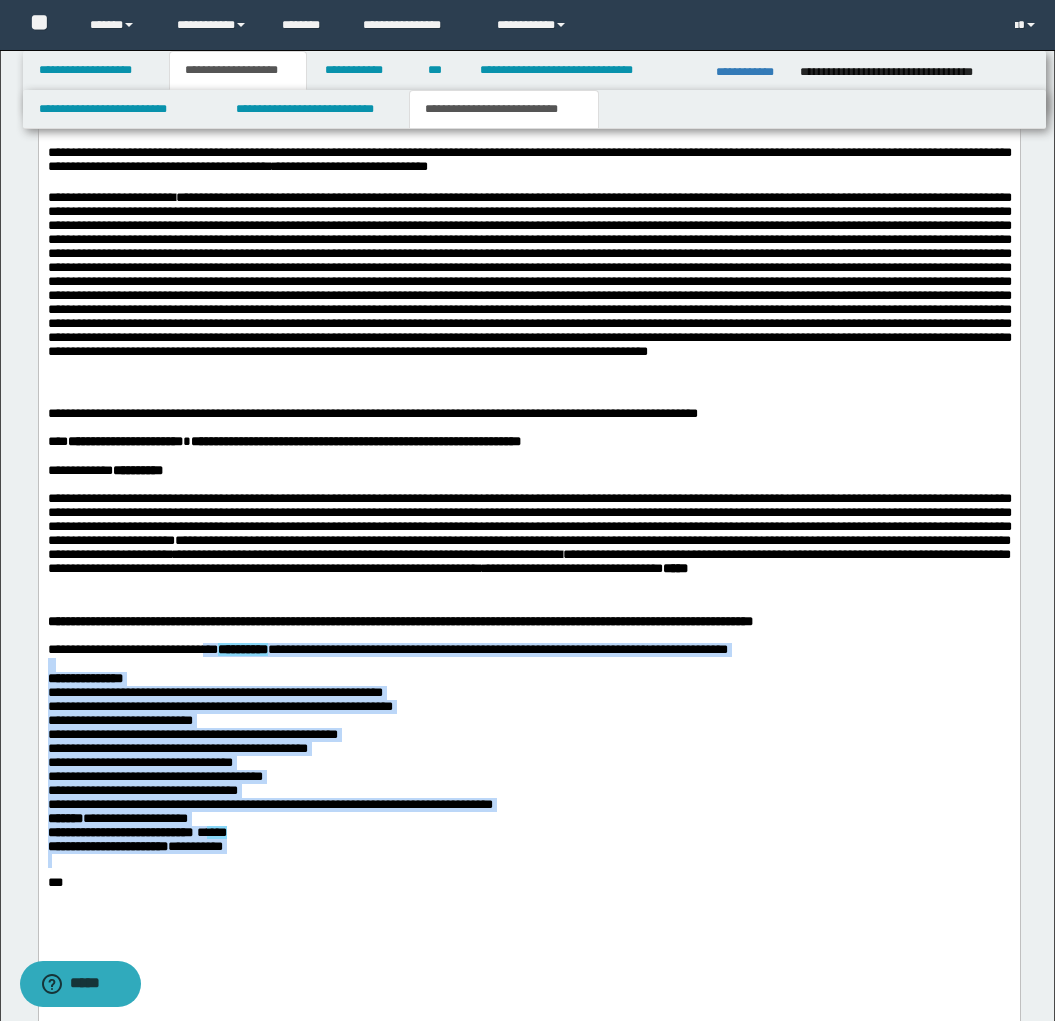 drag, startPoint x: 210, startPoint y: 662, endPoint x: 462, endPoint y: 660, distance: 252.00793 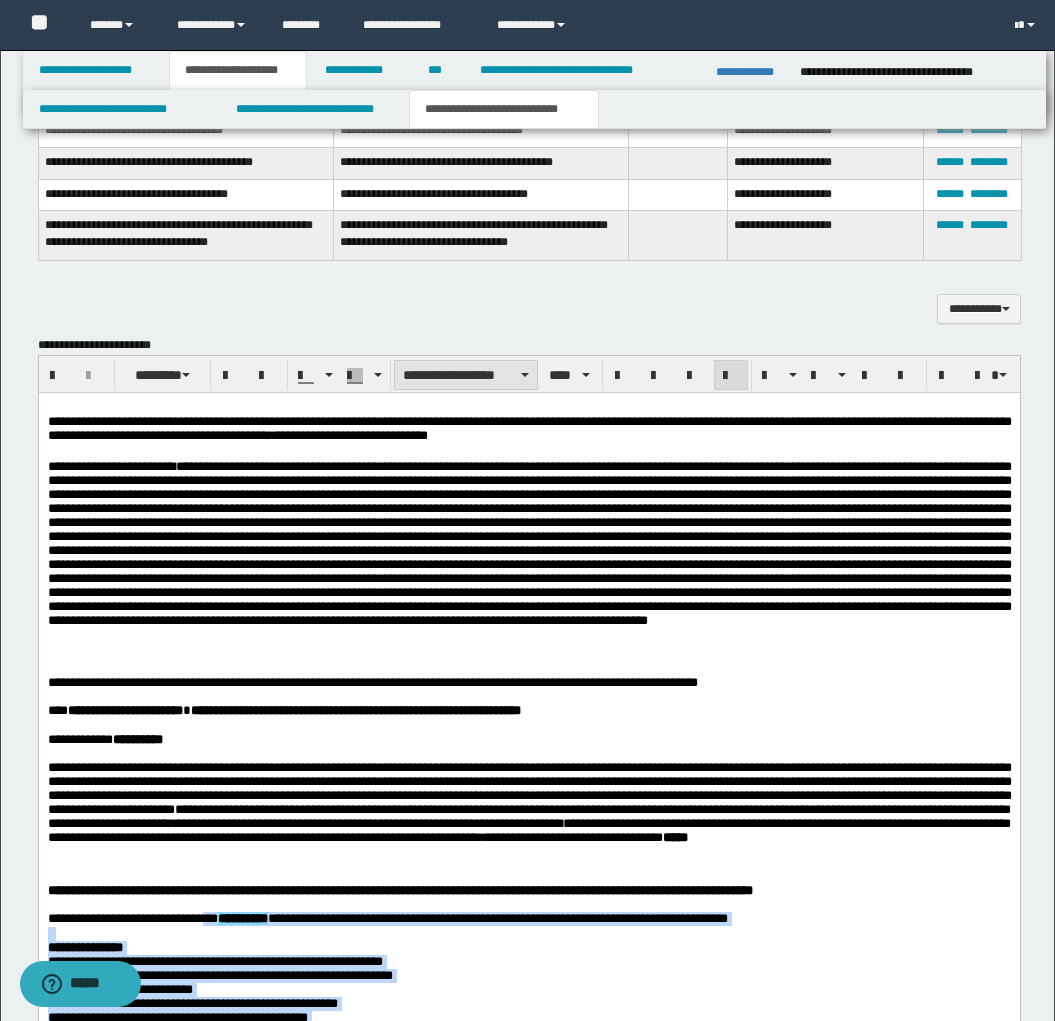 scroll, scrollTop: 1479, scrollLeft: 0, axis: vertical 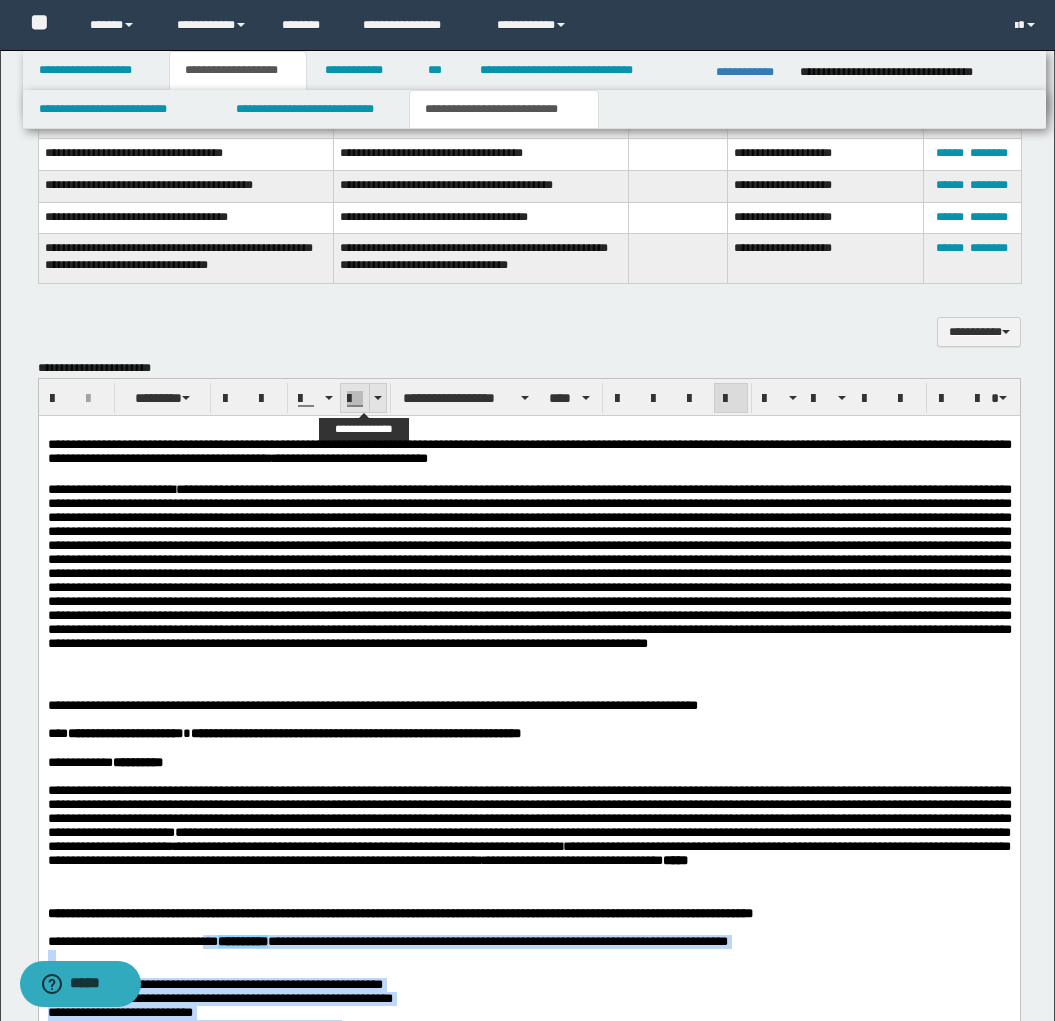click at bounding box center [378, 398] 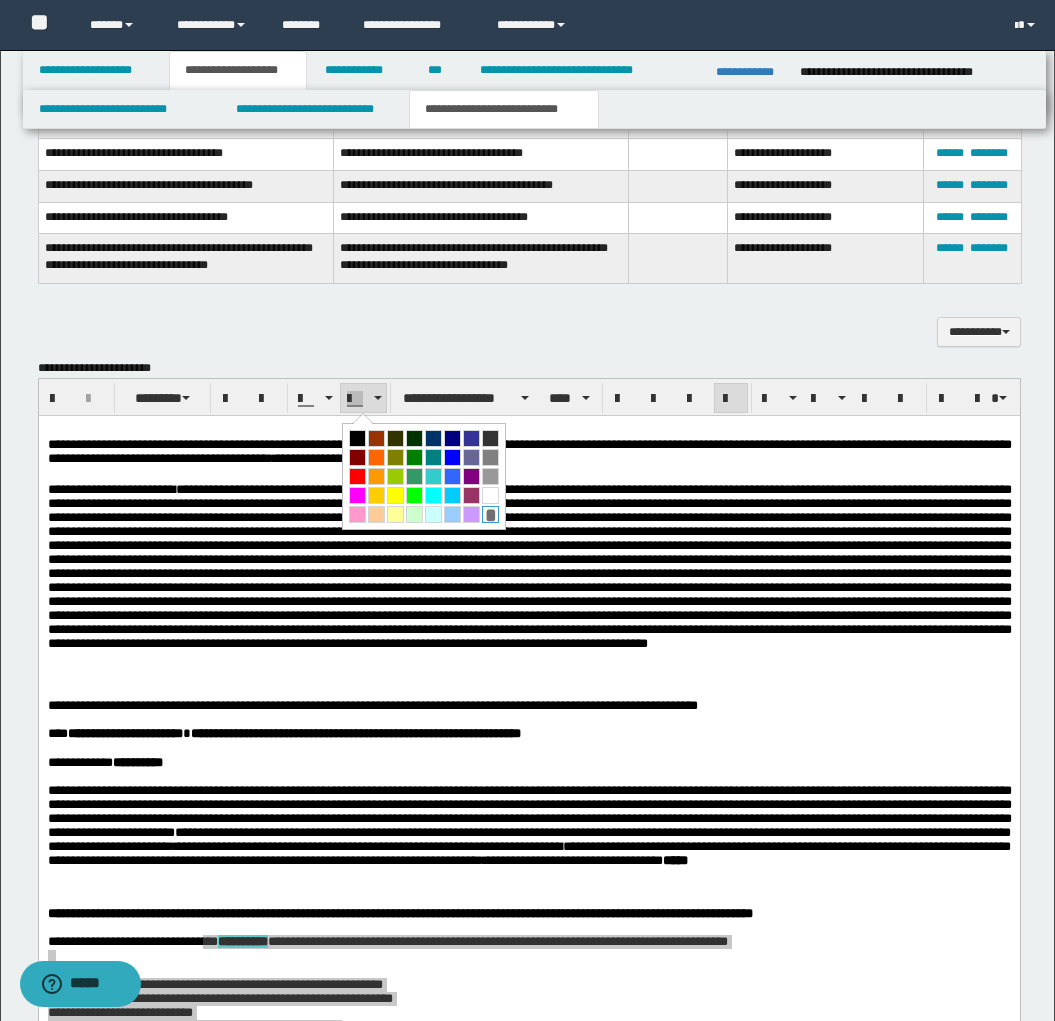 click on "*" at bounding box center (490, 514) 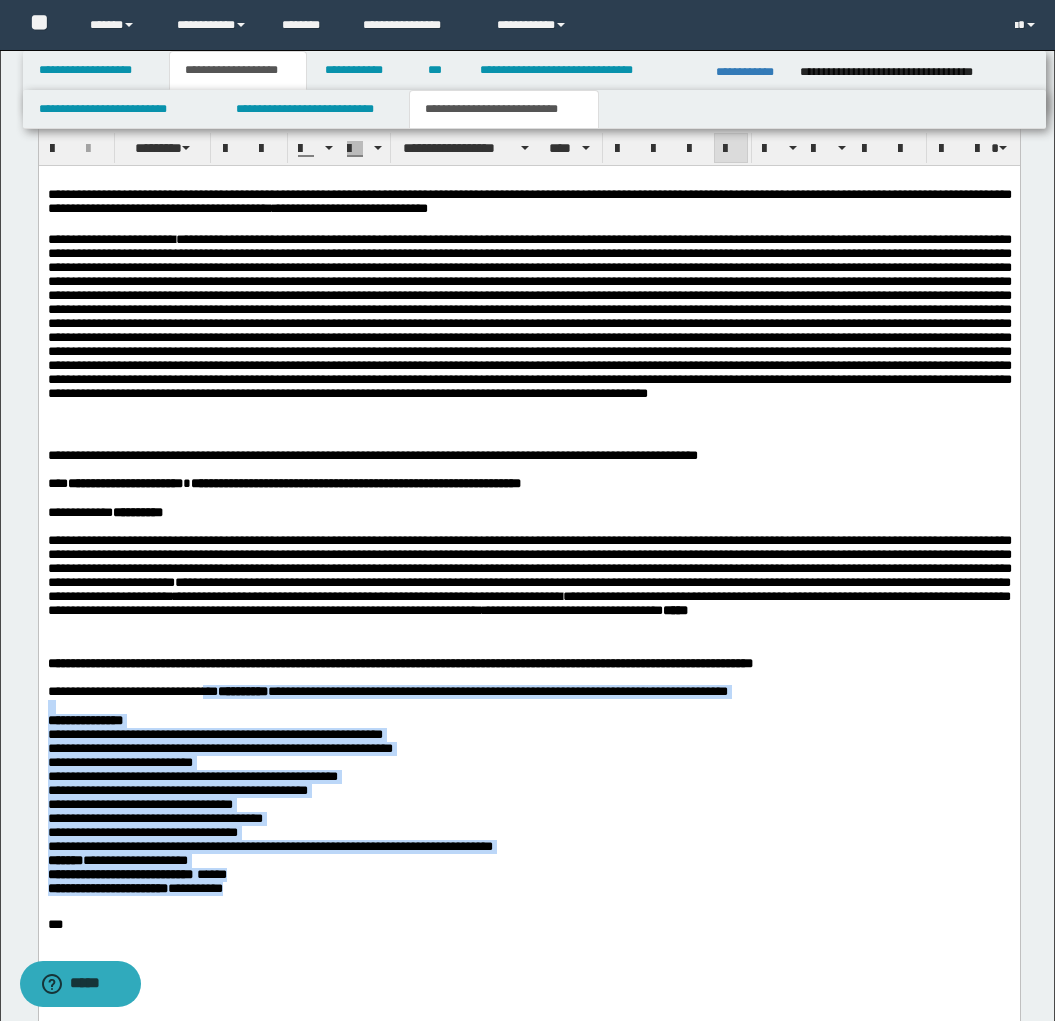 scroll, scrollTop: 1733, scrollLeft: 0, axis: vertical 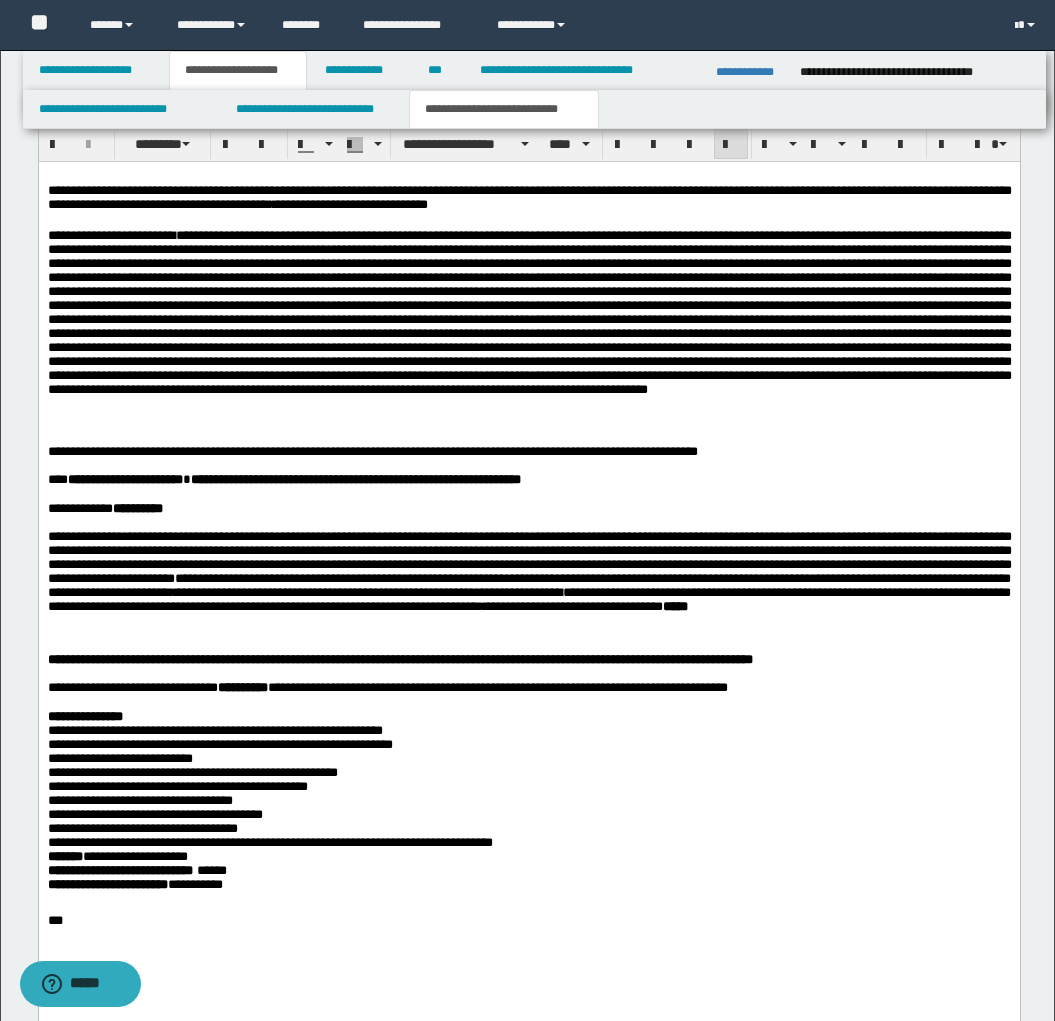 click on "**********" at bounding box center (529, 557) 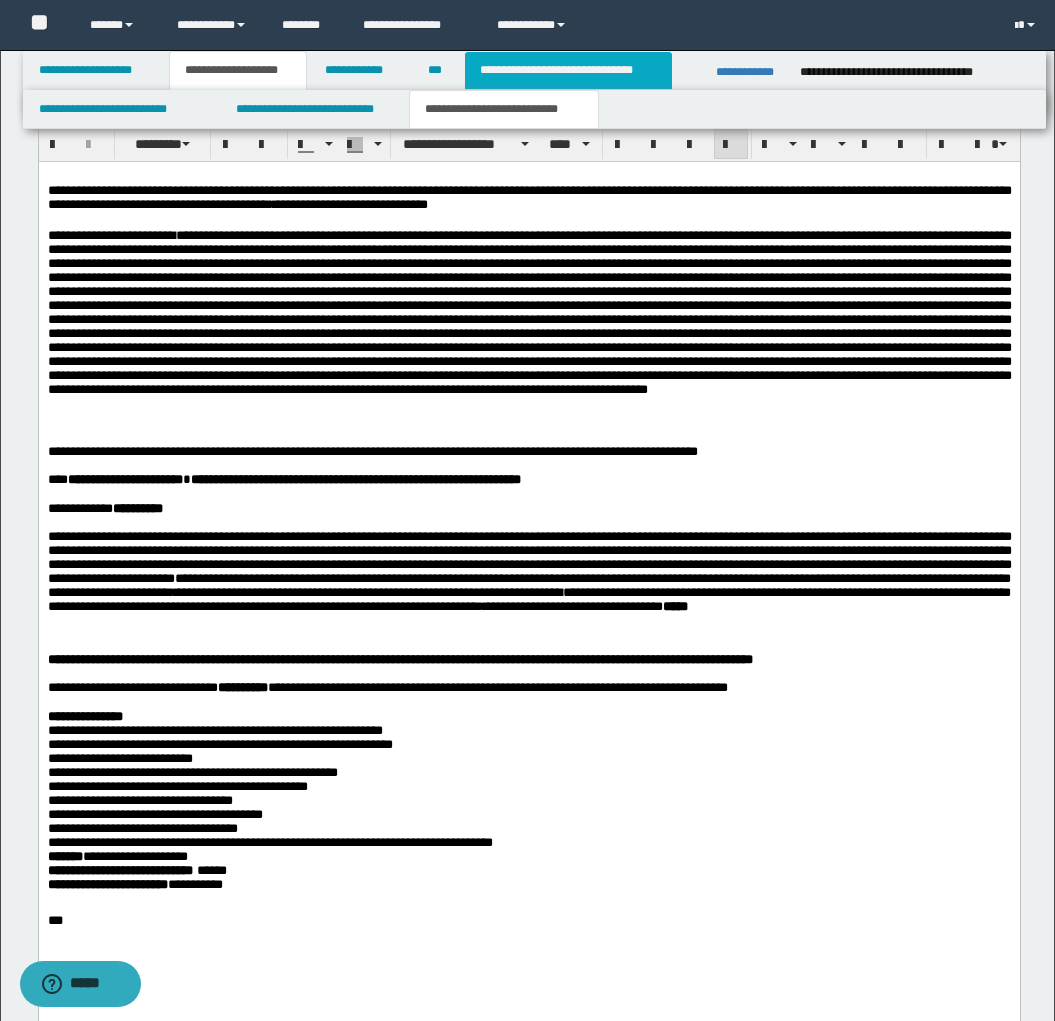 click on "**********" at bounding box center [568, 70] 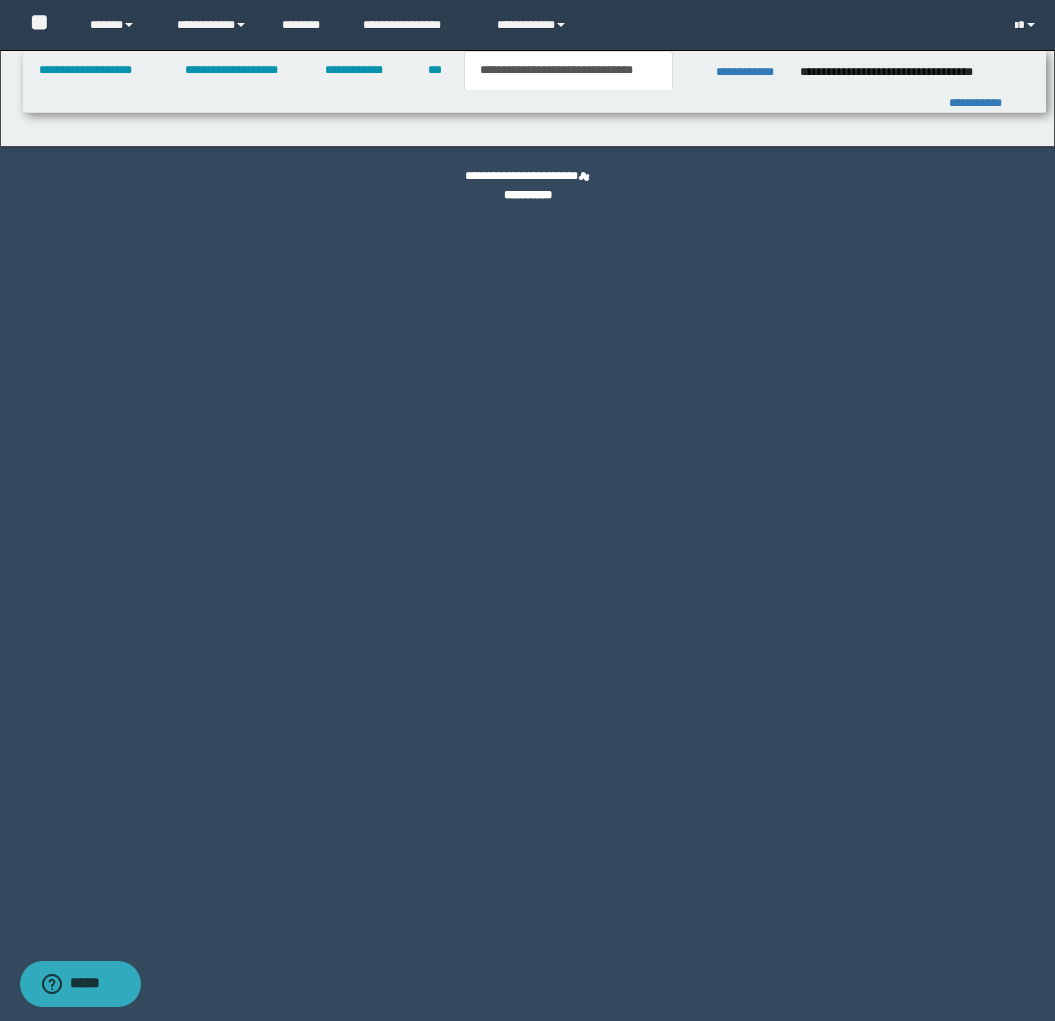 scroll, scrollTop: 0, scrollLeft: 0, axis: both 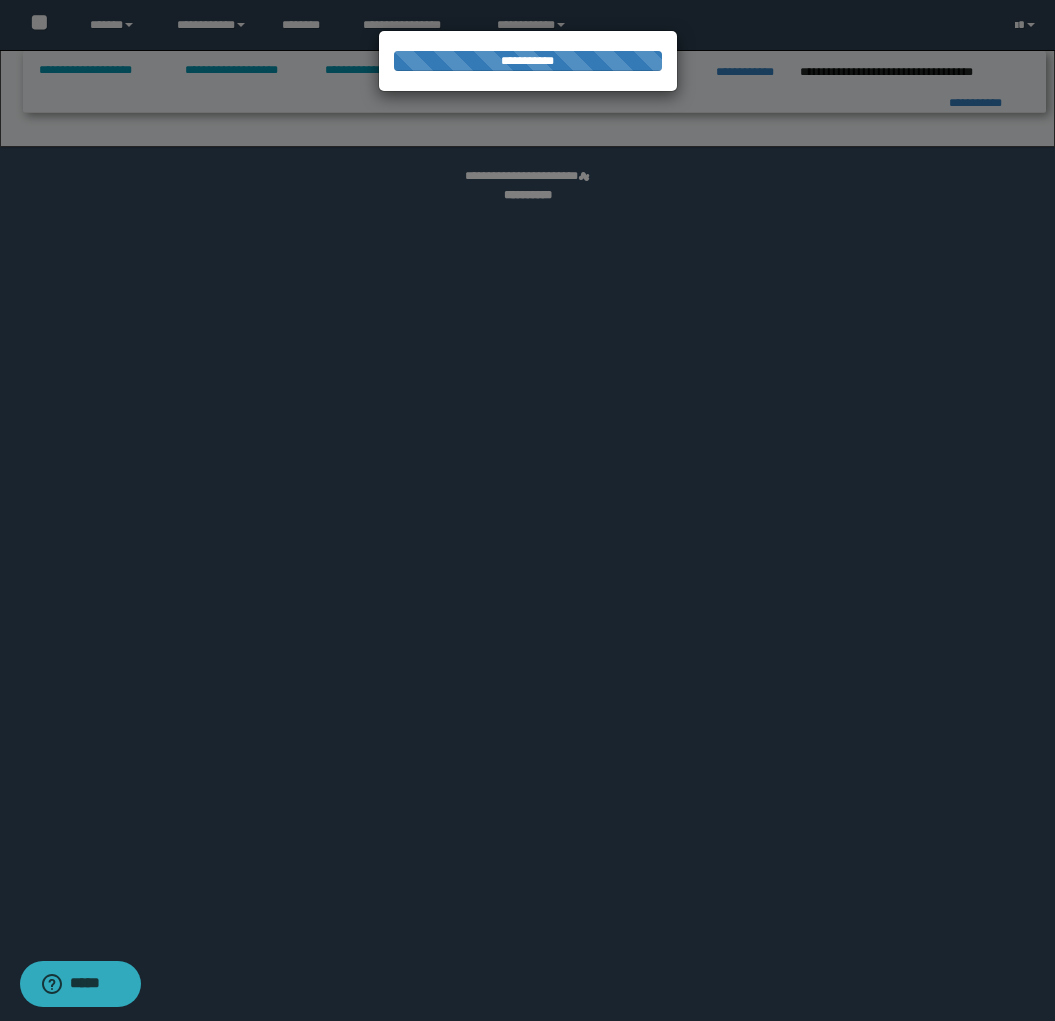 select on "*" 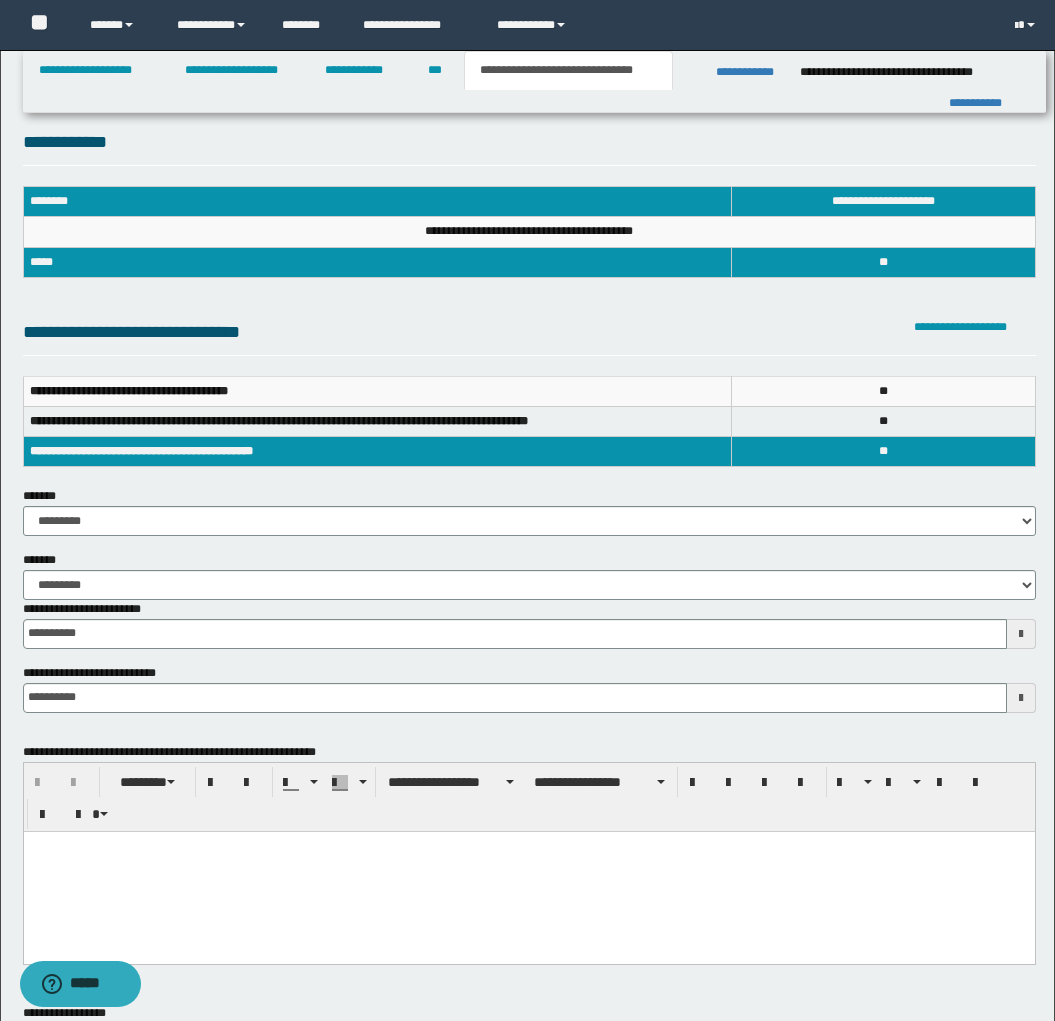 scroll, scrollTop: 0, scrollLeft: 0, axis: both 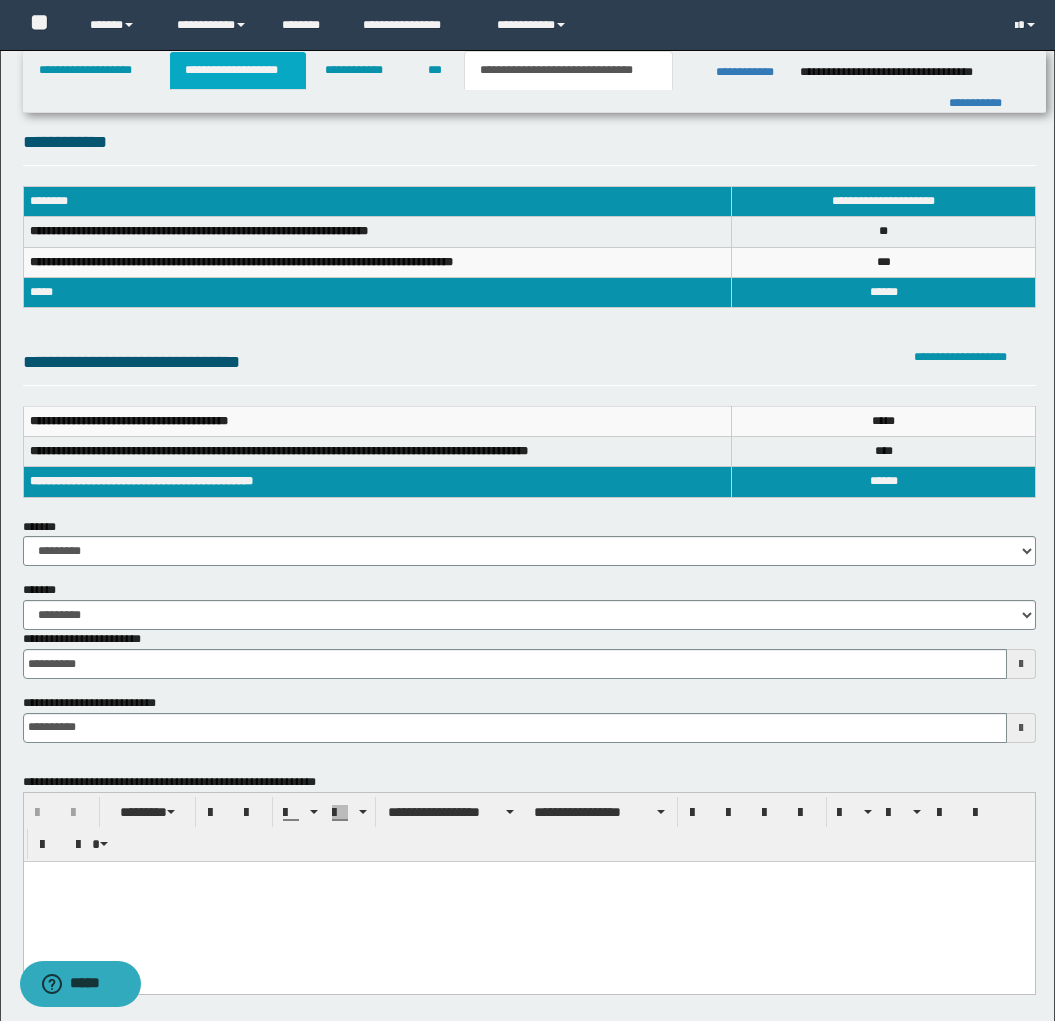 click on "**********" at bounding box center (238, 70) 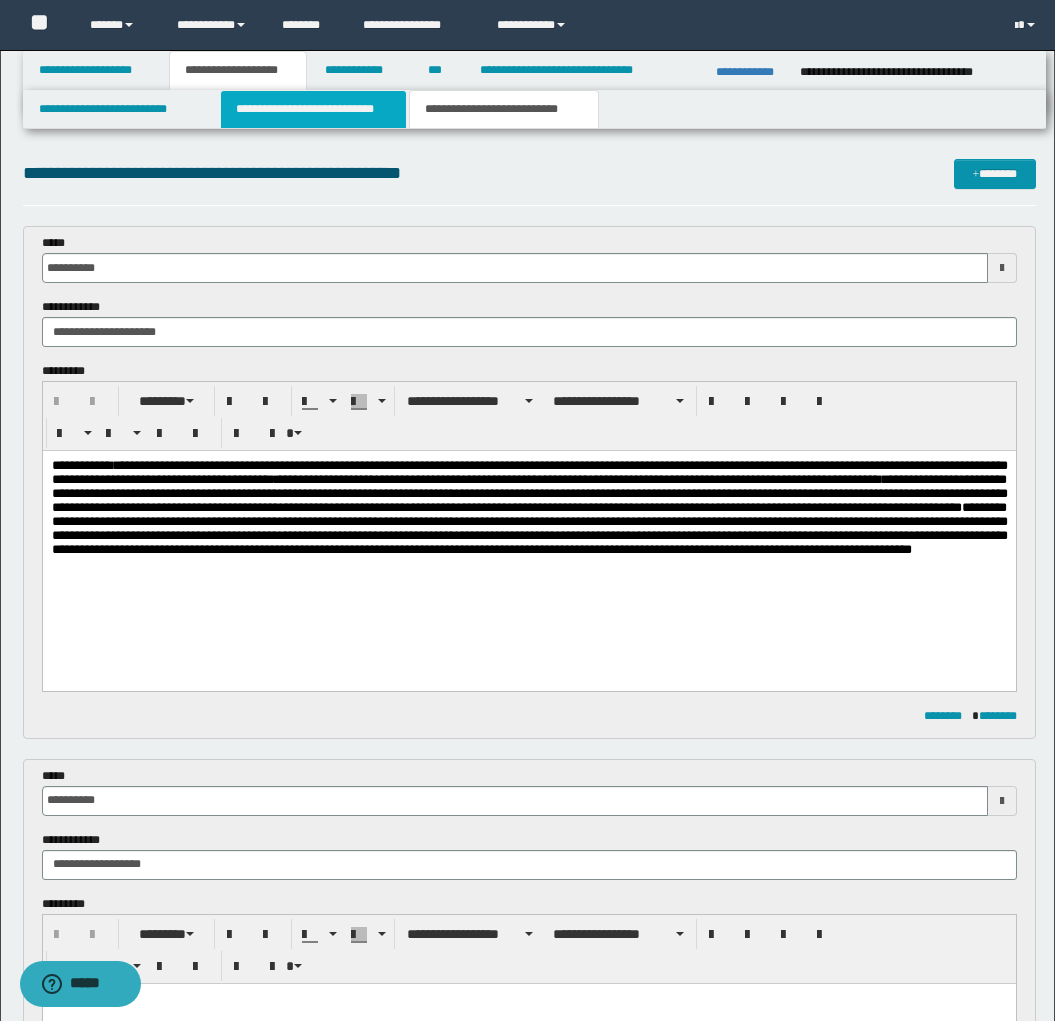 click on "**********" at bounding box center (314, 109) 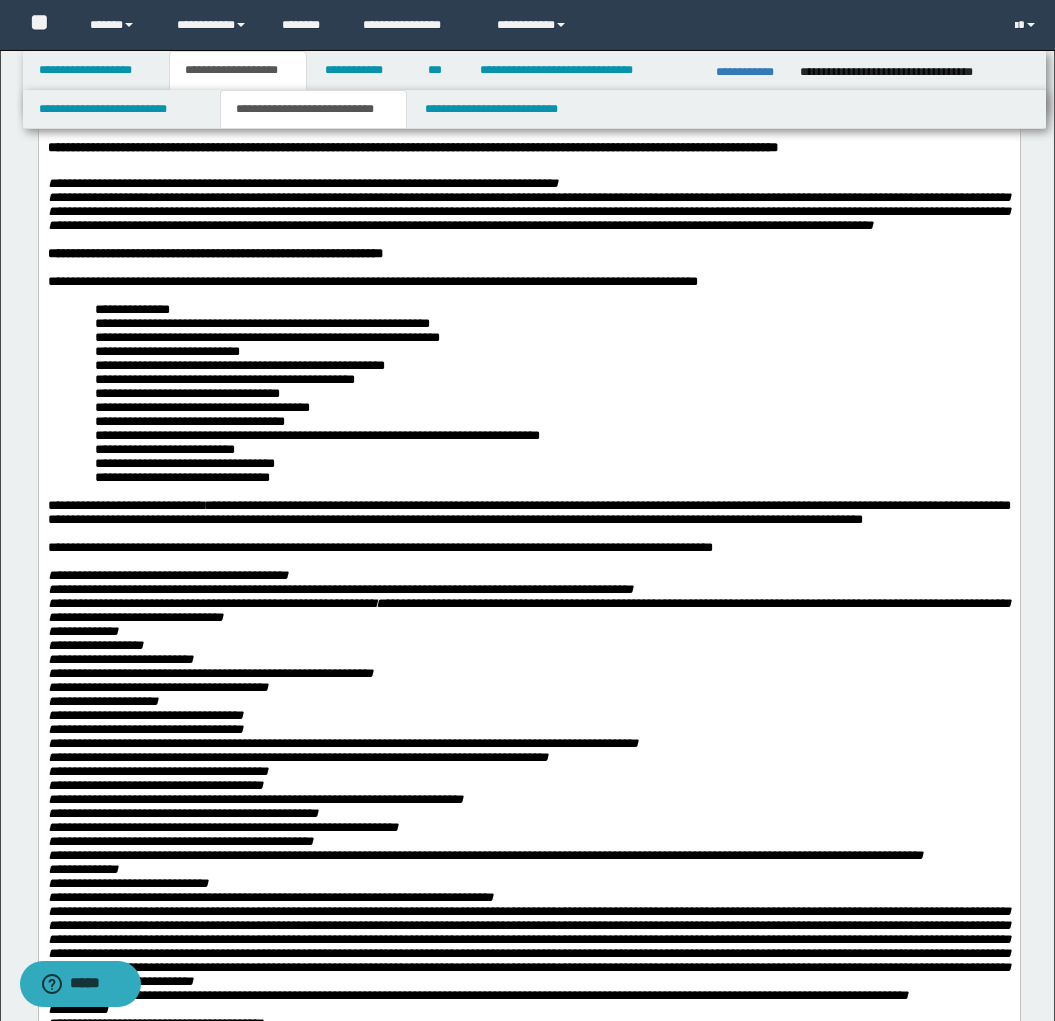 scroll, scrollTop: 403, scrollLeft: 0, axis: vertical 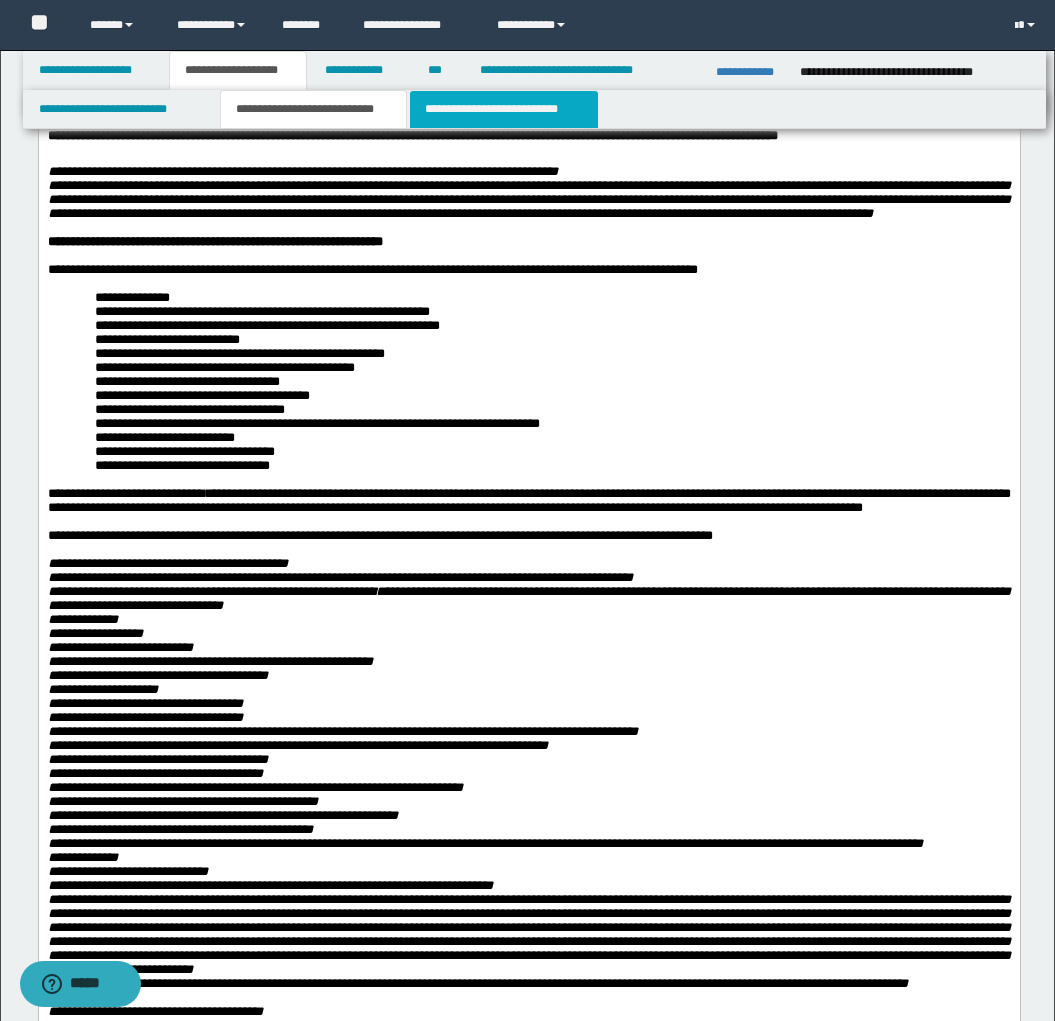 click on "**********" at bounding box center (504, 109) 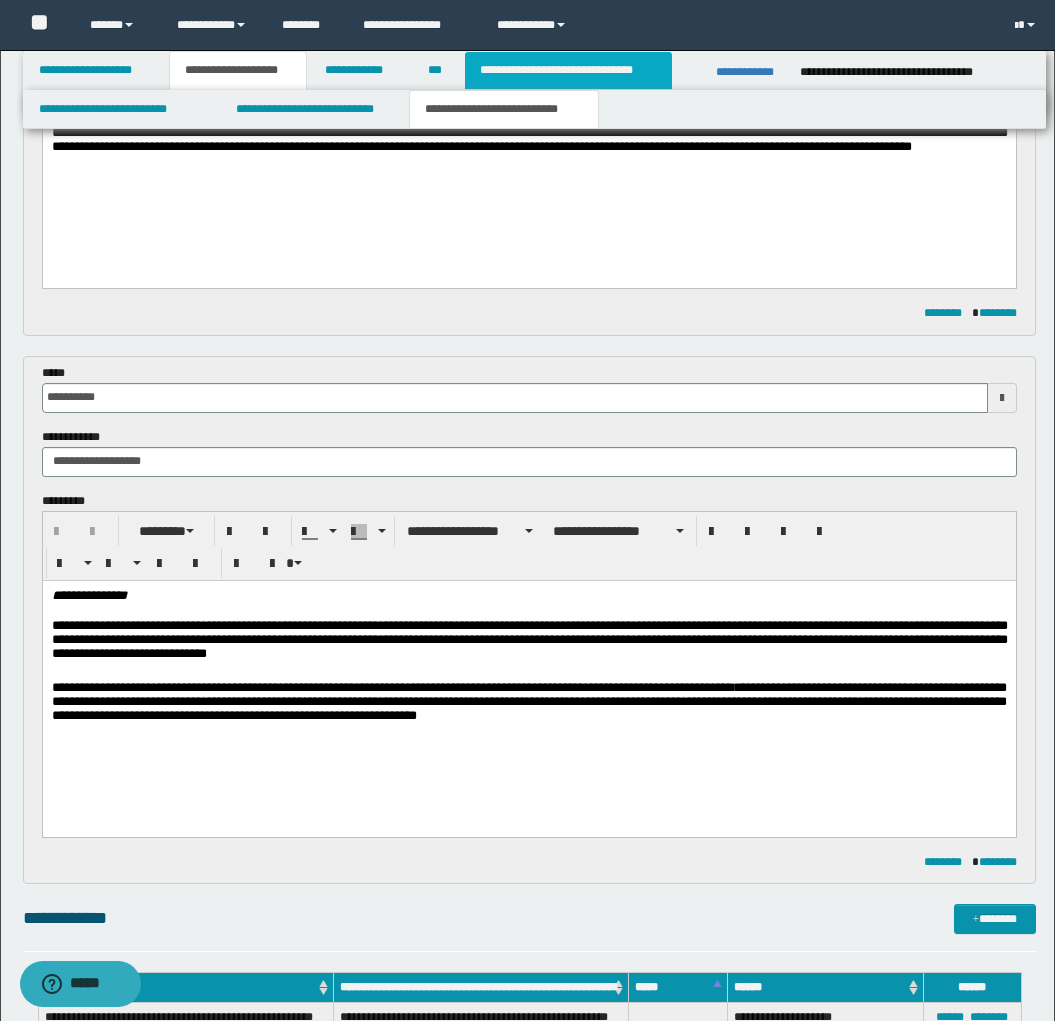click on "**********" at bounding box center [568, 70] 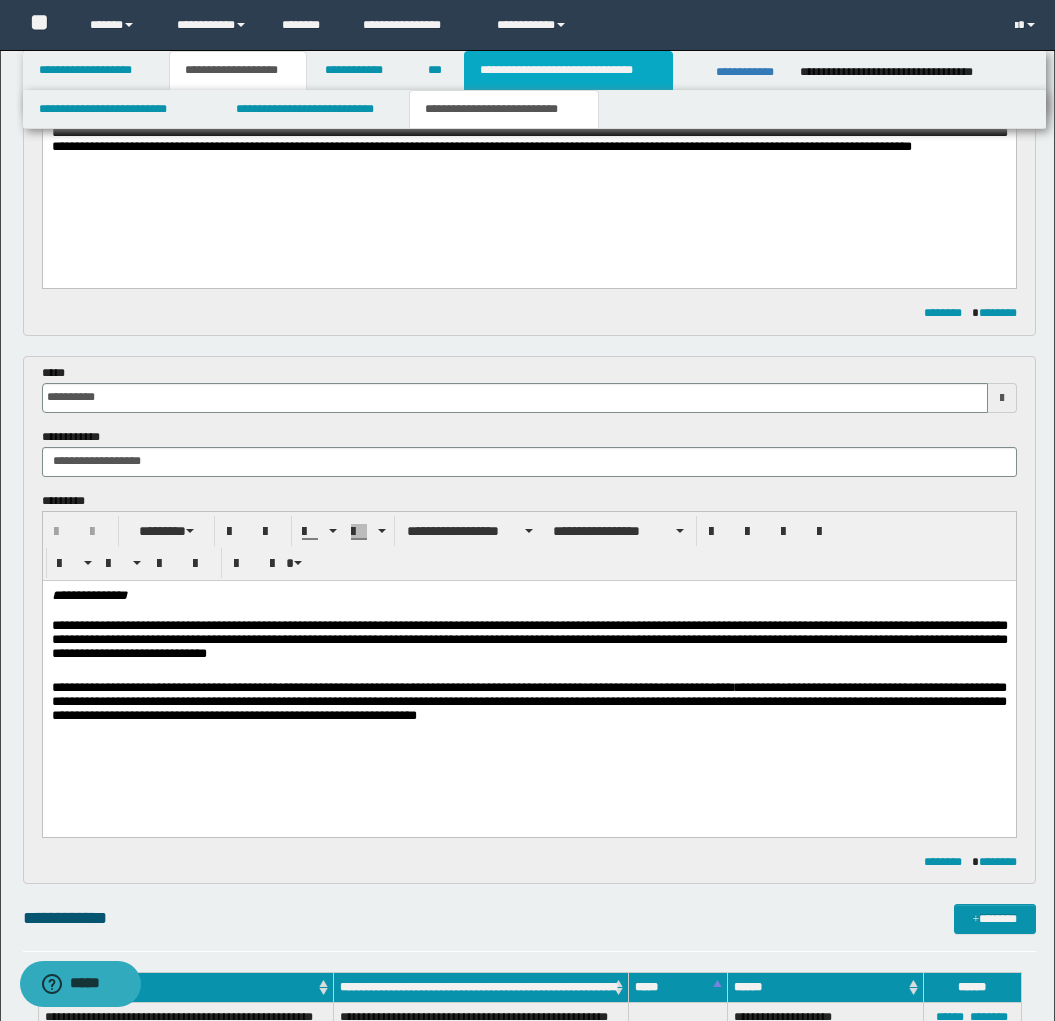 type on "**********" 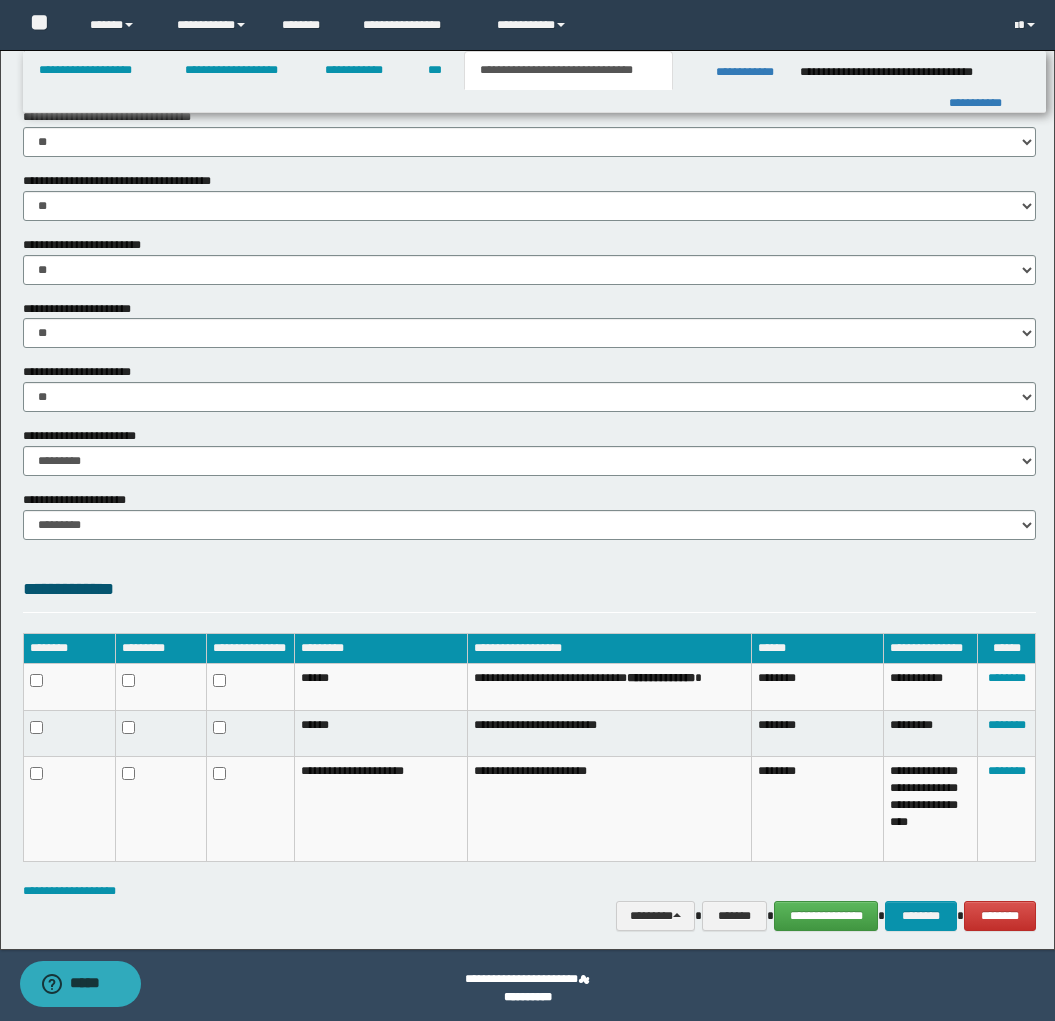 scroll, scrollTop: 1120, scrollLeft: 0, axis: vertical 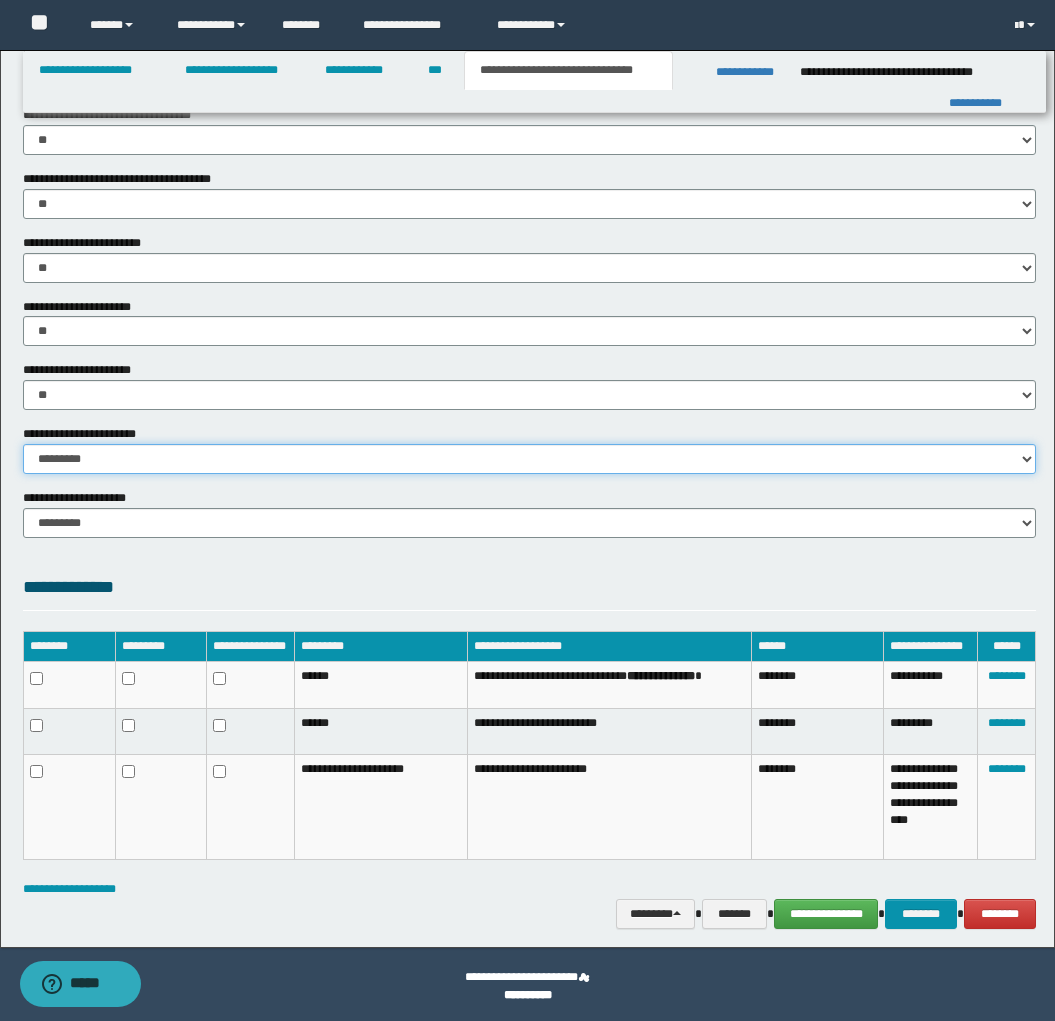 click on "*********
*********
*********" at bounding box center [529, 459] 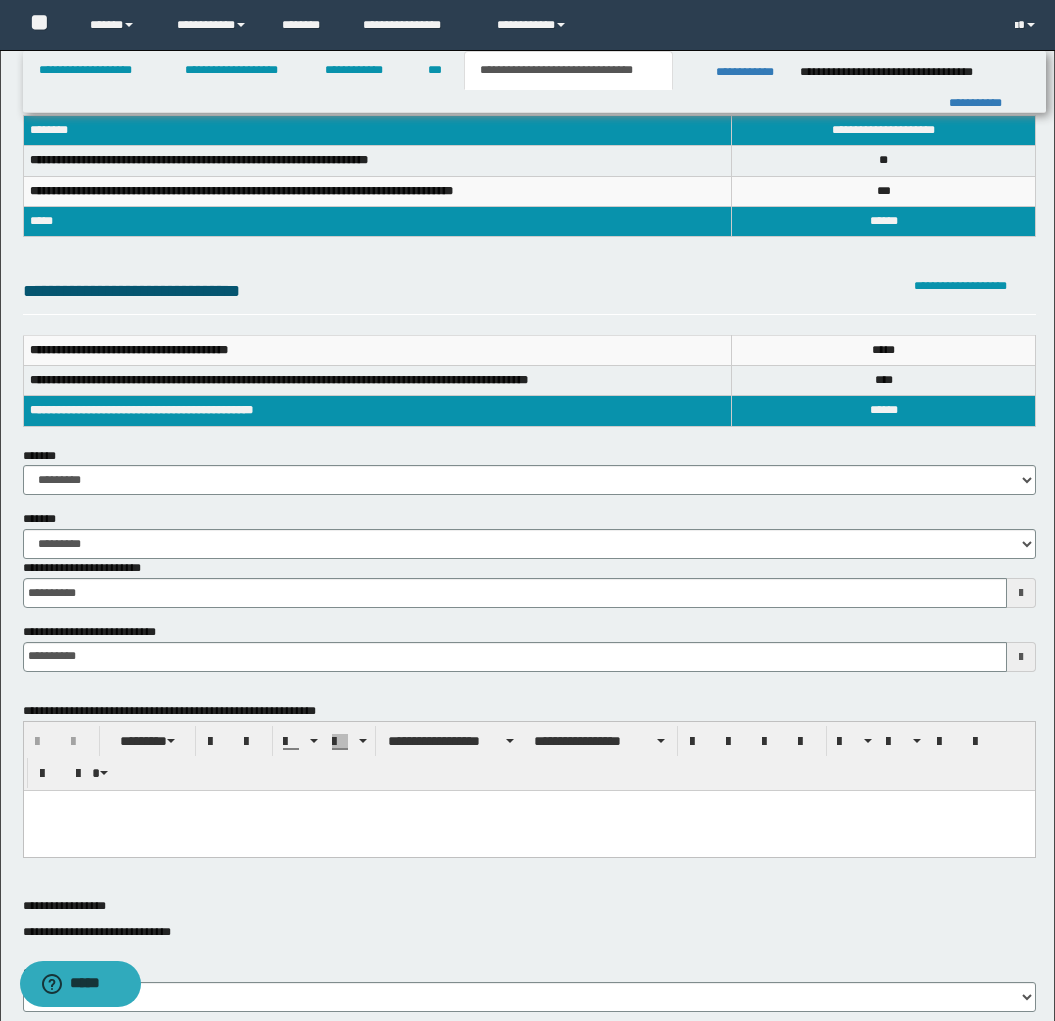 scroll, scrollTop: 0, scrollLeft: 0, axis: both 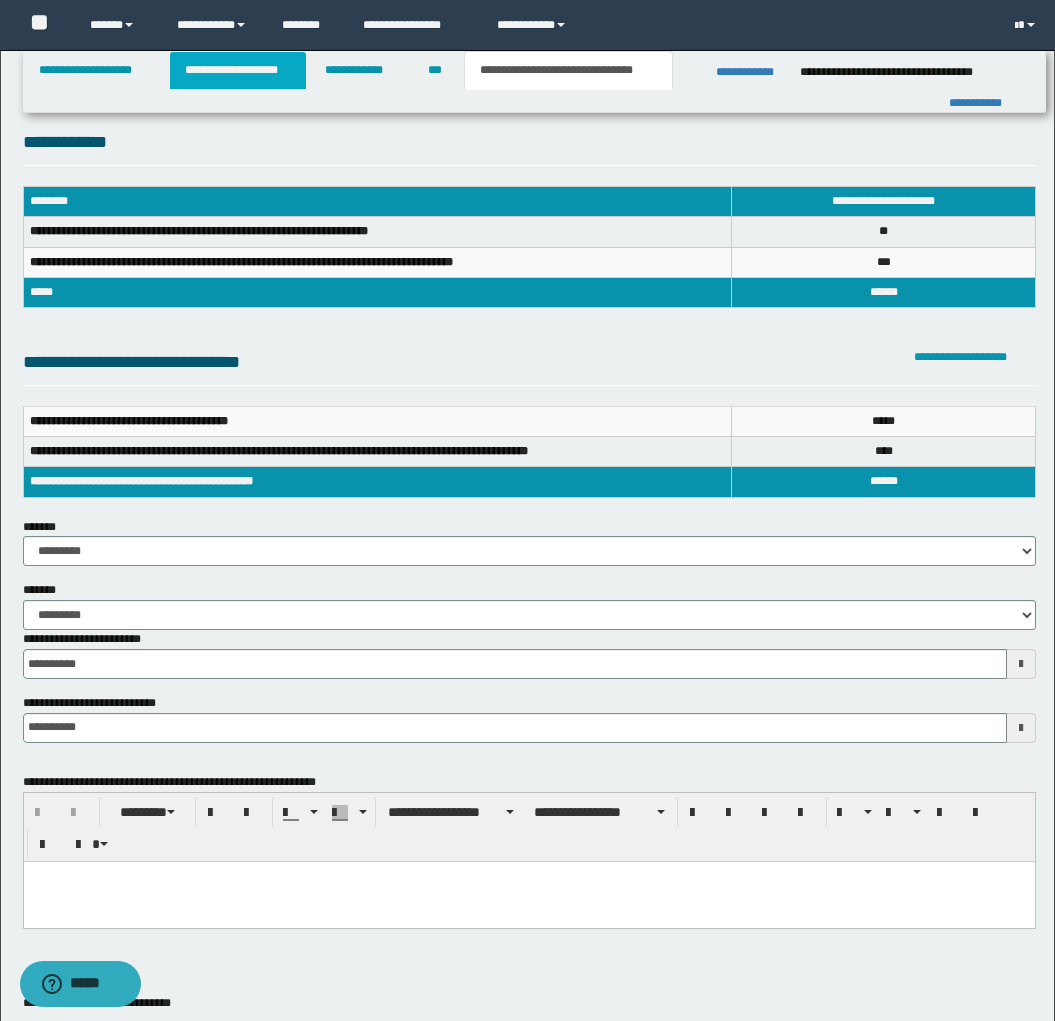 click on "**********" at bounding box center (238, 70) 